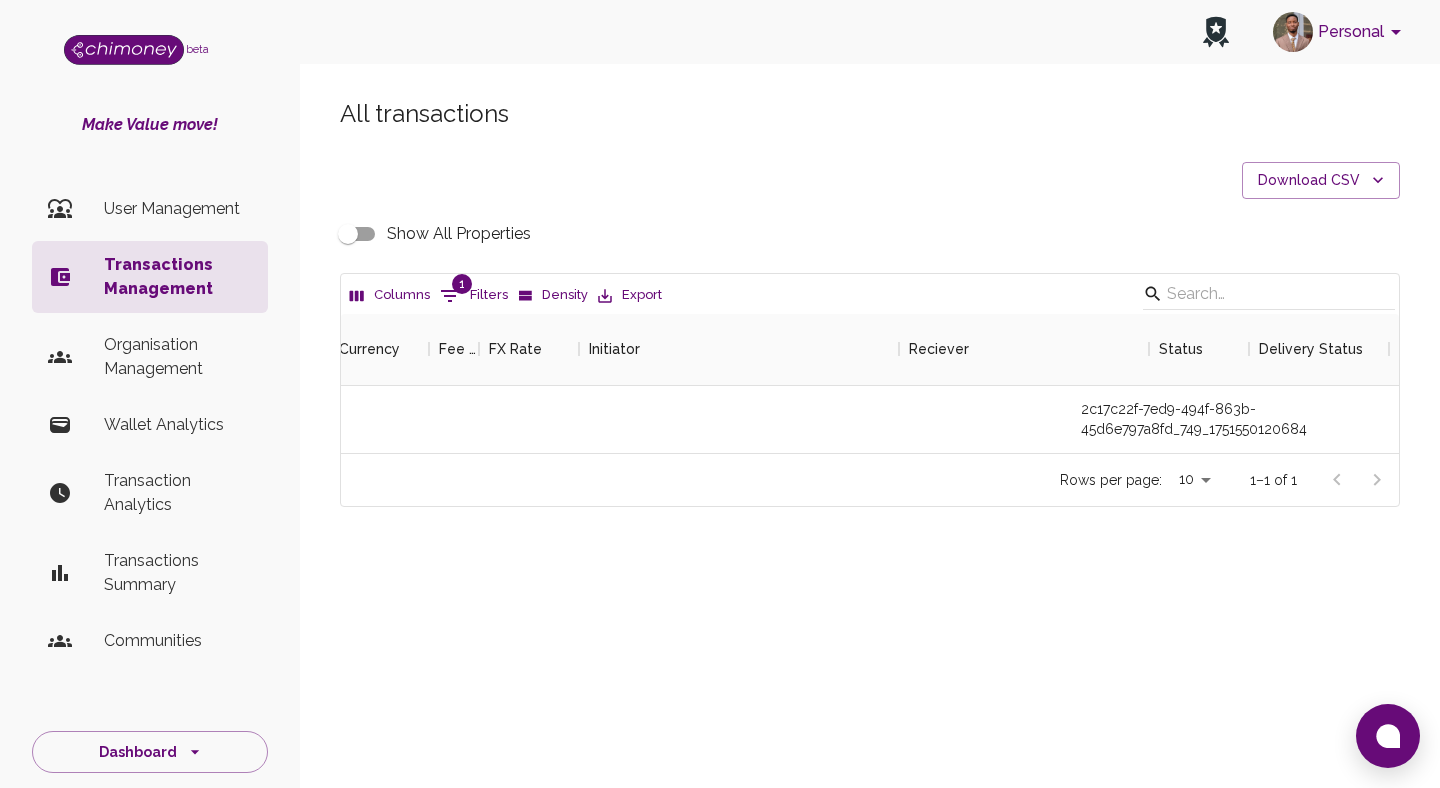 scroll, scrollTop: 0, scrollLeft: 0, axis: both 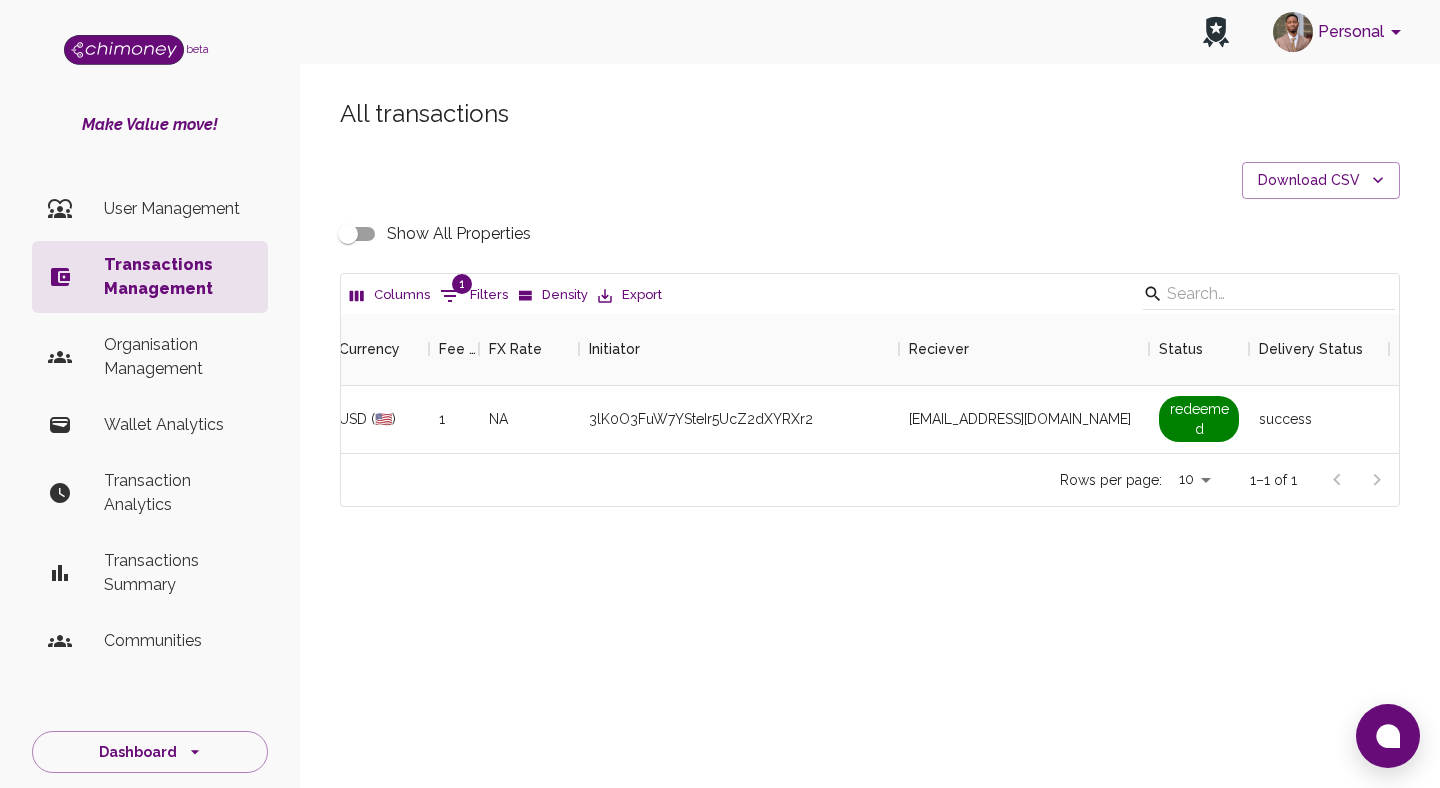 click on "1" at bounding box center (462, 284) 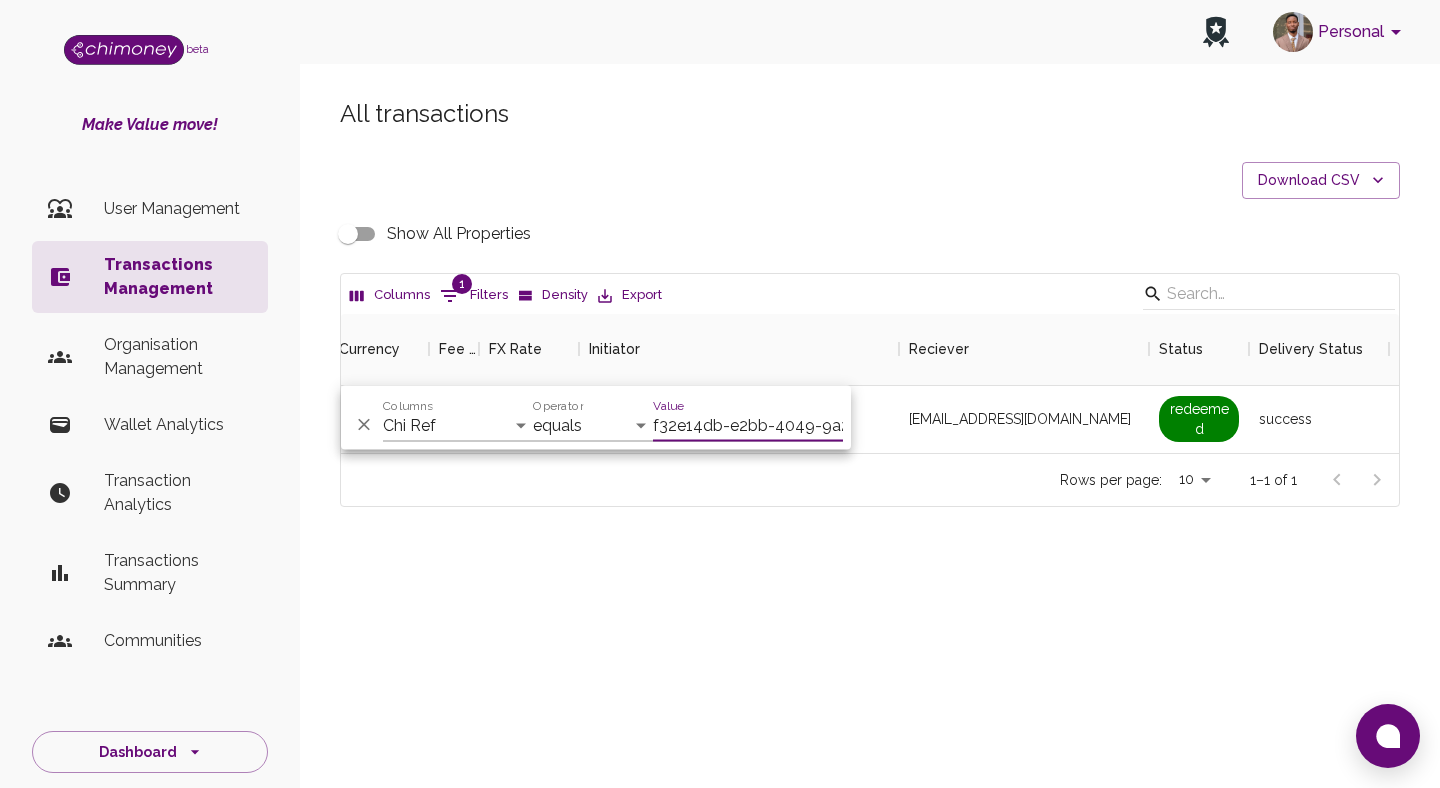 scroll, scrollTop: 0, scrollLeft: 122, axis: horizontal 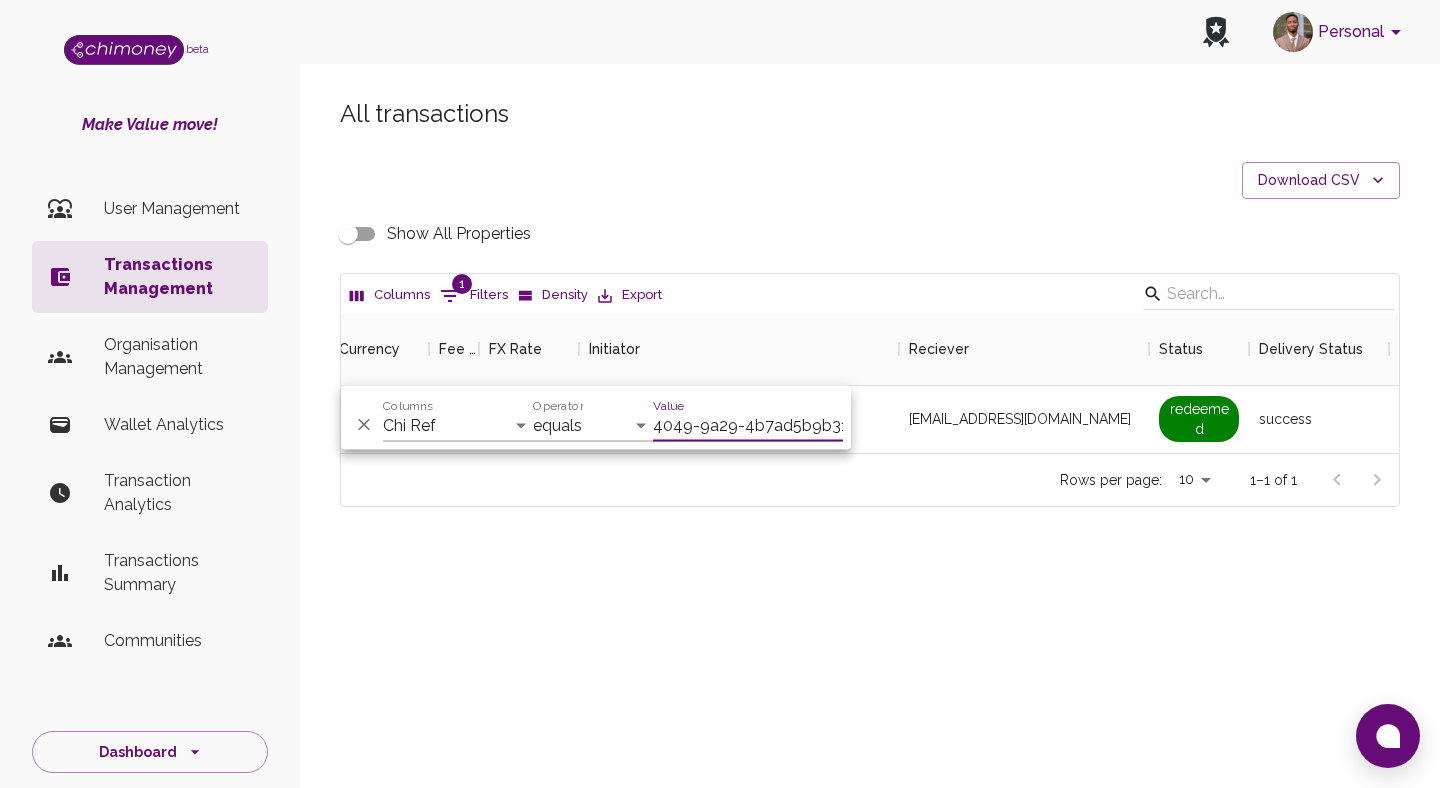 click on "Transactions Management" at bounding box center (150, 277) 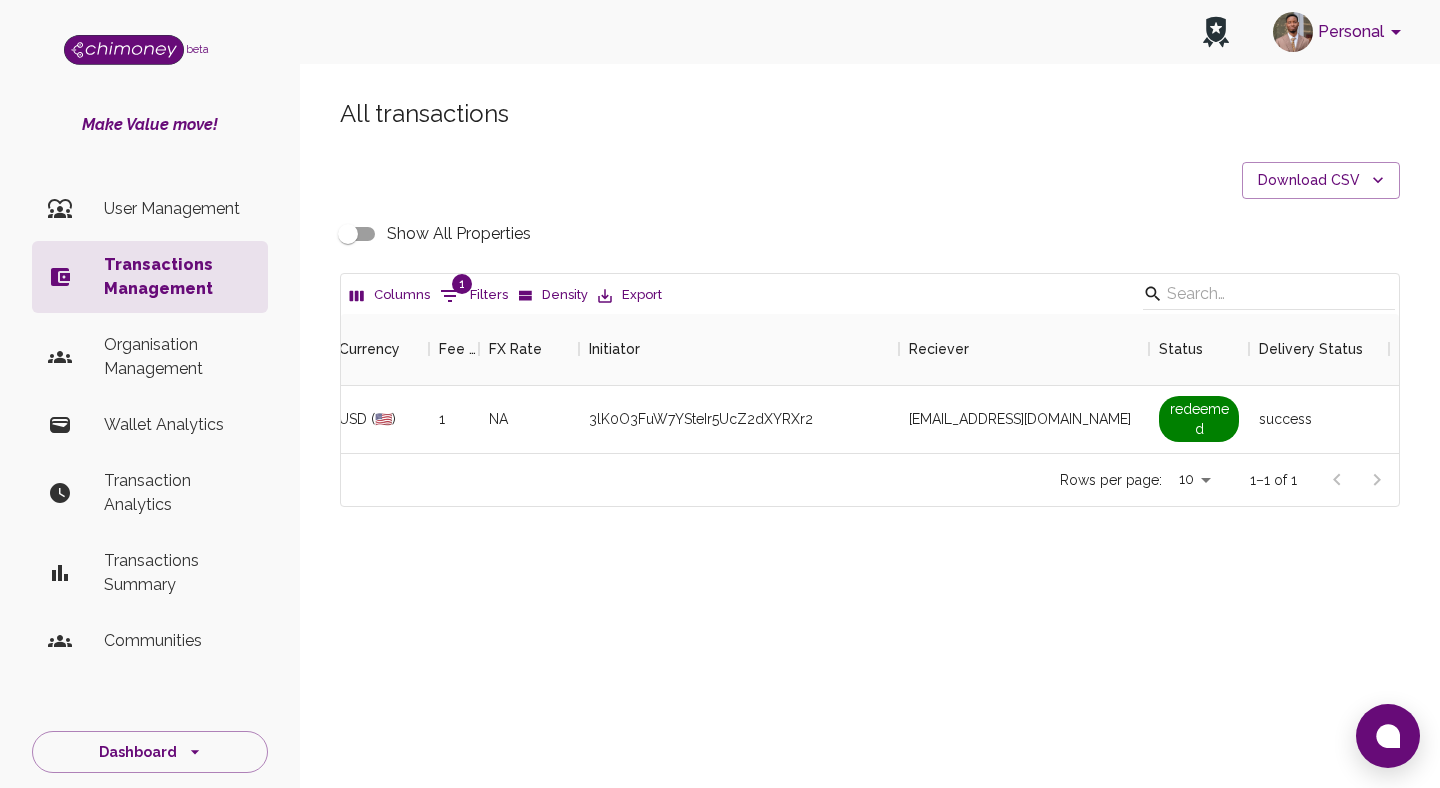 click on "Transactions Management" at bounding box center [178, 277] 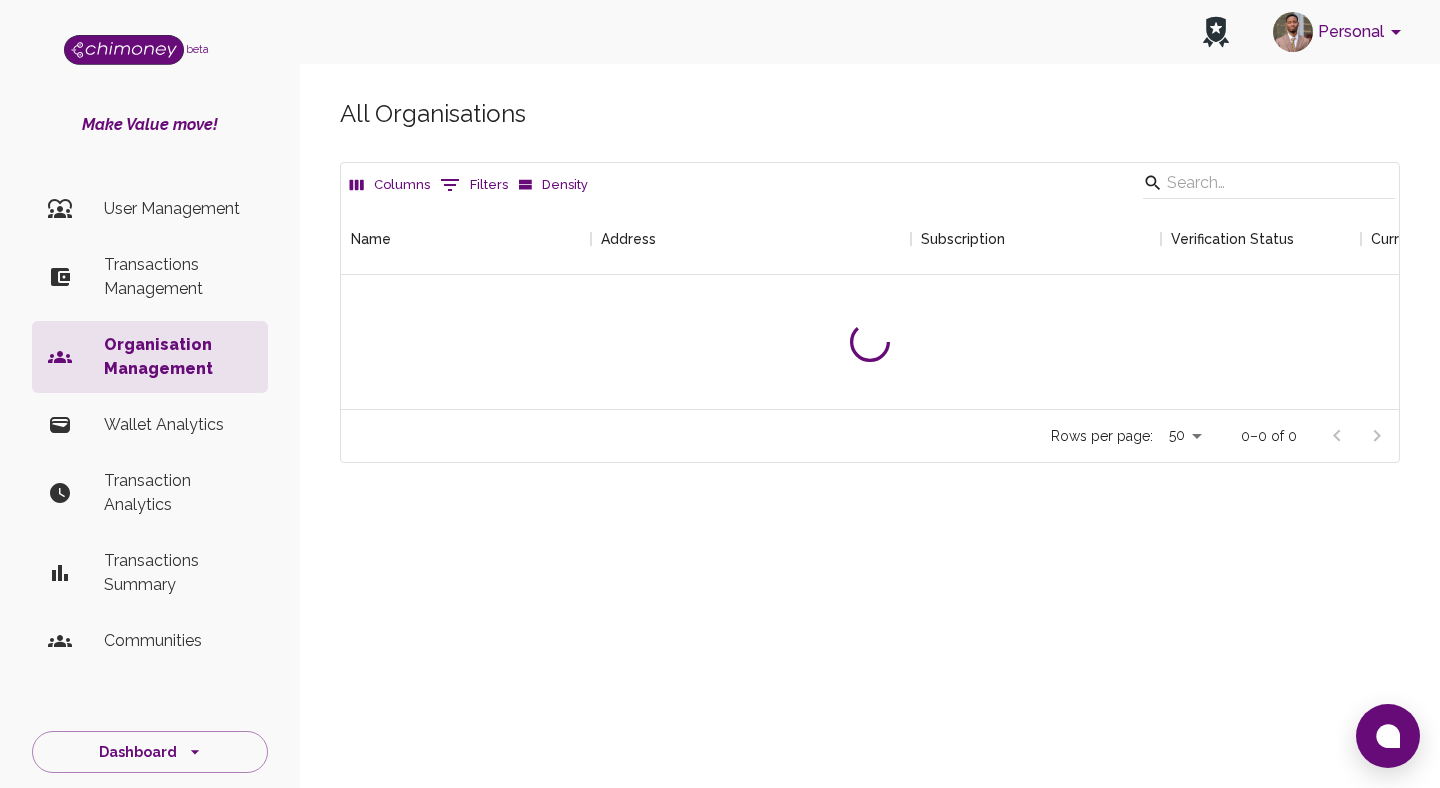 scroll, scrollTop: 1, scrollLeft: 1, axis: both 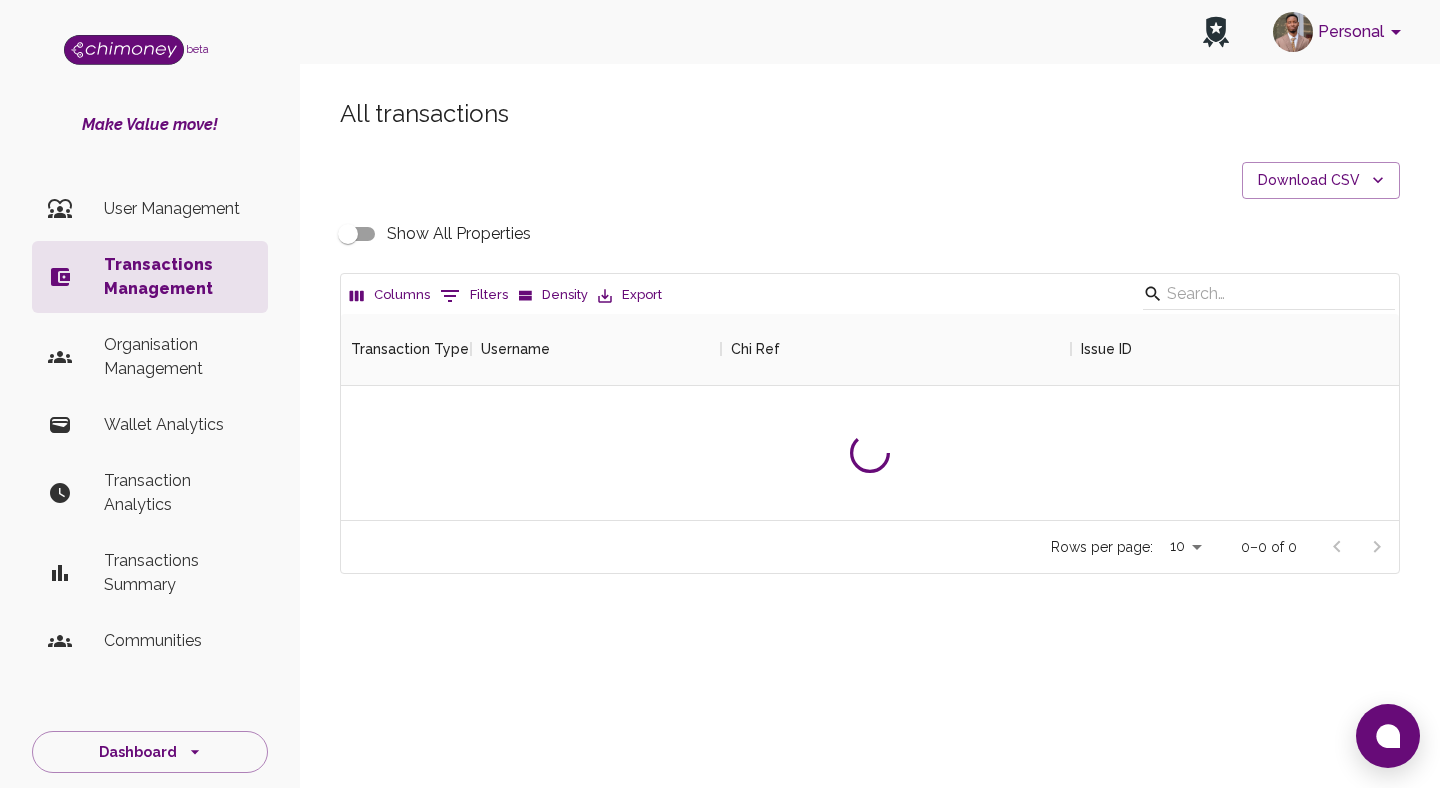 click 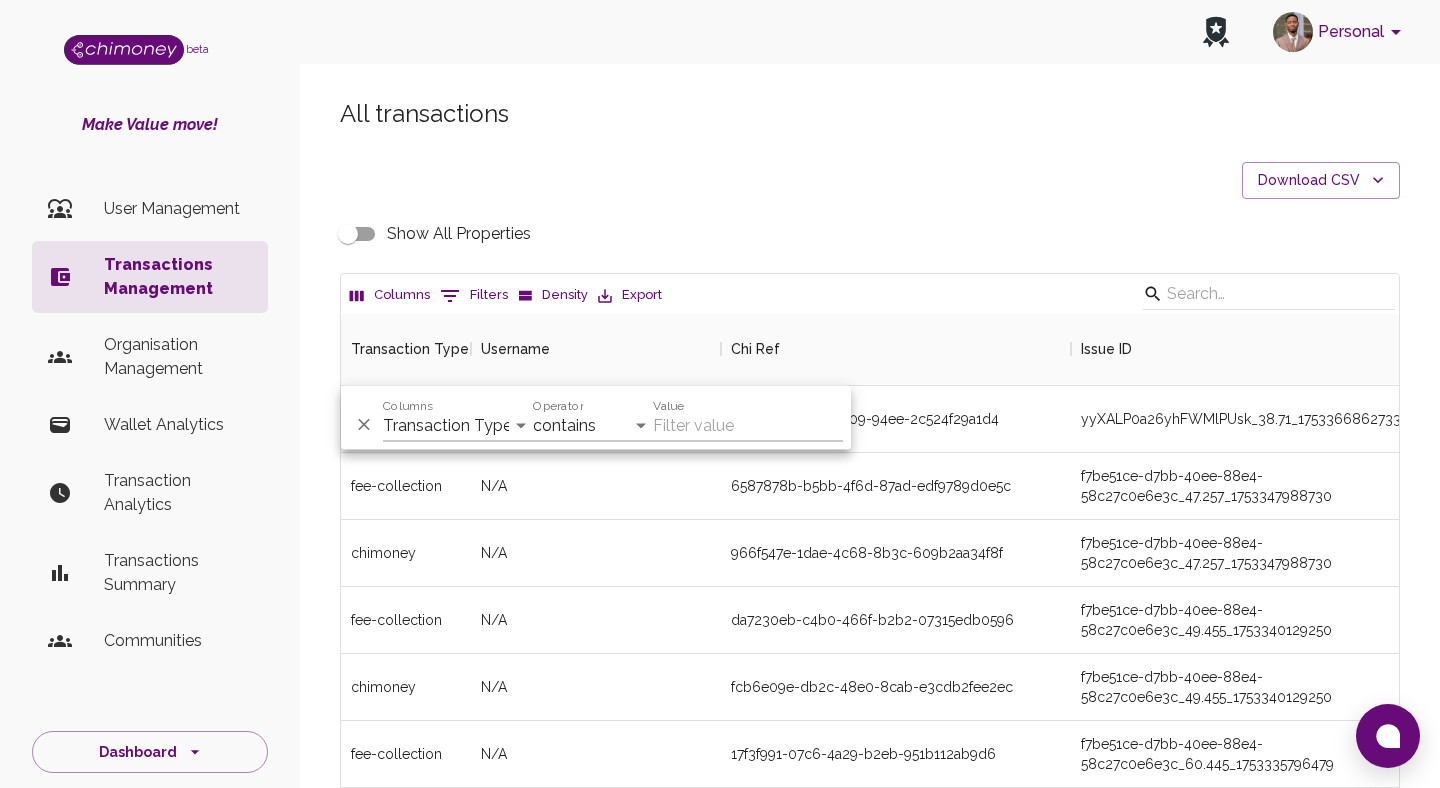 scroll, scrollTop: 1, scrollLeft: 1, axis: both 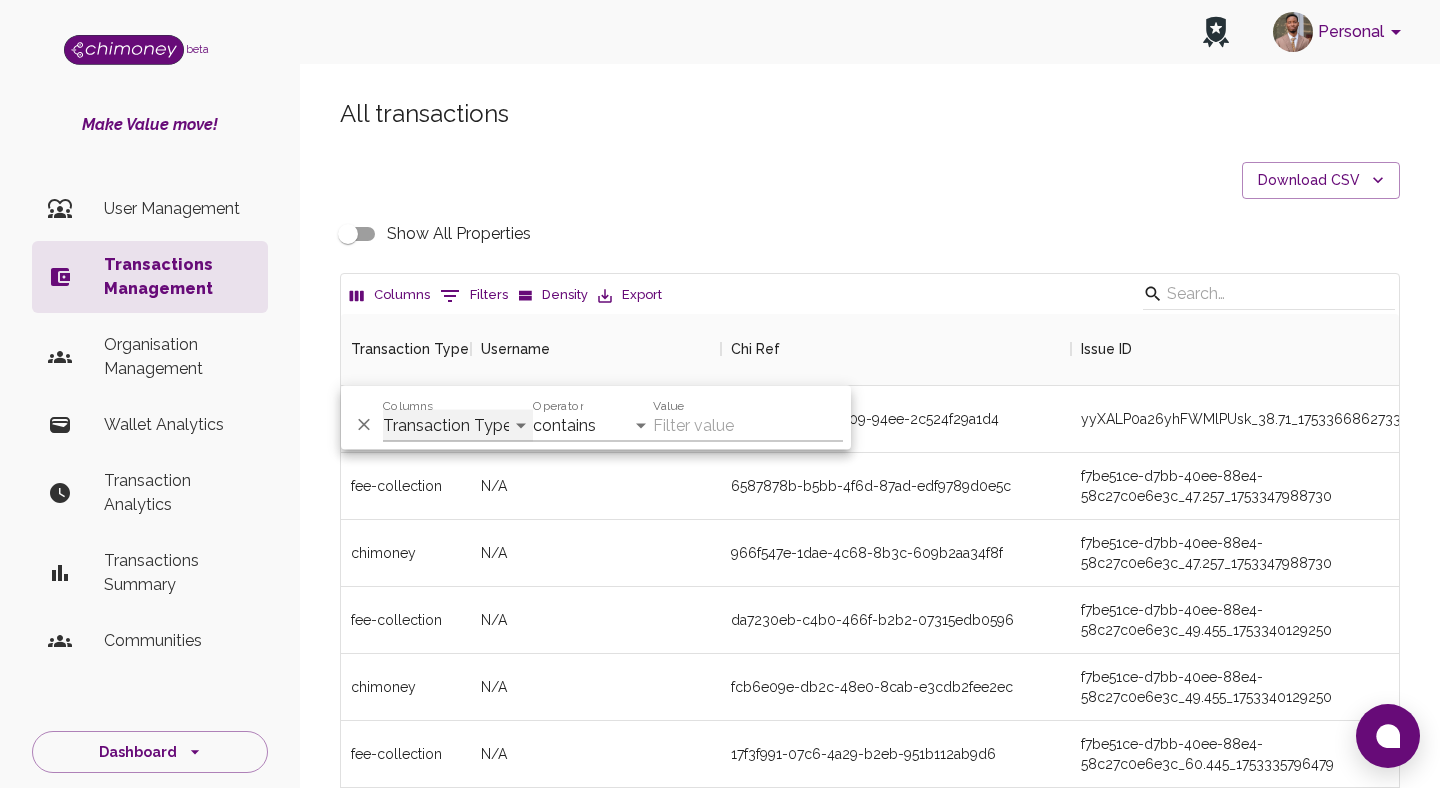 click on "Transaction Type Username Chi Ref Issue ID Value Amount Currency Fee ($) FX Rate Initiator Reciever Status Delivery Status Transaction Date Transaction payment Method Order Number - Corpay Actions" at bounding box center (458, 426) 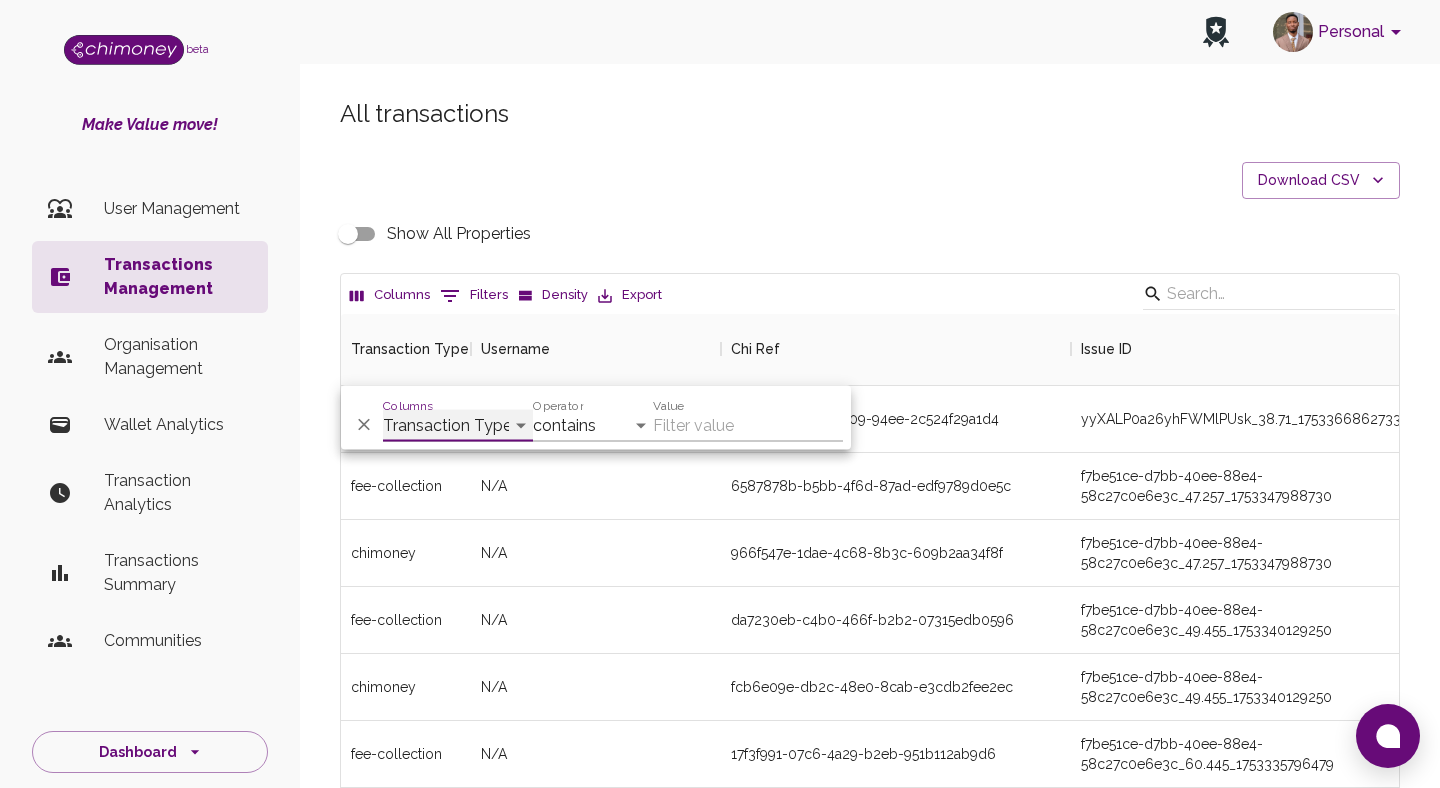 select on "payout.order.orderNumber" 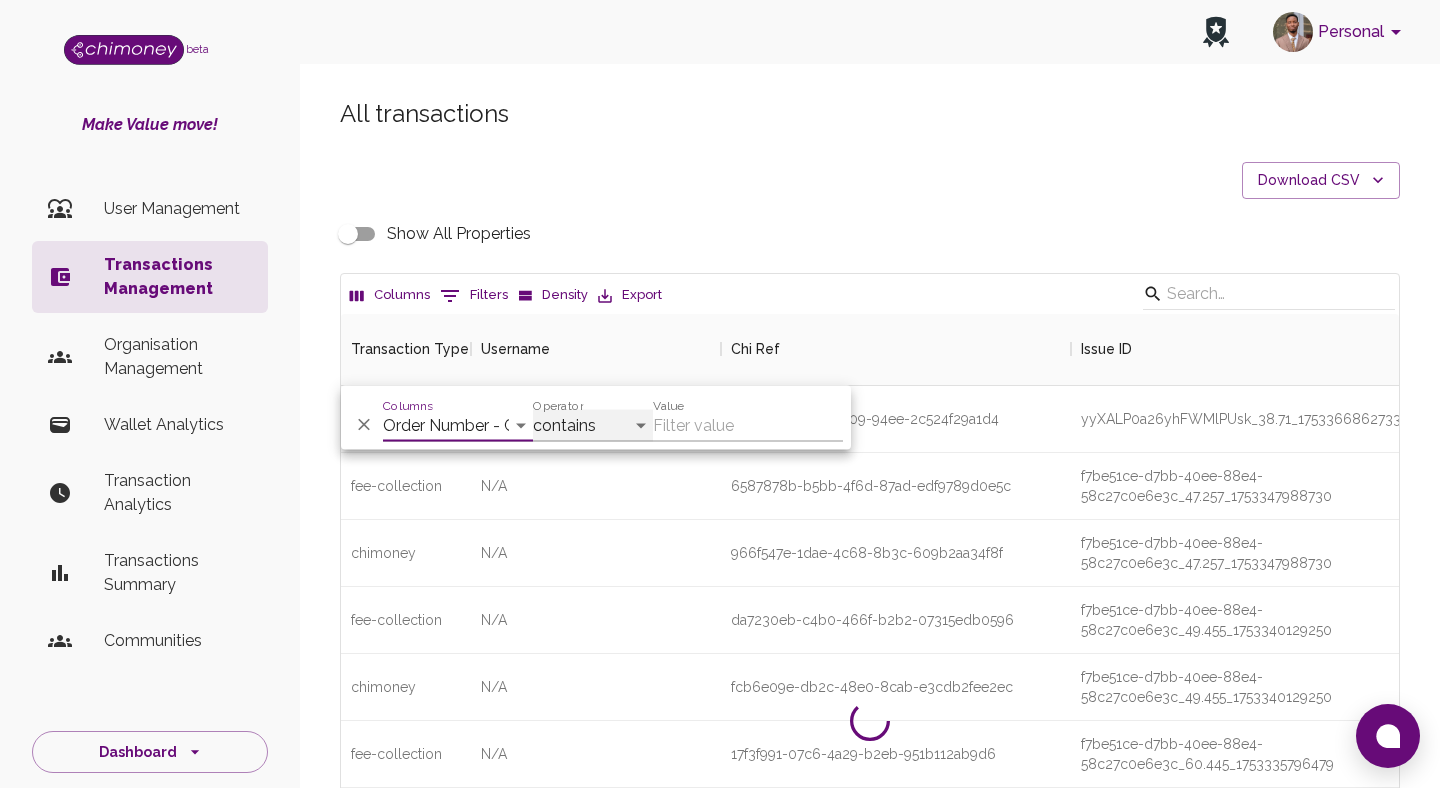 click on "contains equals starts with ends with is empty is not empty is any of" at bounding box center (593, 426) 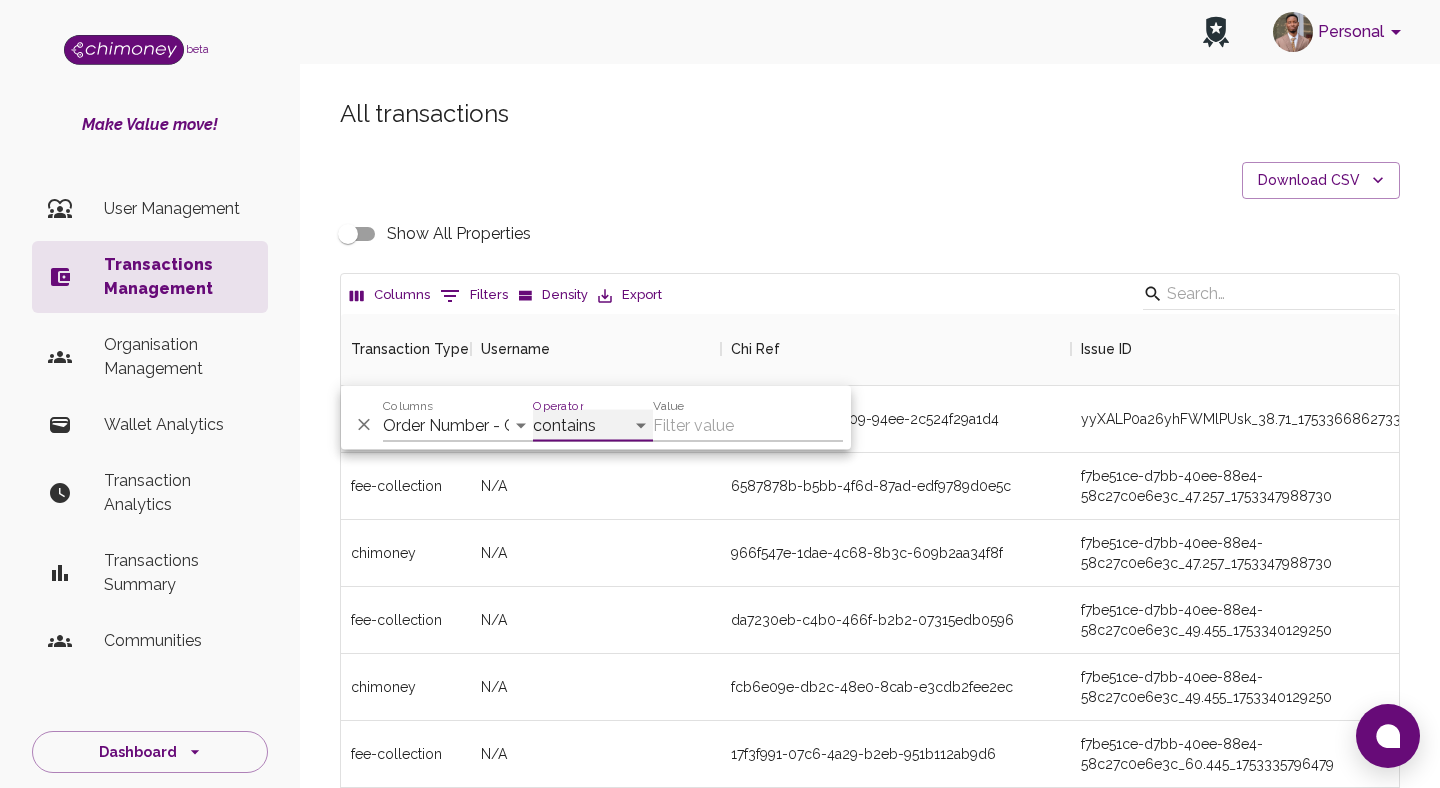 select on "equals" 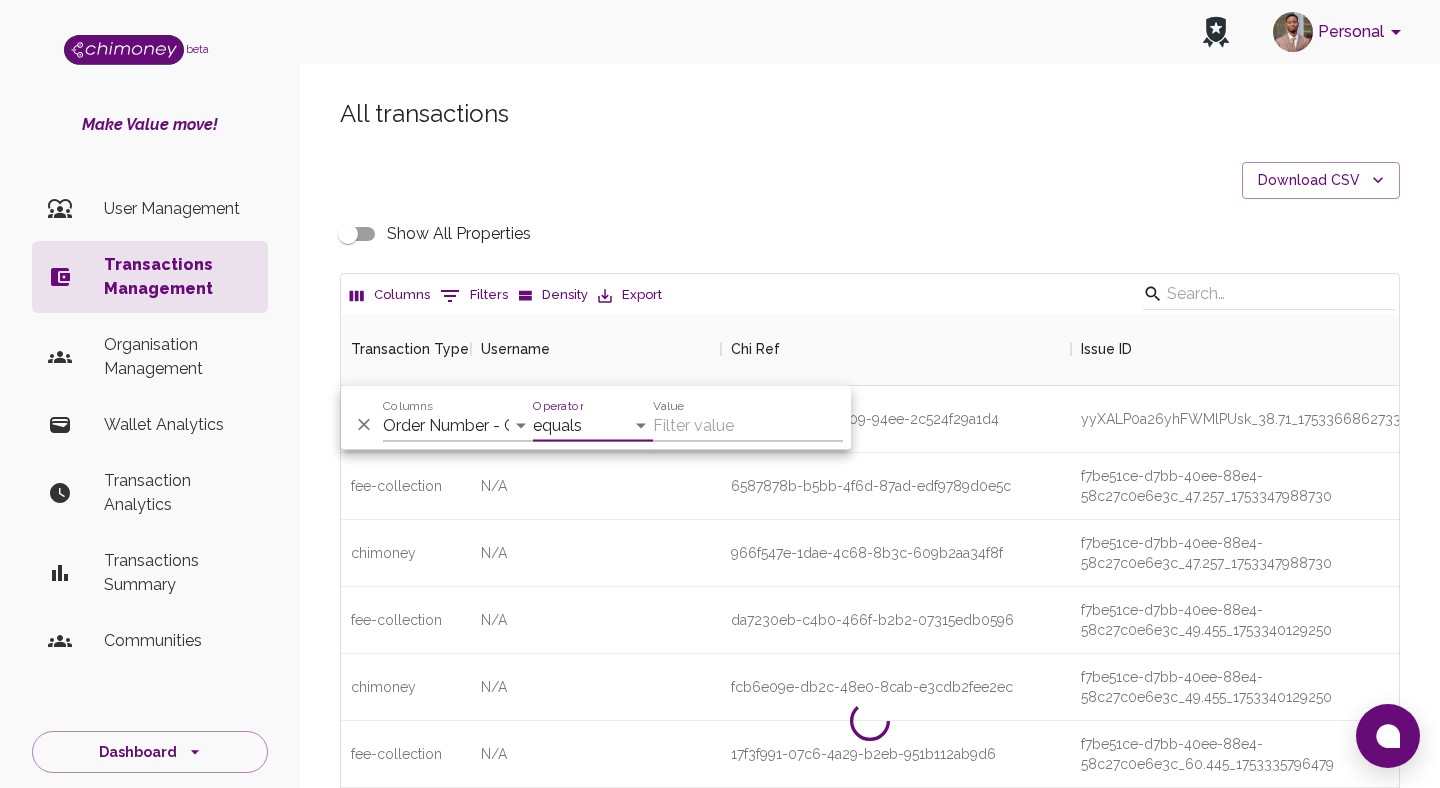 click on "Value" at bounding box center [748, 426] 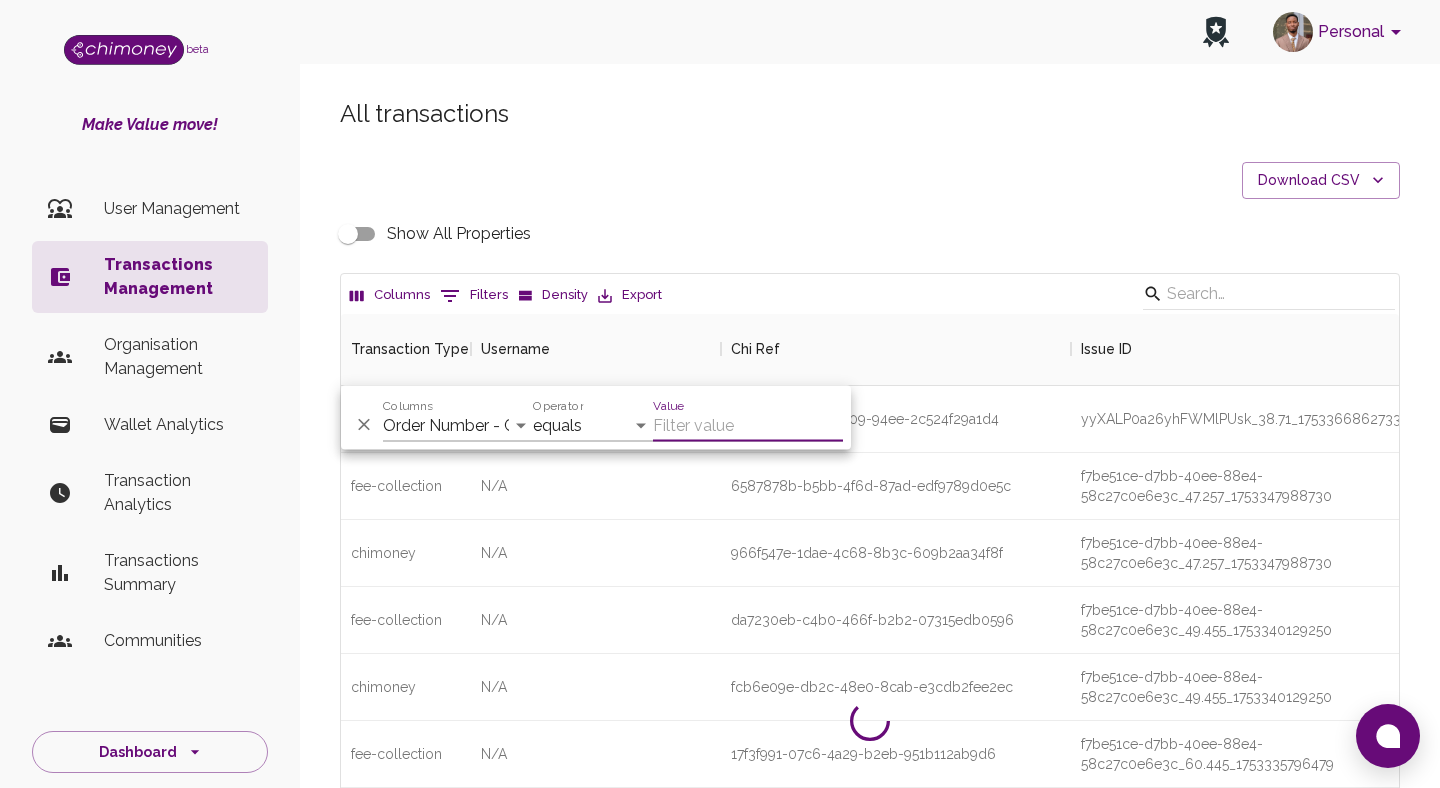 paste on "34272544" 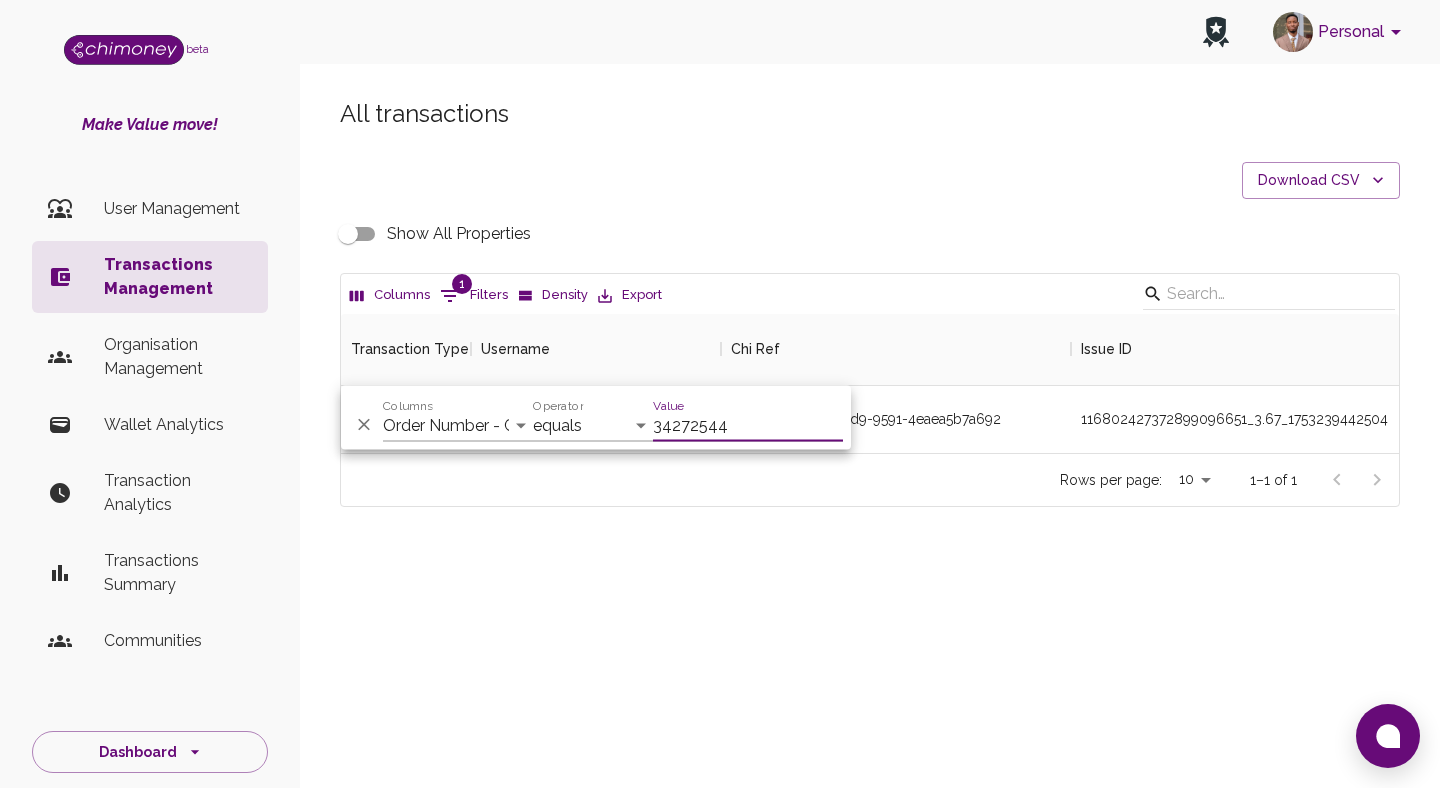 scroll, scrollTop: 139, scrollLeft: 1058, axis: both 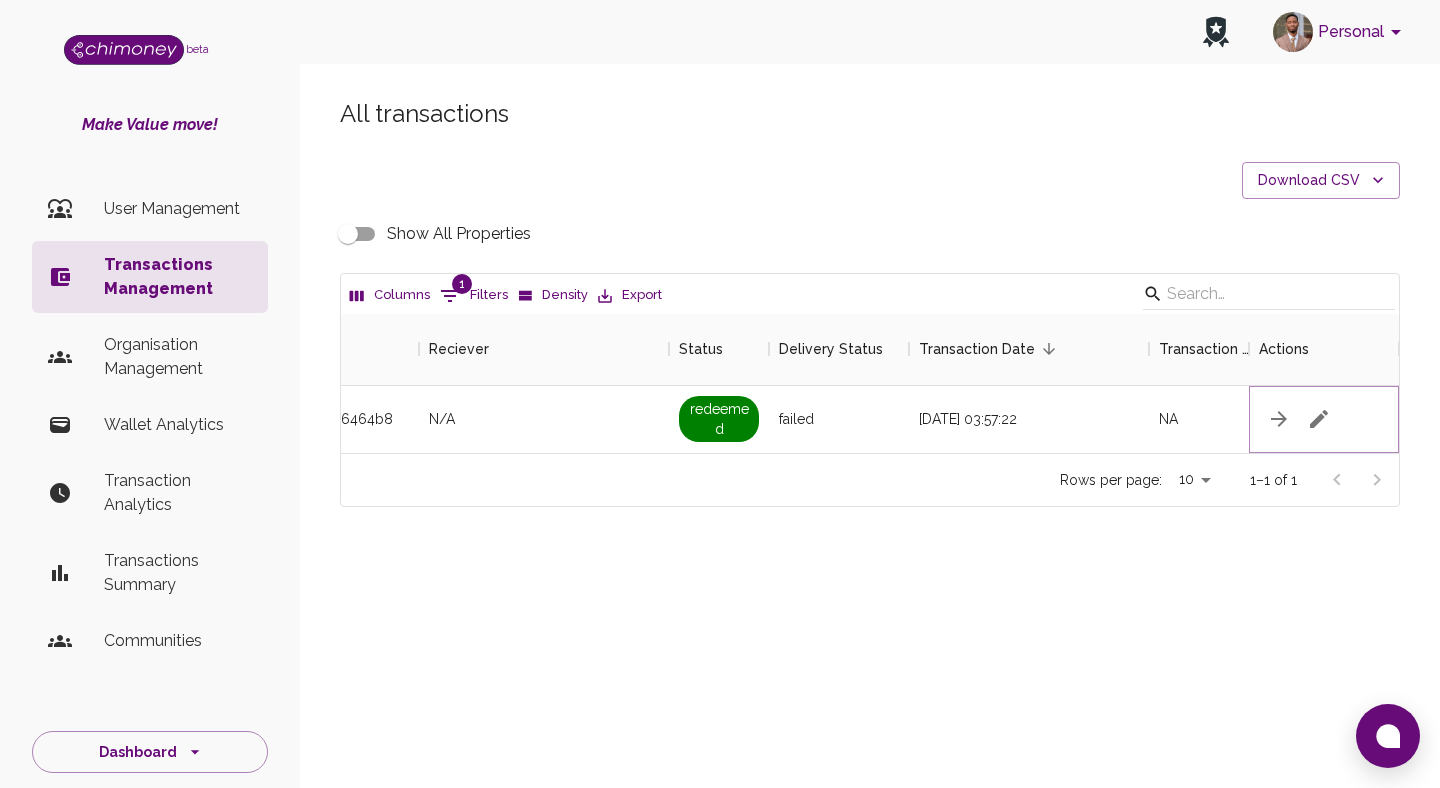 click 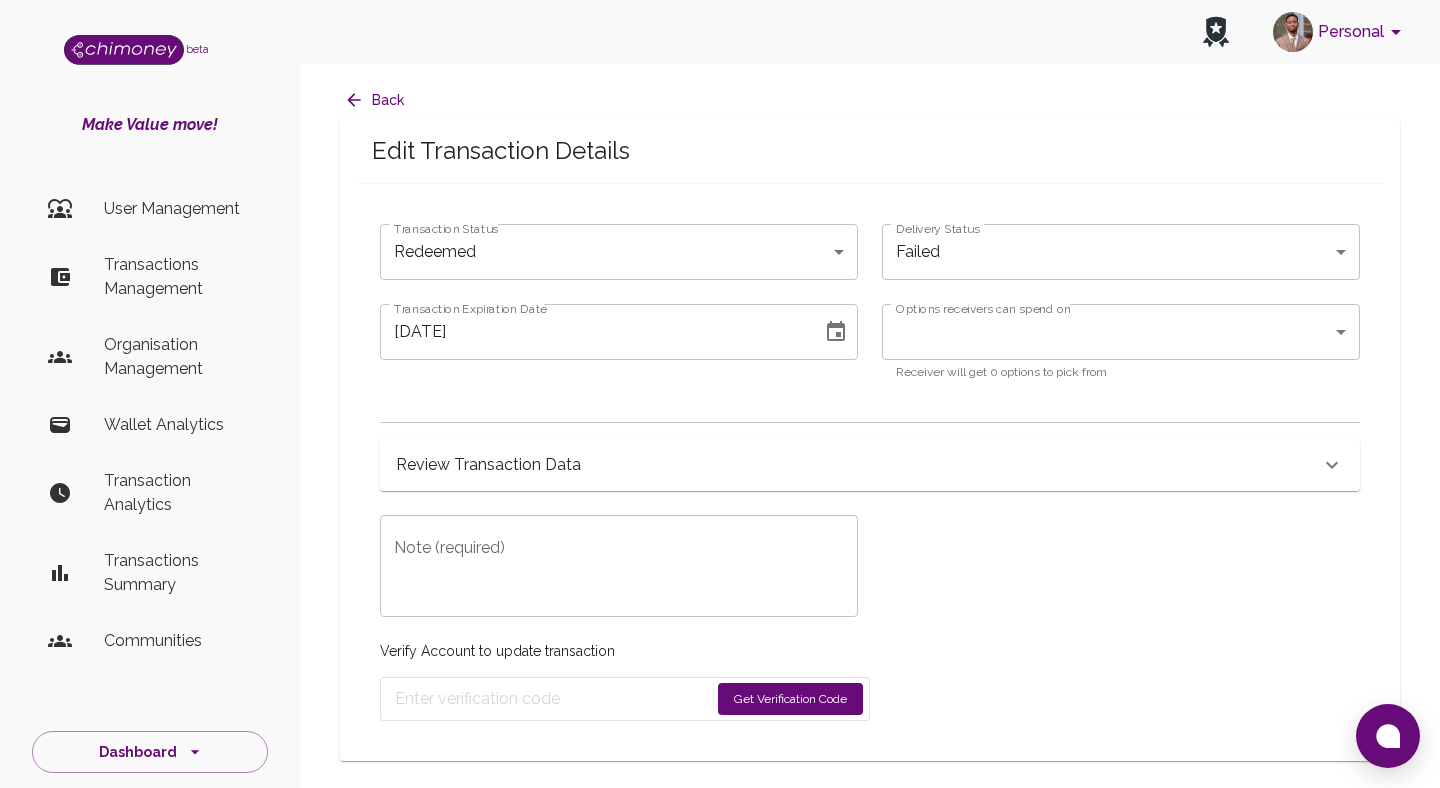 click on "Review Transaction Data" at bounding box center [858, 465] 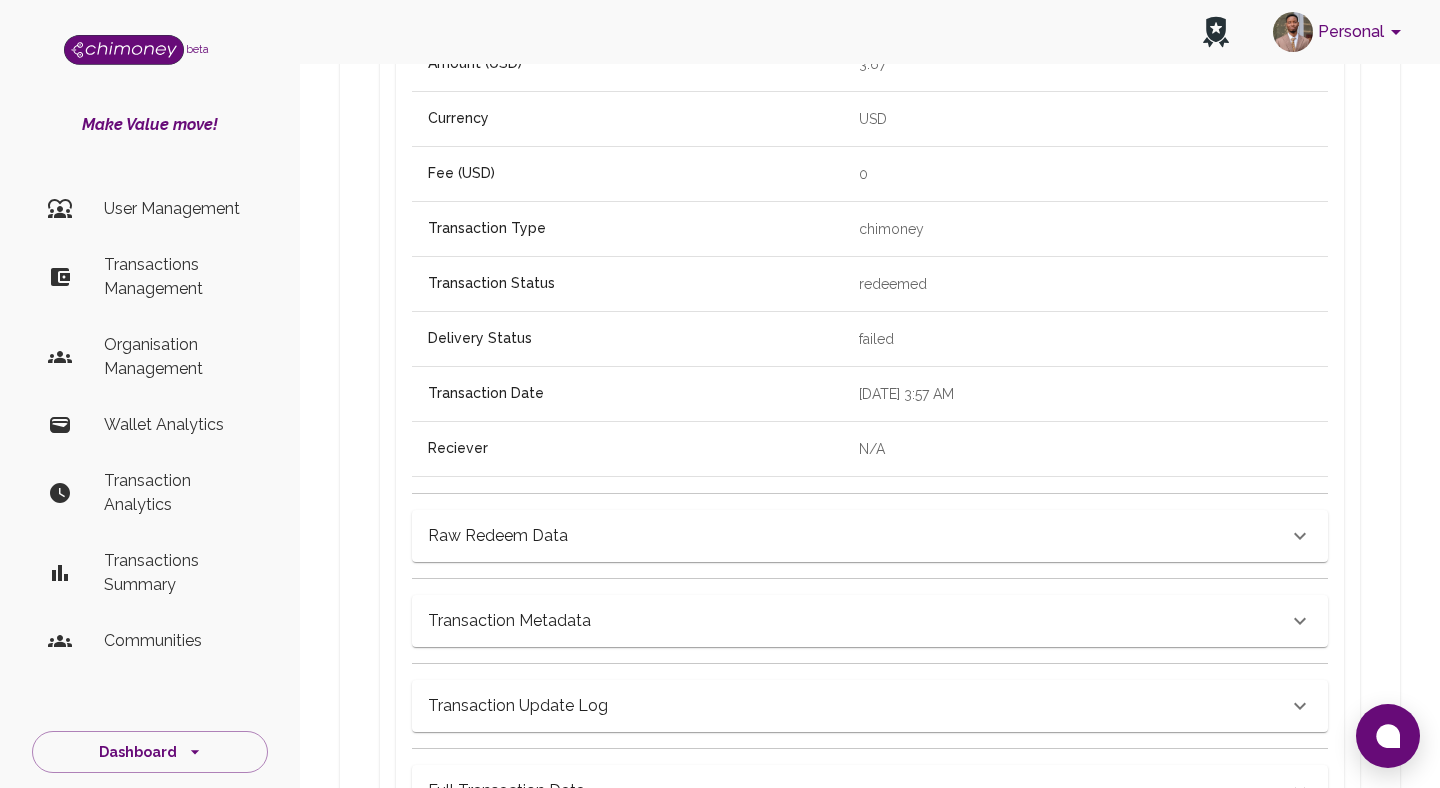scroll, scrollTop: 748, scrollLeft: 0, axis: vertical 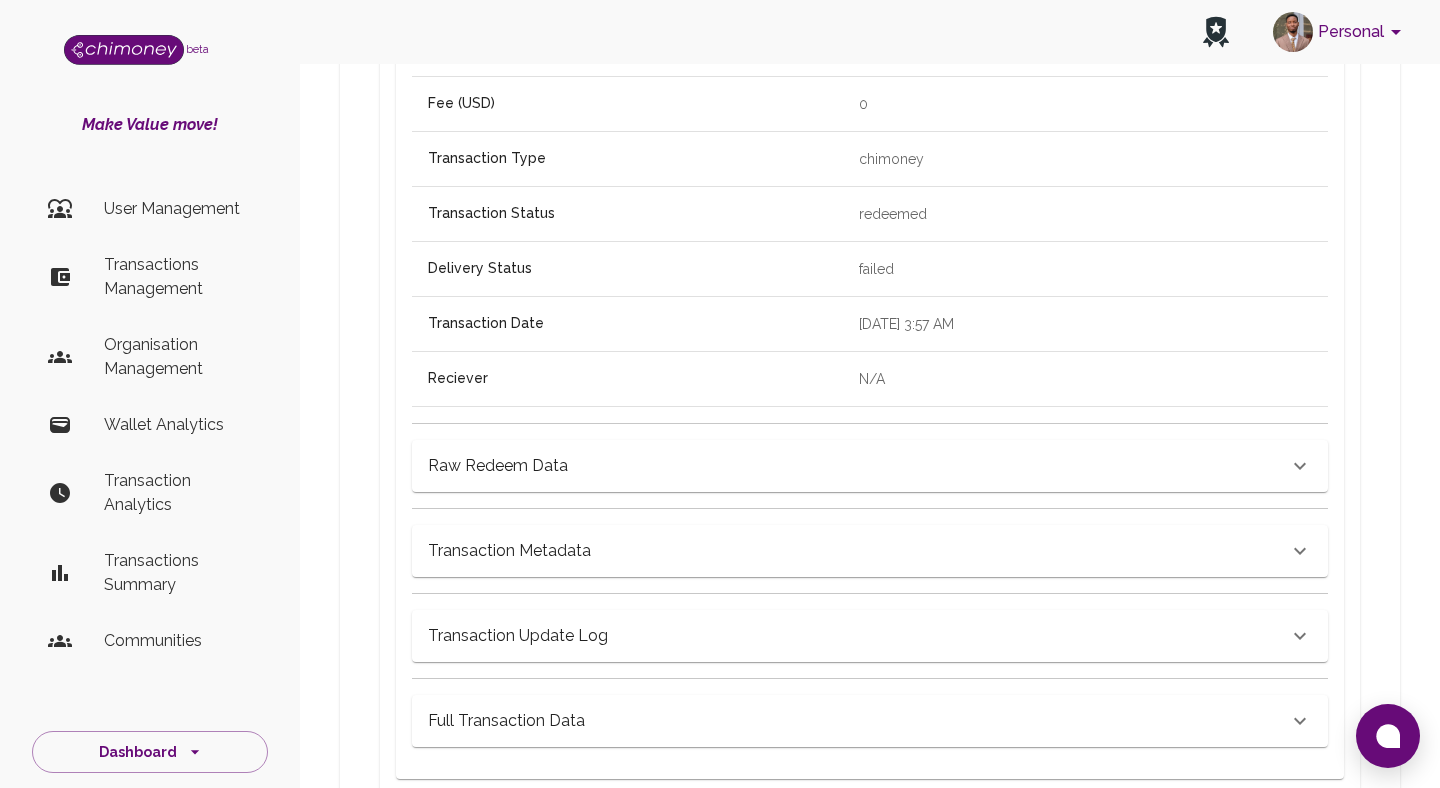 click on "Transaction Metadata" at bounding box center (858, 466) 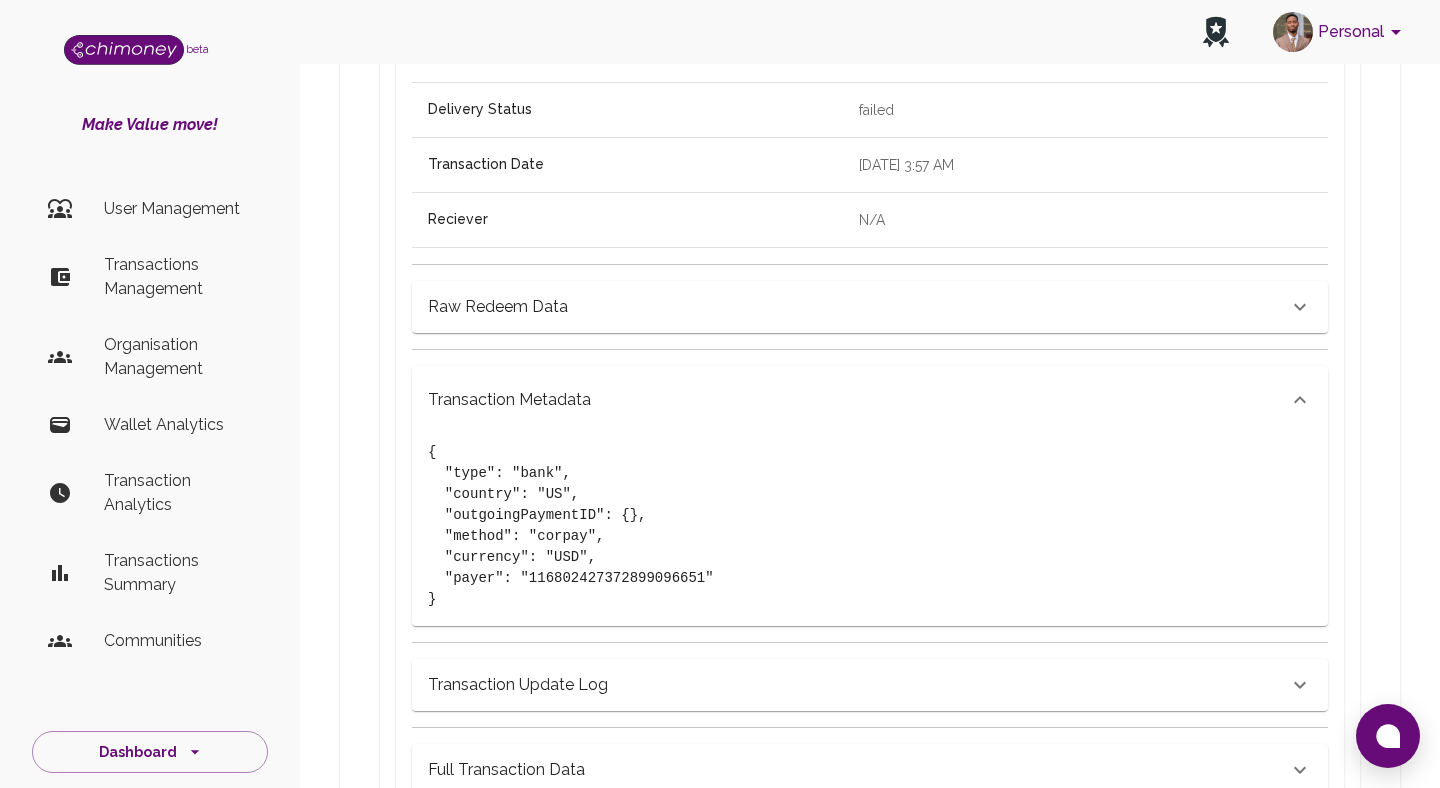 scroll, scrollTop: 1145, scrollLeft: 0, axis: vertical 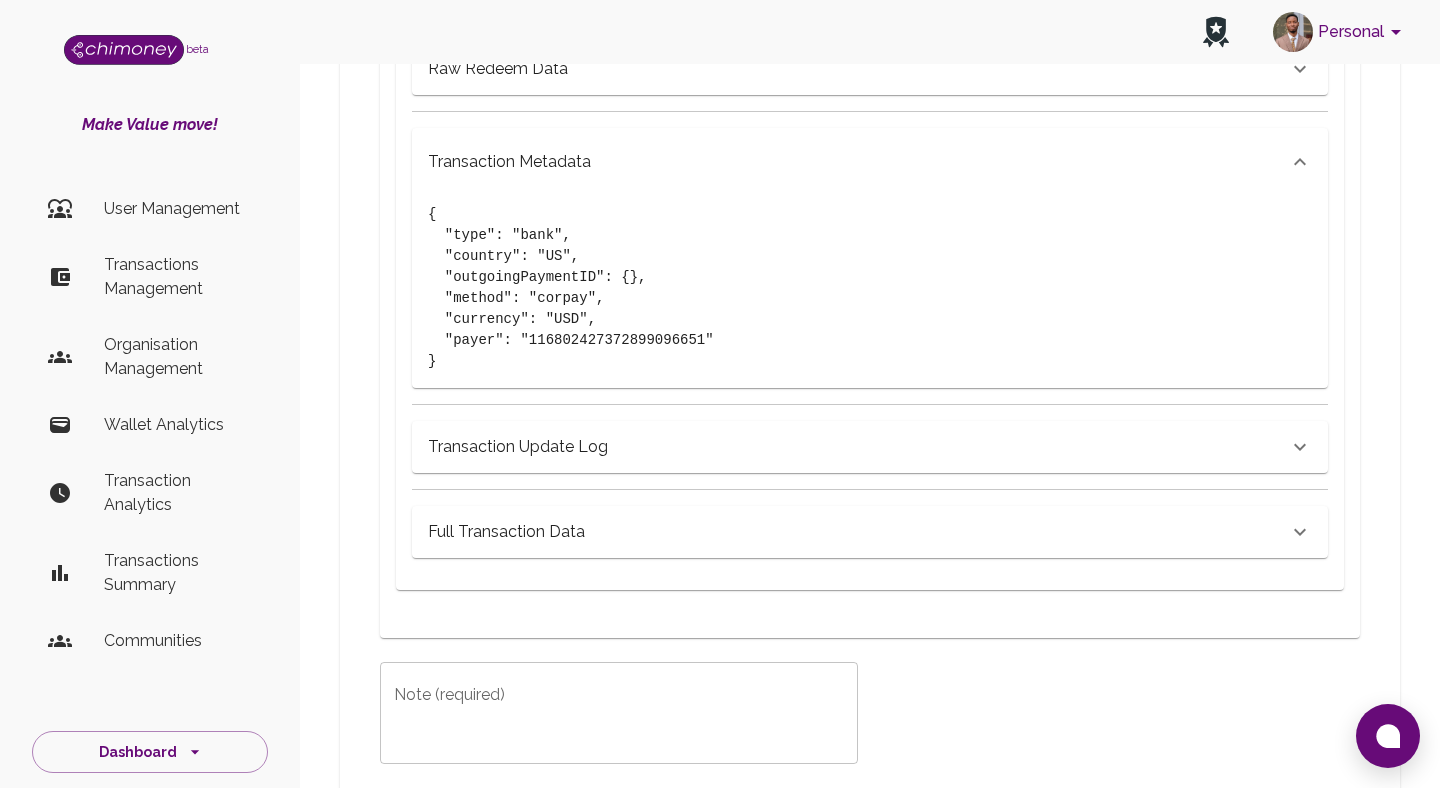 click on "Full Transaction Data" at bounding box center (870, 69) 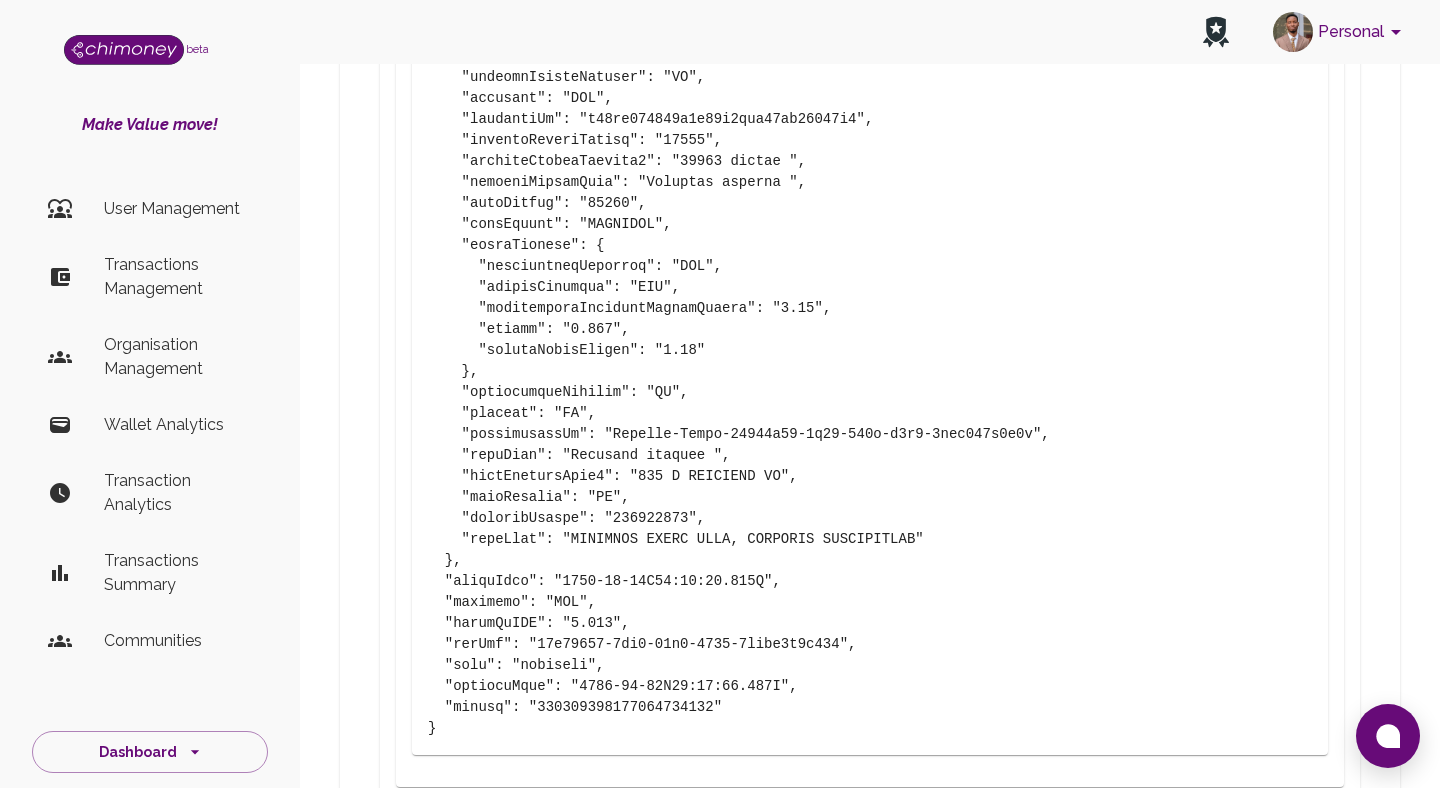 scroll, scrollTop: 3349, scrollLeft: 0, axis: vertical 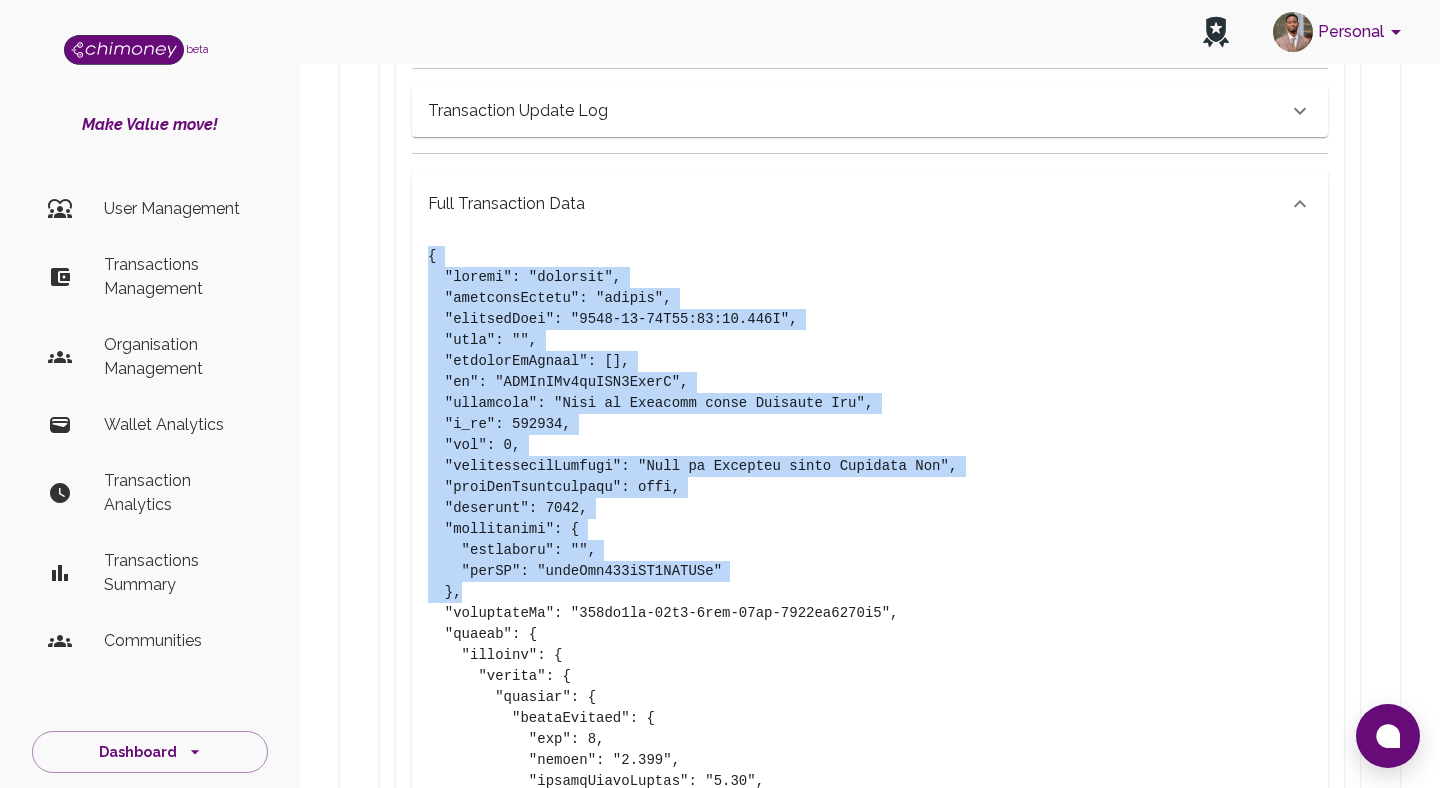 drag, startPoint x: 418, startPoint y: 262, endPoint x: 572, endPoint y: 602, distance: 373.25058 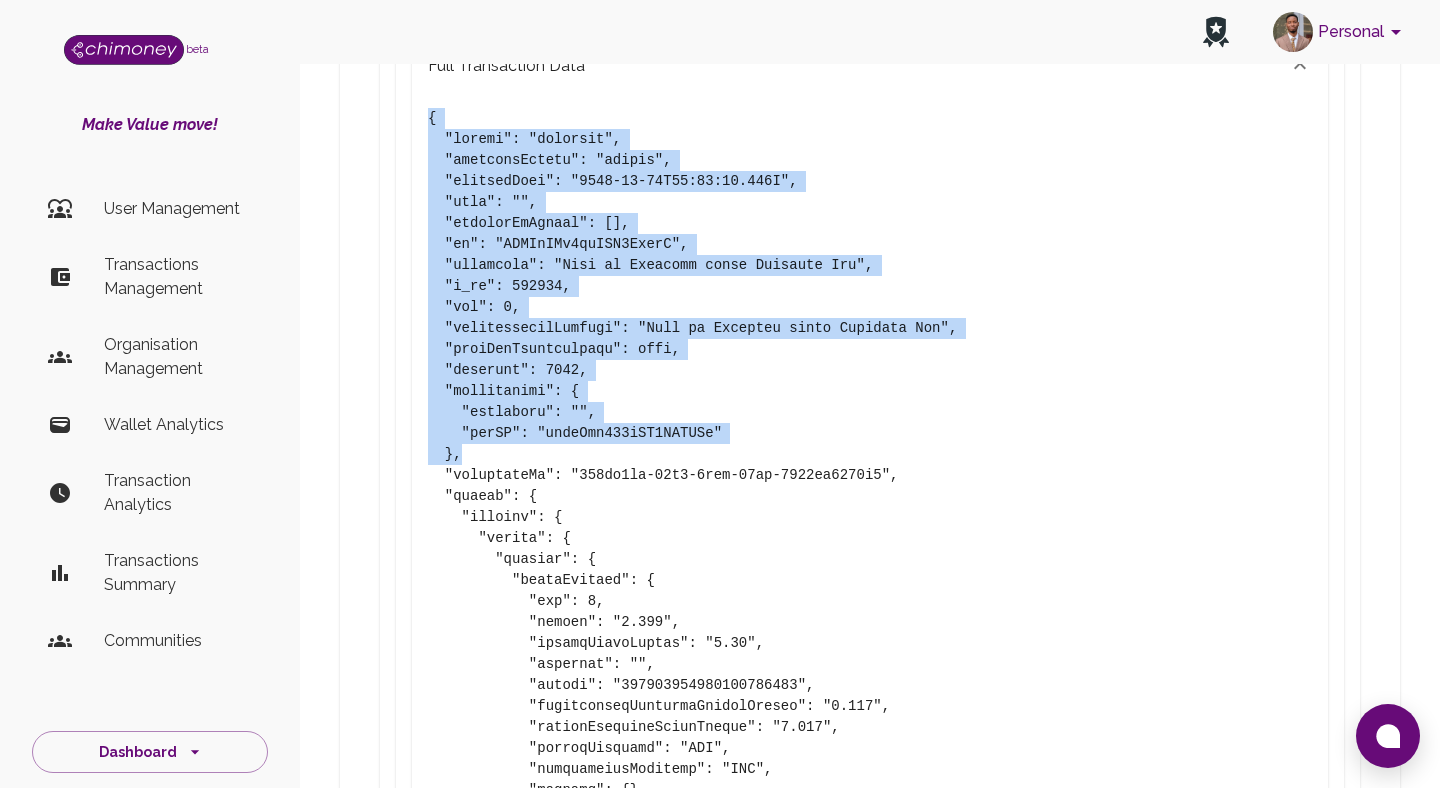 scroll, scrollTop: 1605, scrollLeft: 0, axis: vertical 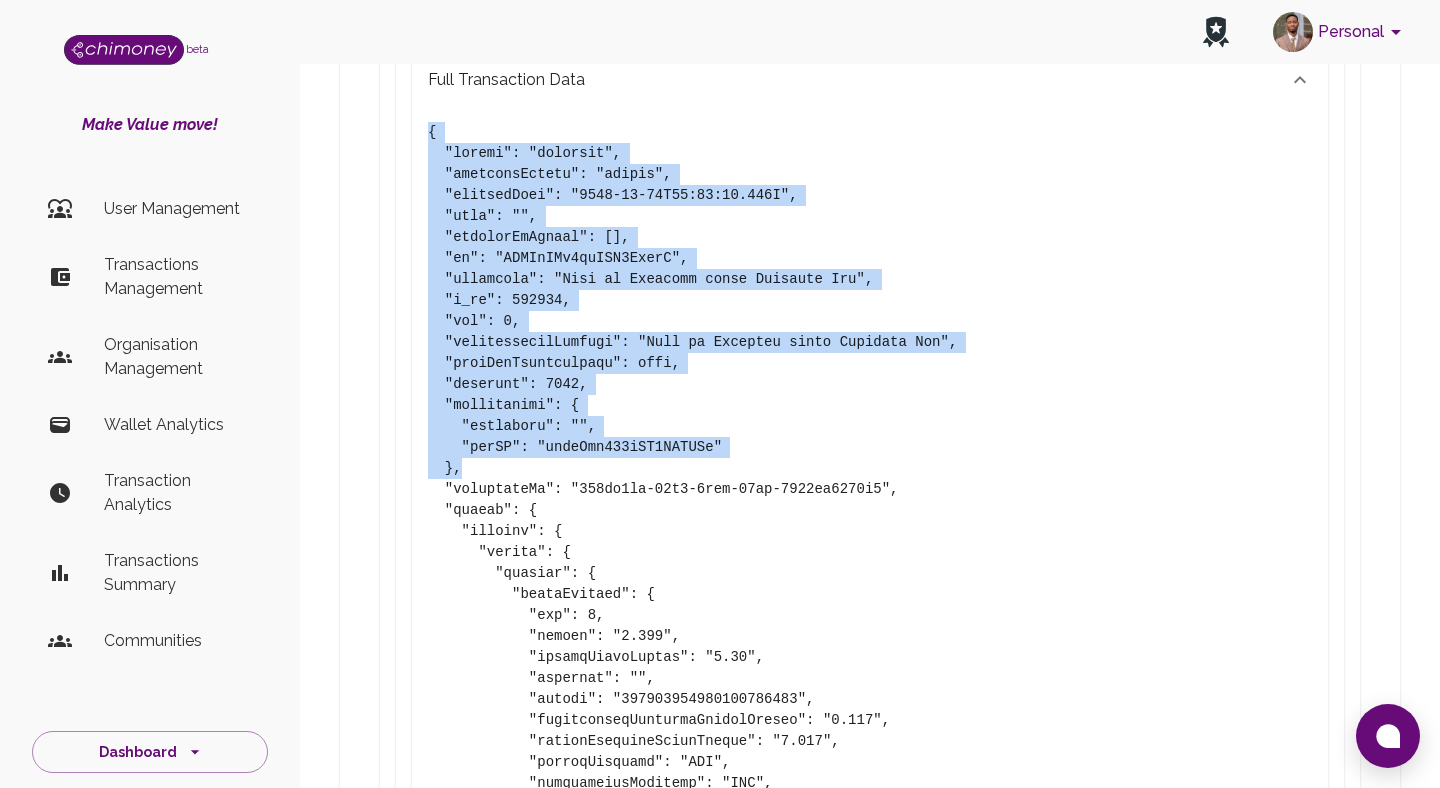 click at bounding box center [870, -172] 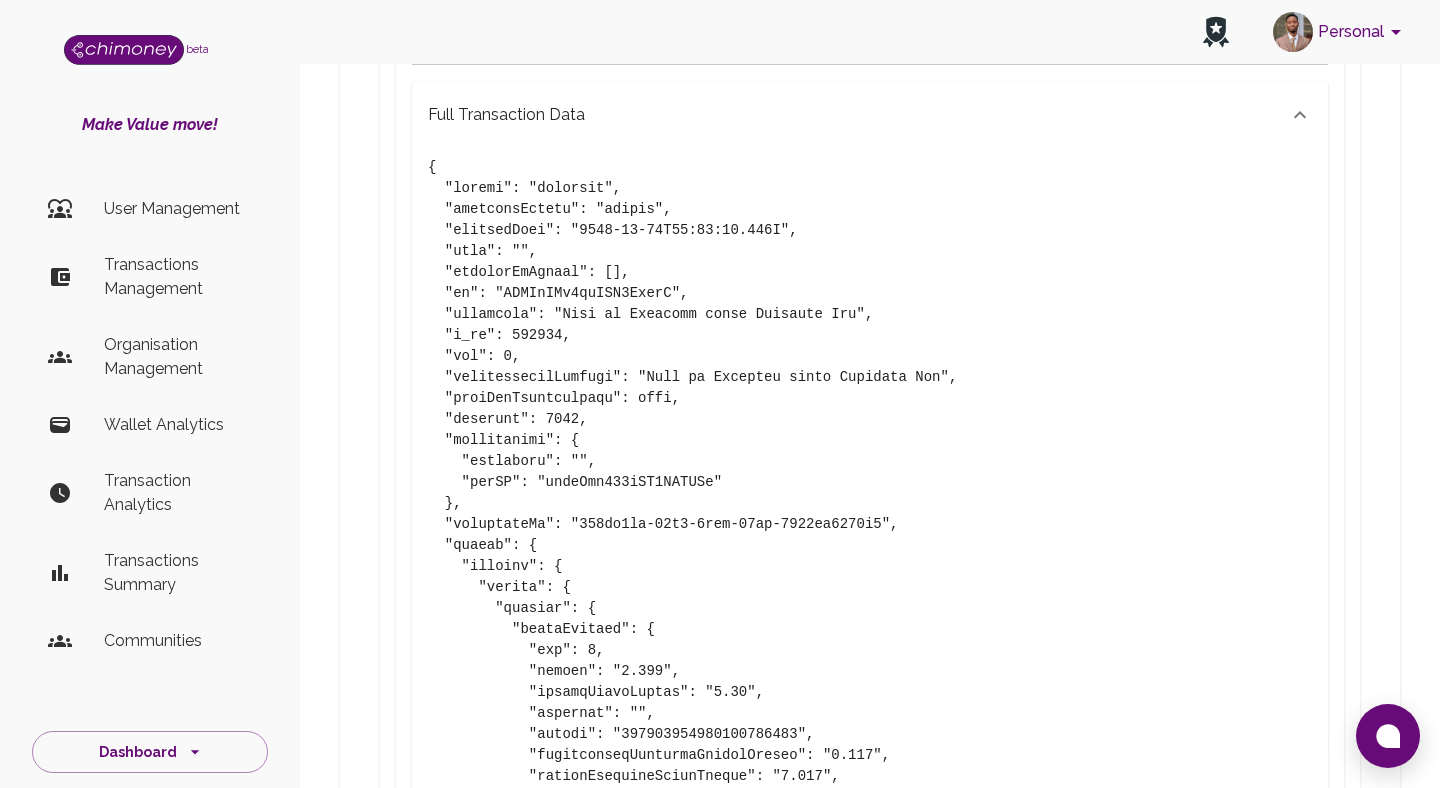 scroll, scrollTop: 1596, scrollLeft: 0, axis: vertical 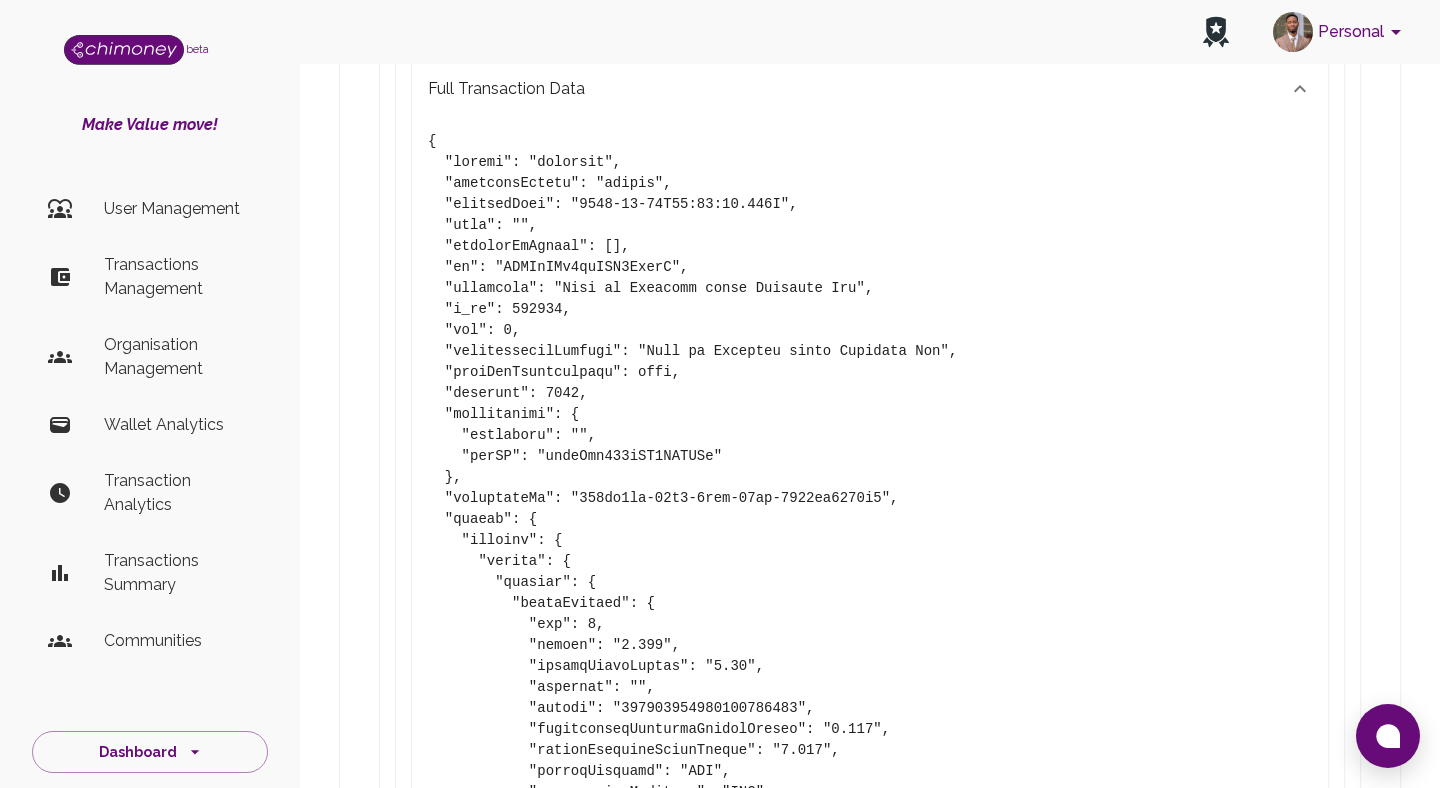 click at bounding box center [870, -163] 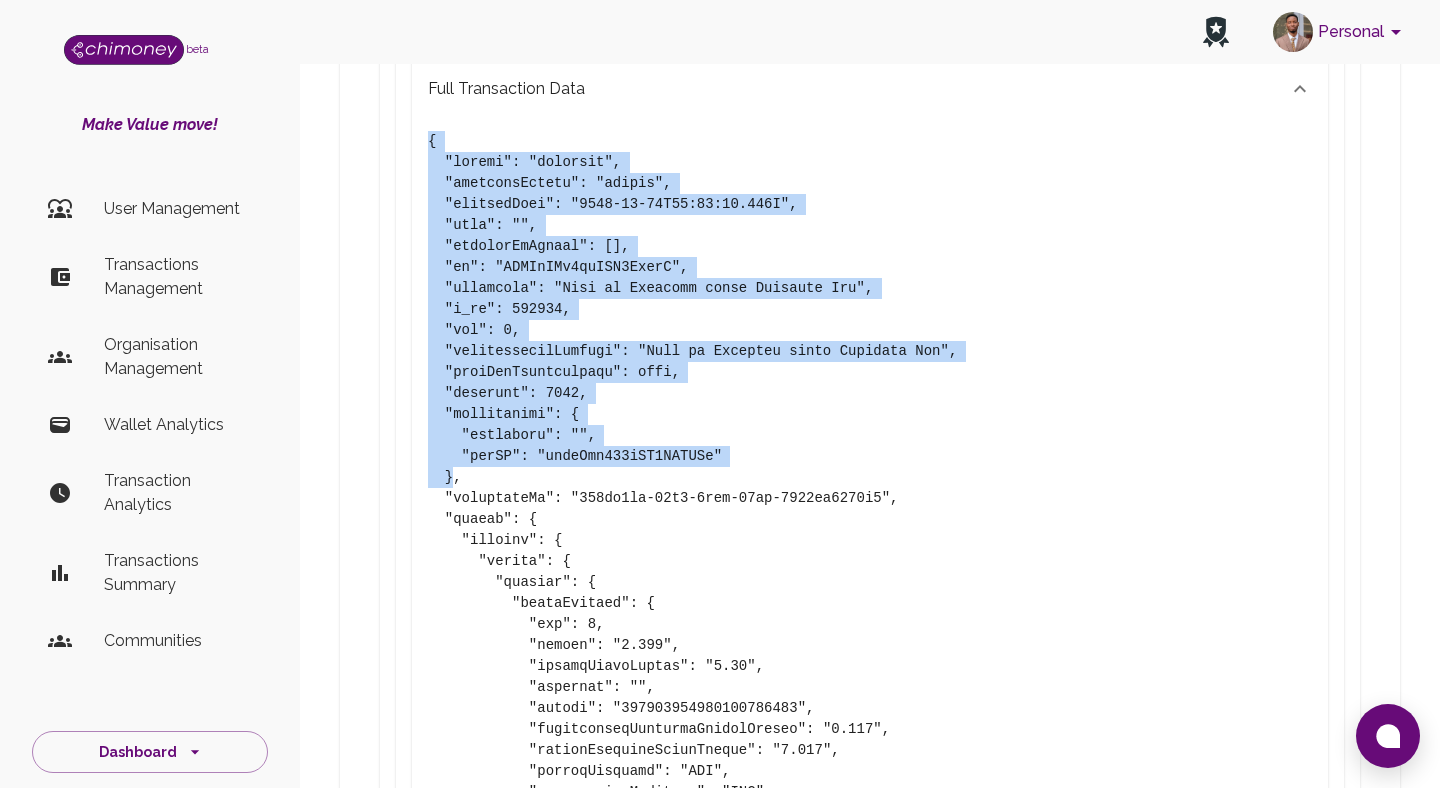 drag, startPoint x: 454, startPoint y: 479, endPoint x: 423, endPoint y: 140, distance: 340.41446 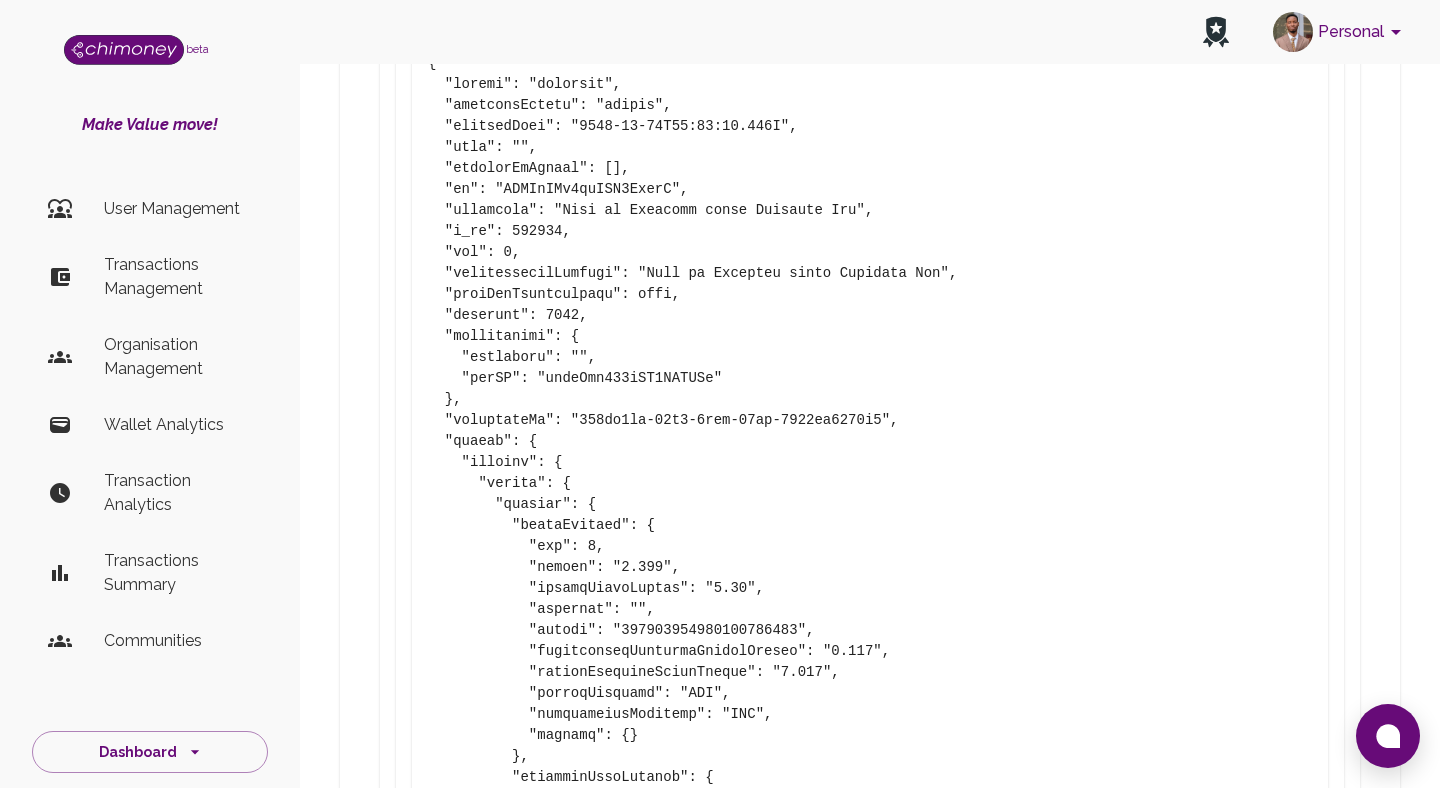 scroll, scrollTop: 1694, scrollLeft: 0, axis: vertical 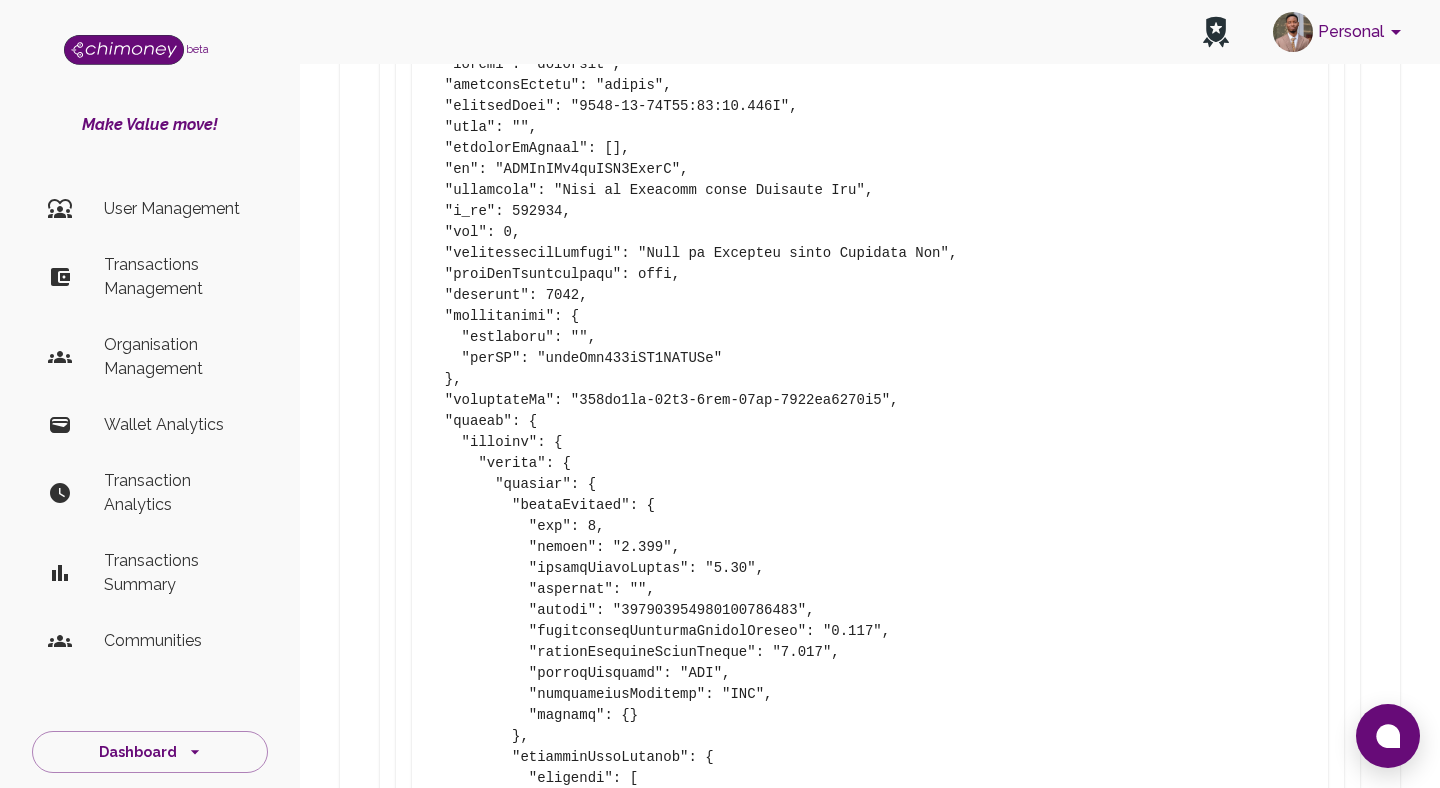 drag, startPoint x: 457, startPoint y: 375, endPoint x: 445, endPoint y: 283, distance: 92.779305 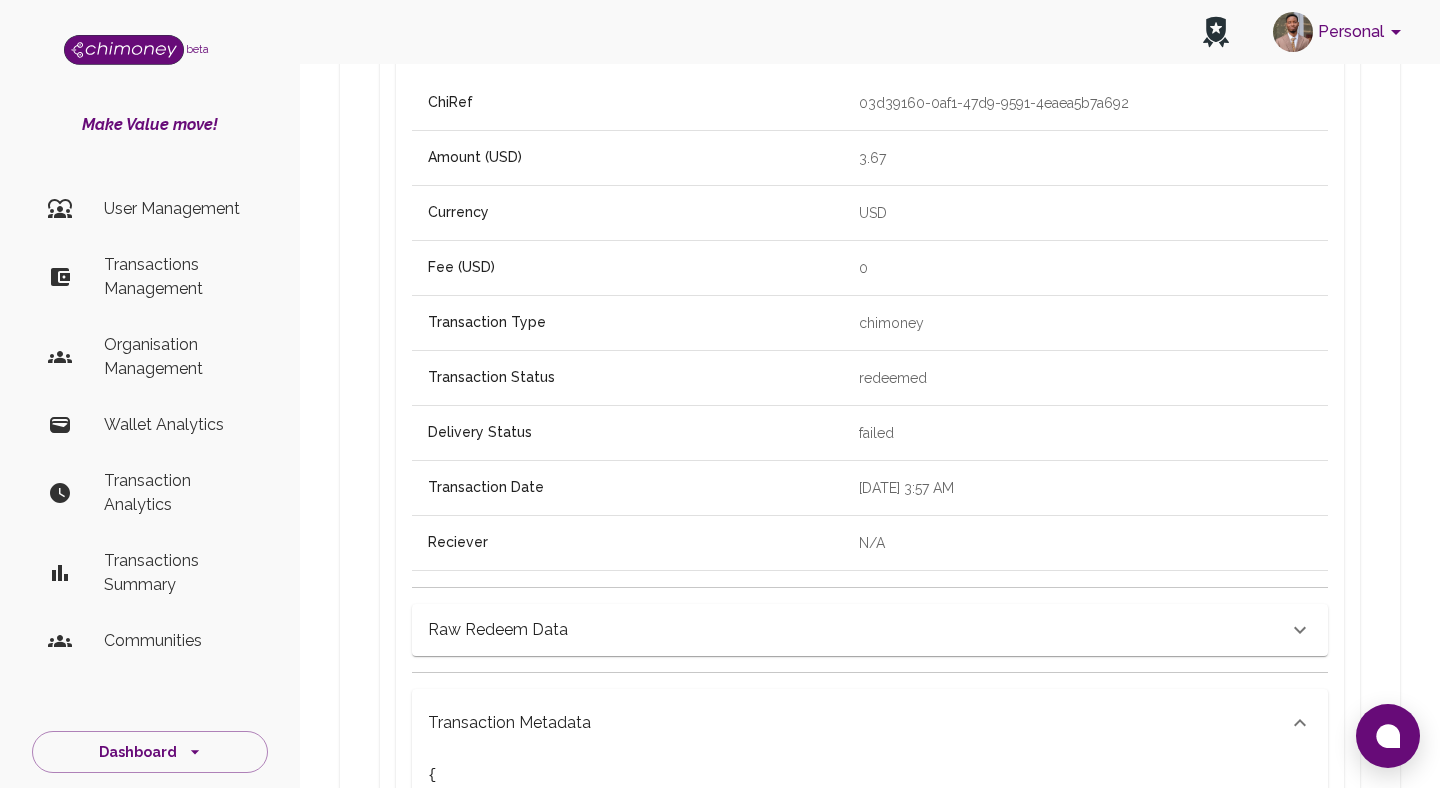 scroll, scrollTop: 306, scrollLeft: 0, axis: vertical 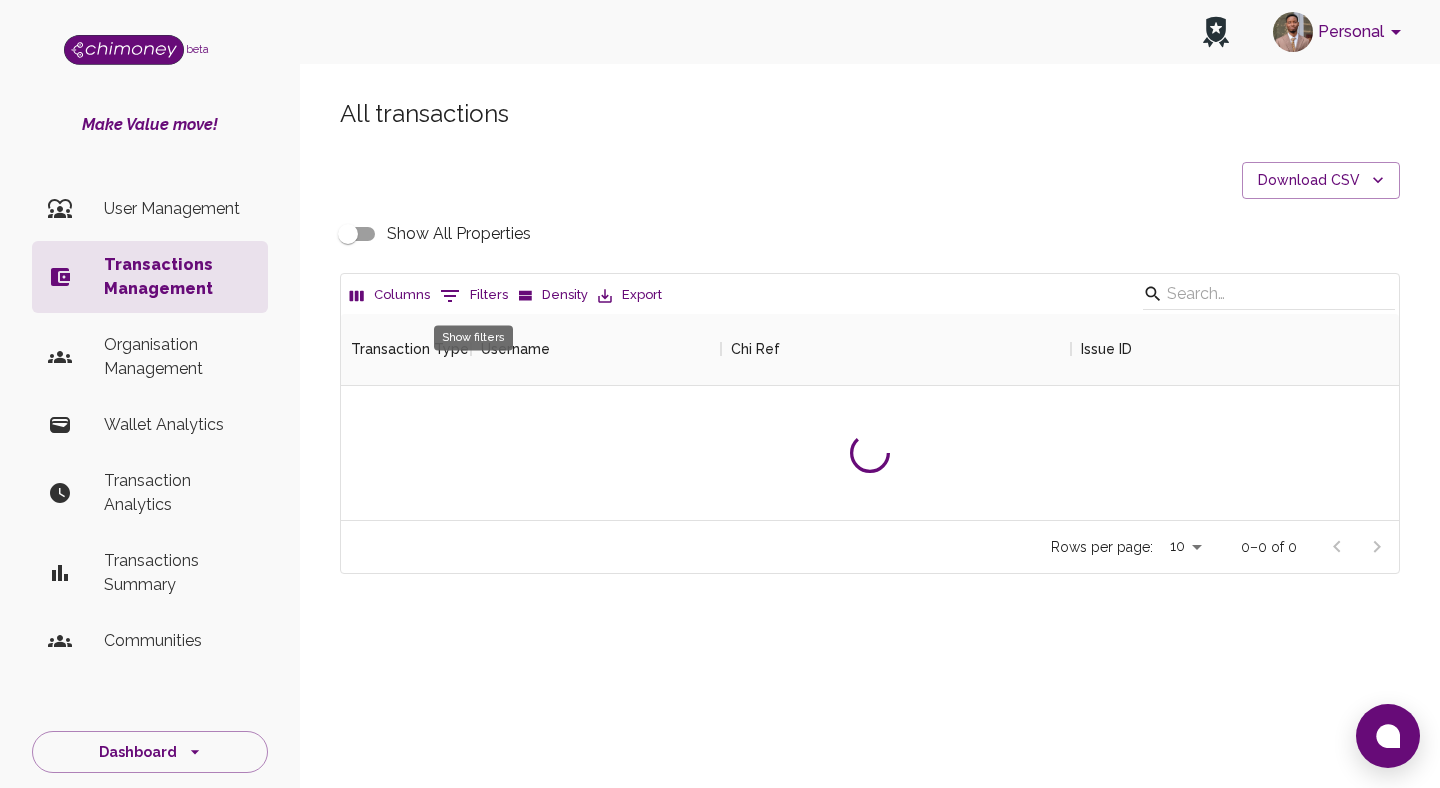 click on "Columns 0 Filters Density Export" at bounding box center [870, 294] 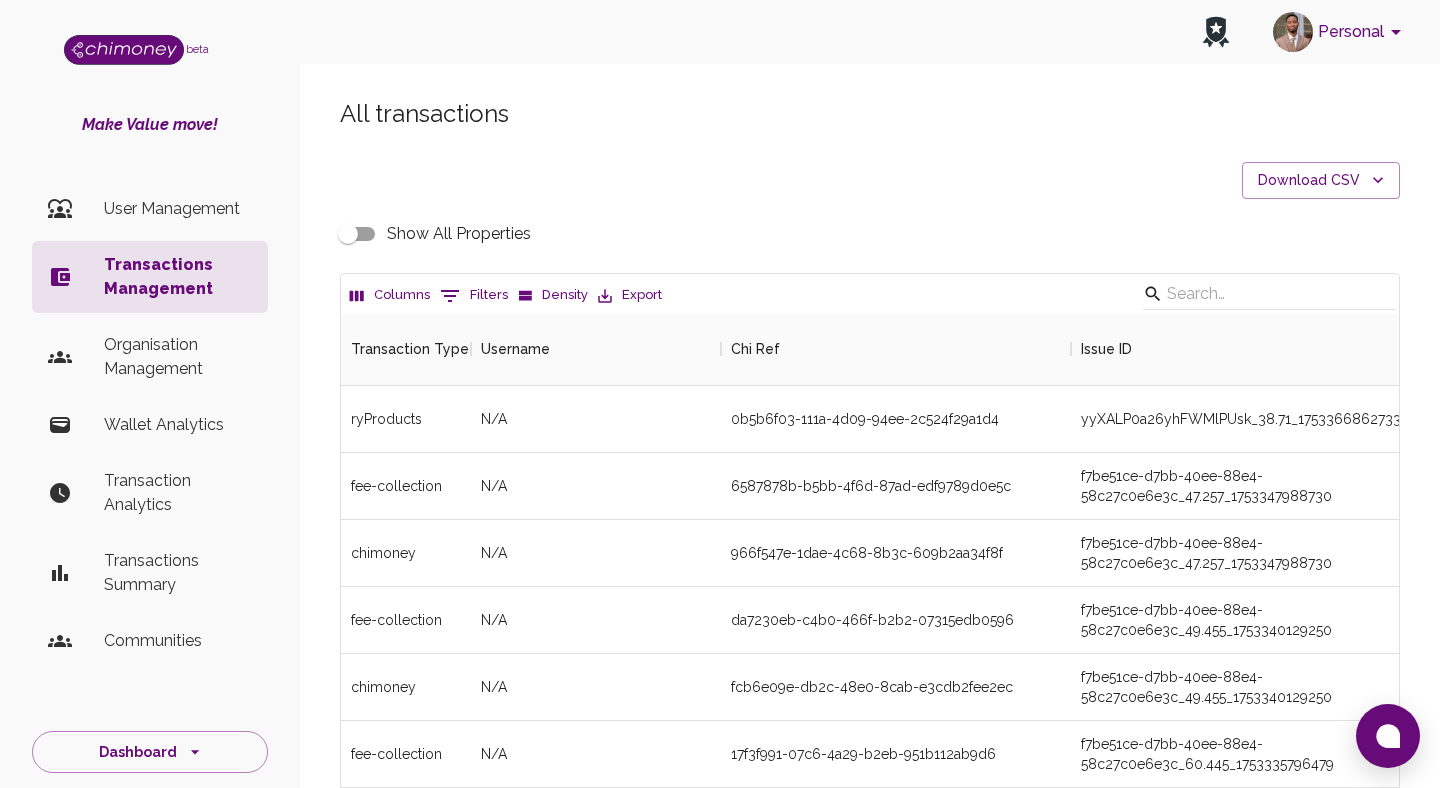 scroll, scrollTop: 1, scrollLeft: 1, axis: both 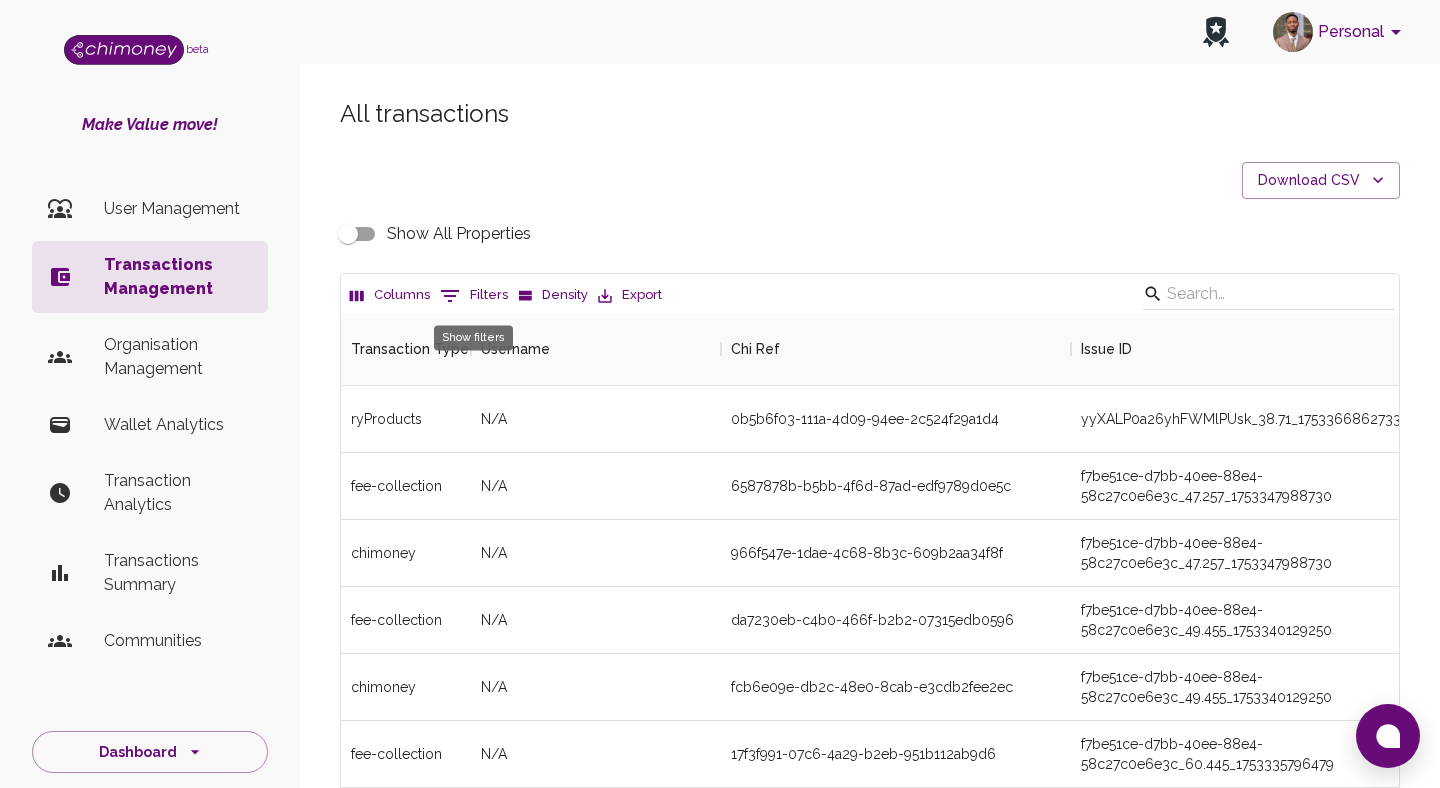 click 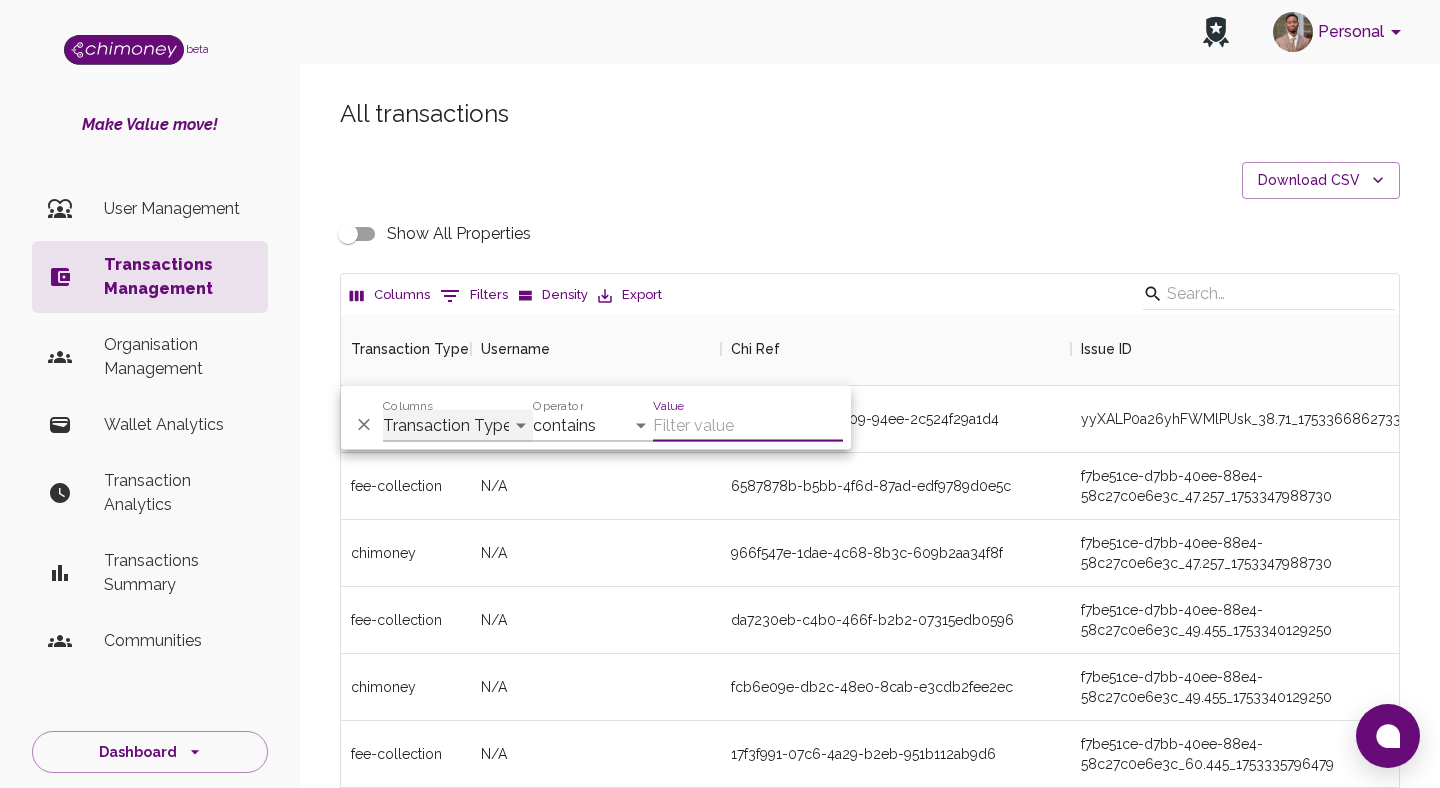 click on "Transaction Type Username Chi Ref Issue ID Value Amount Currency Fee ($) FX Rate Initiator Reciever Status Delivery Status Transaction Date Transaction payment Method Order Number - Corpay Actions" at bounding box center [458, 426] 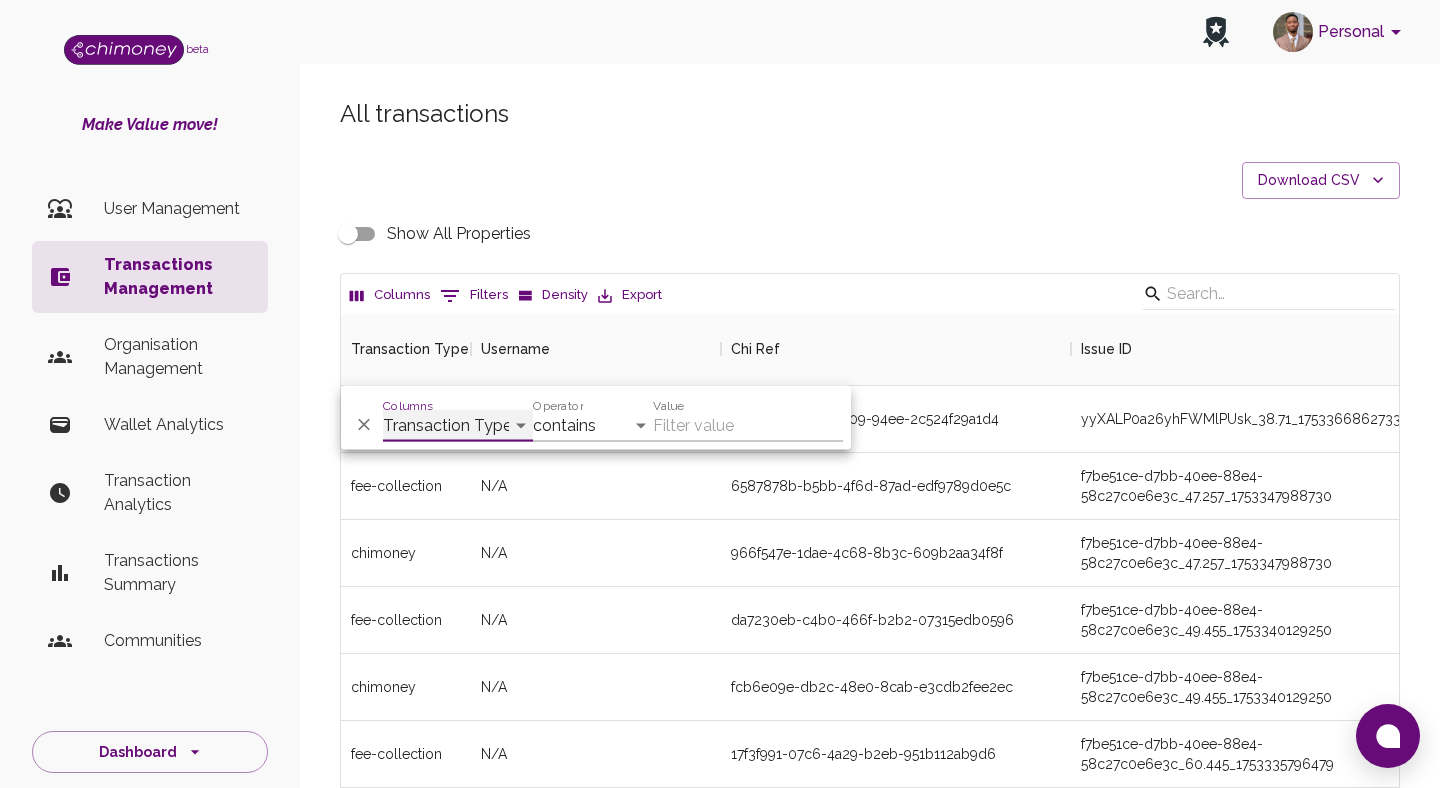 select on "payout.order.orderNumber" 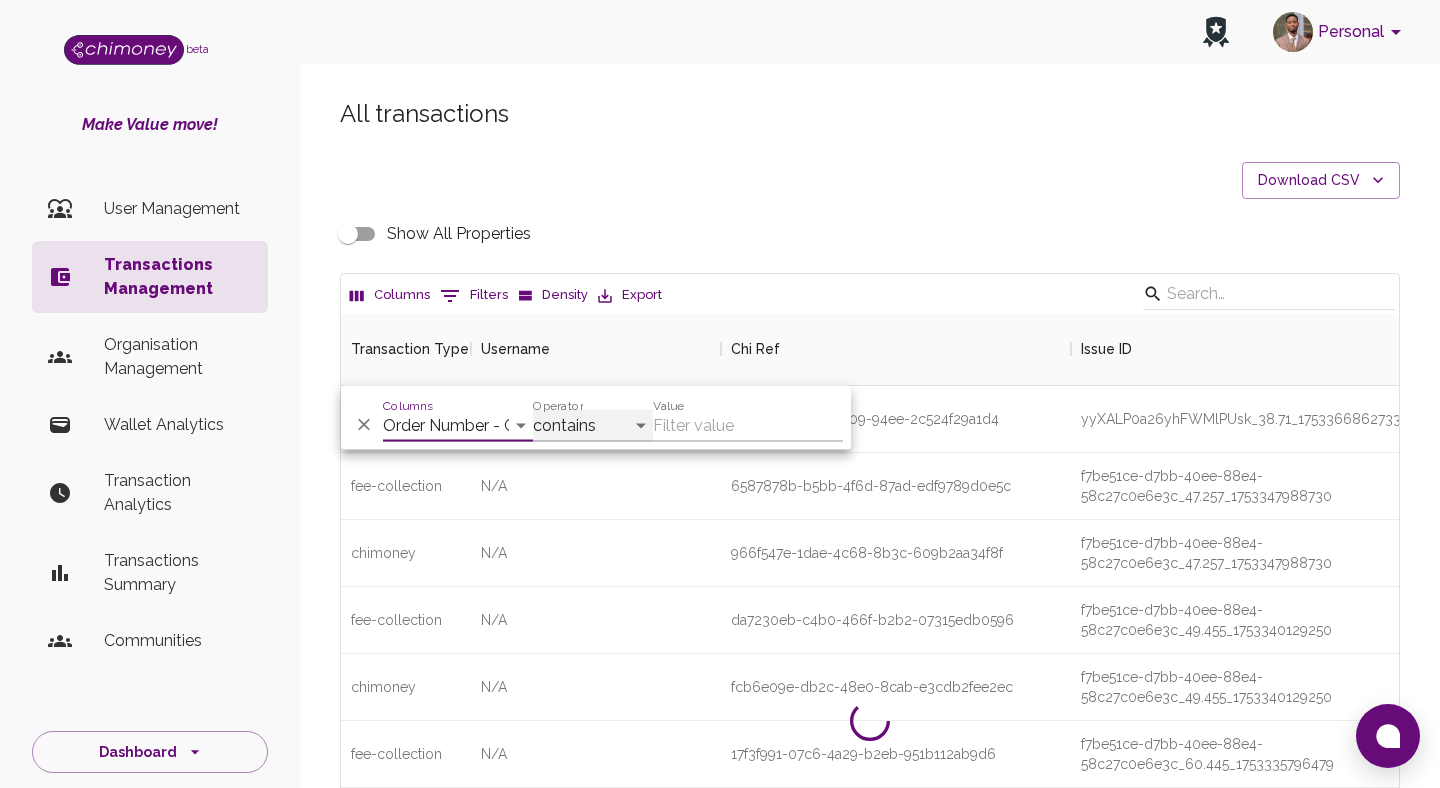 click on "contains equals starts with ends with is empty is not empty is any of" at bounding box center [593, 426] 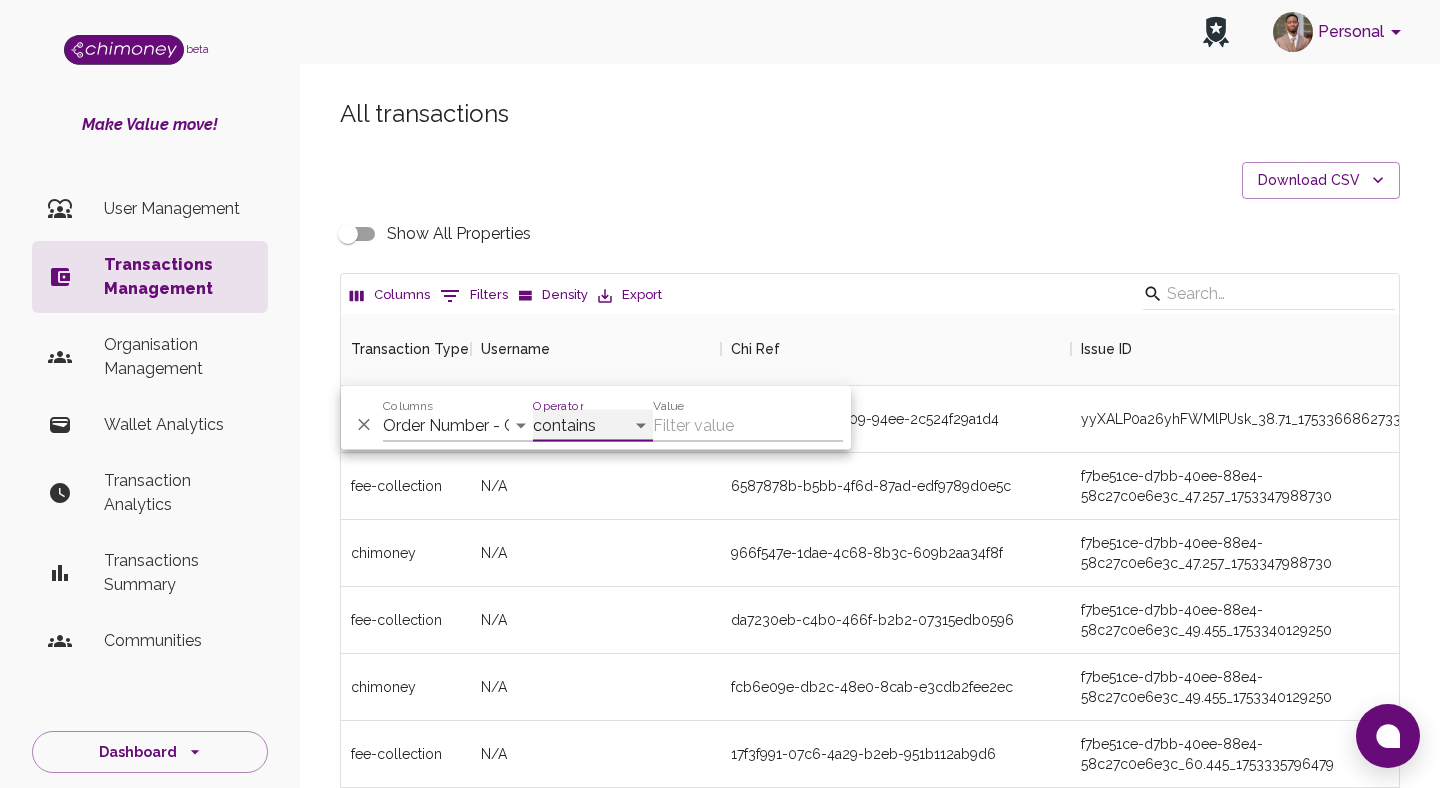 select on "equals" 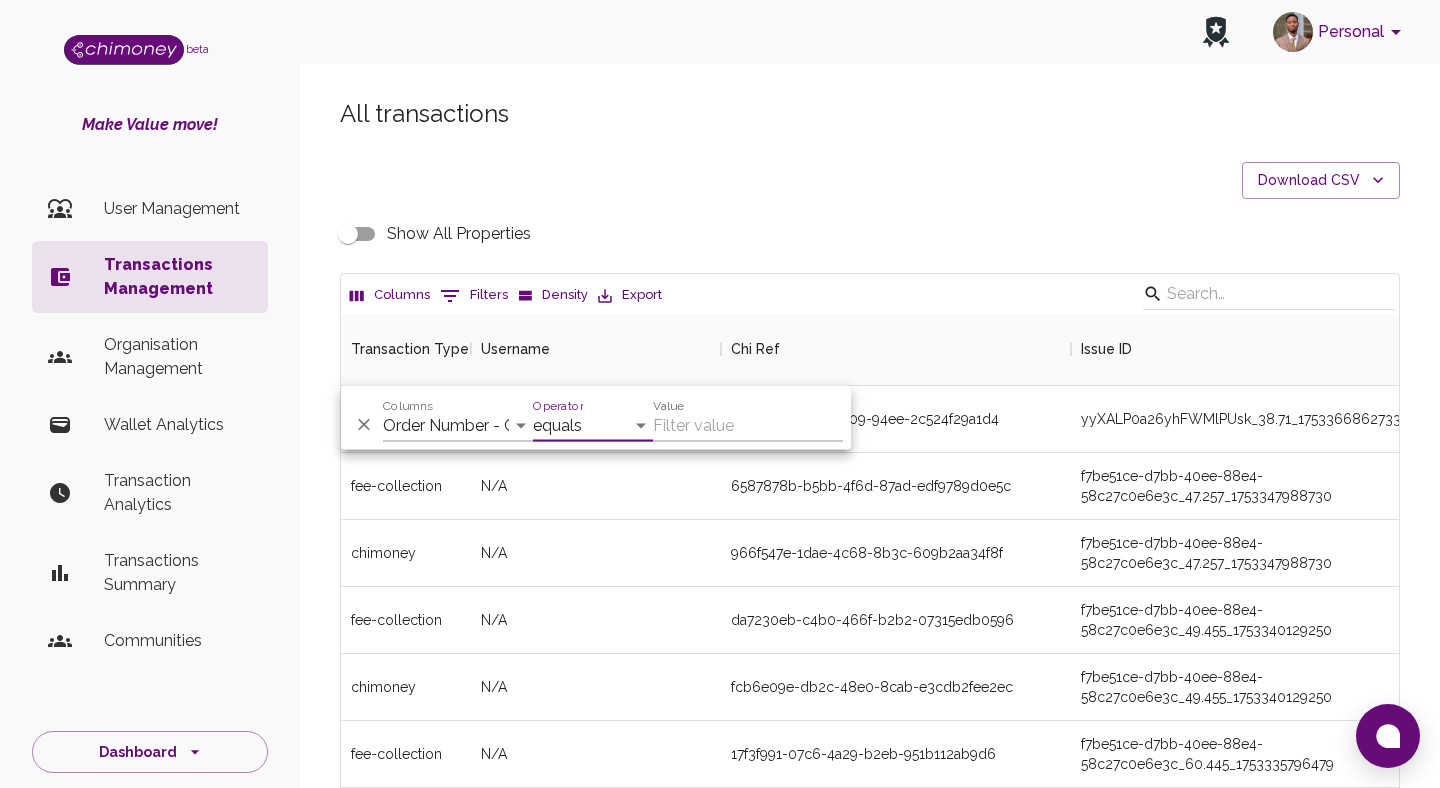 click on "Value" at bounding box center [748, 426] 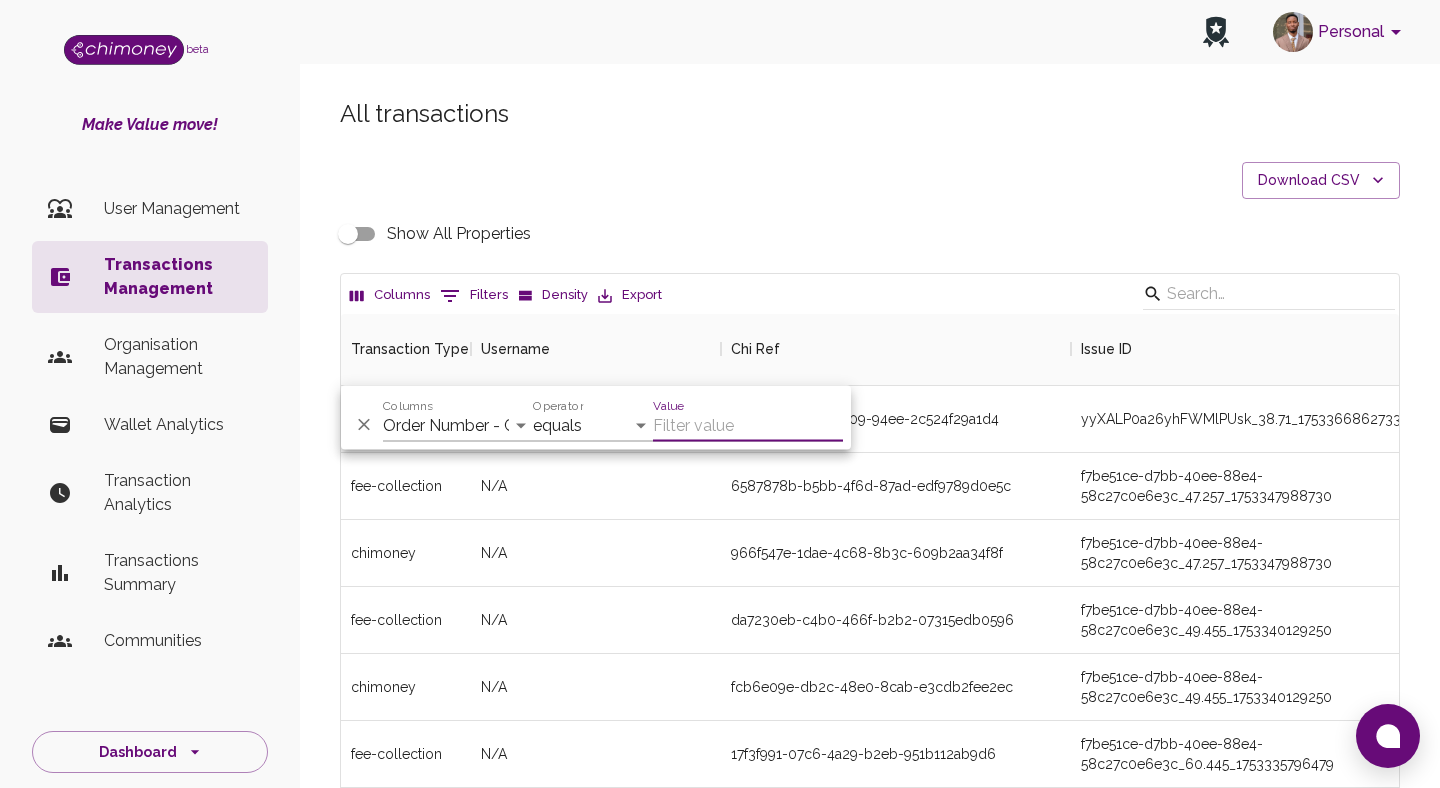 paste on "34272544" 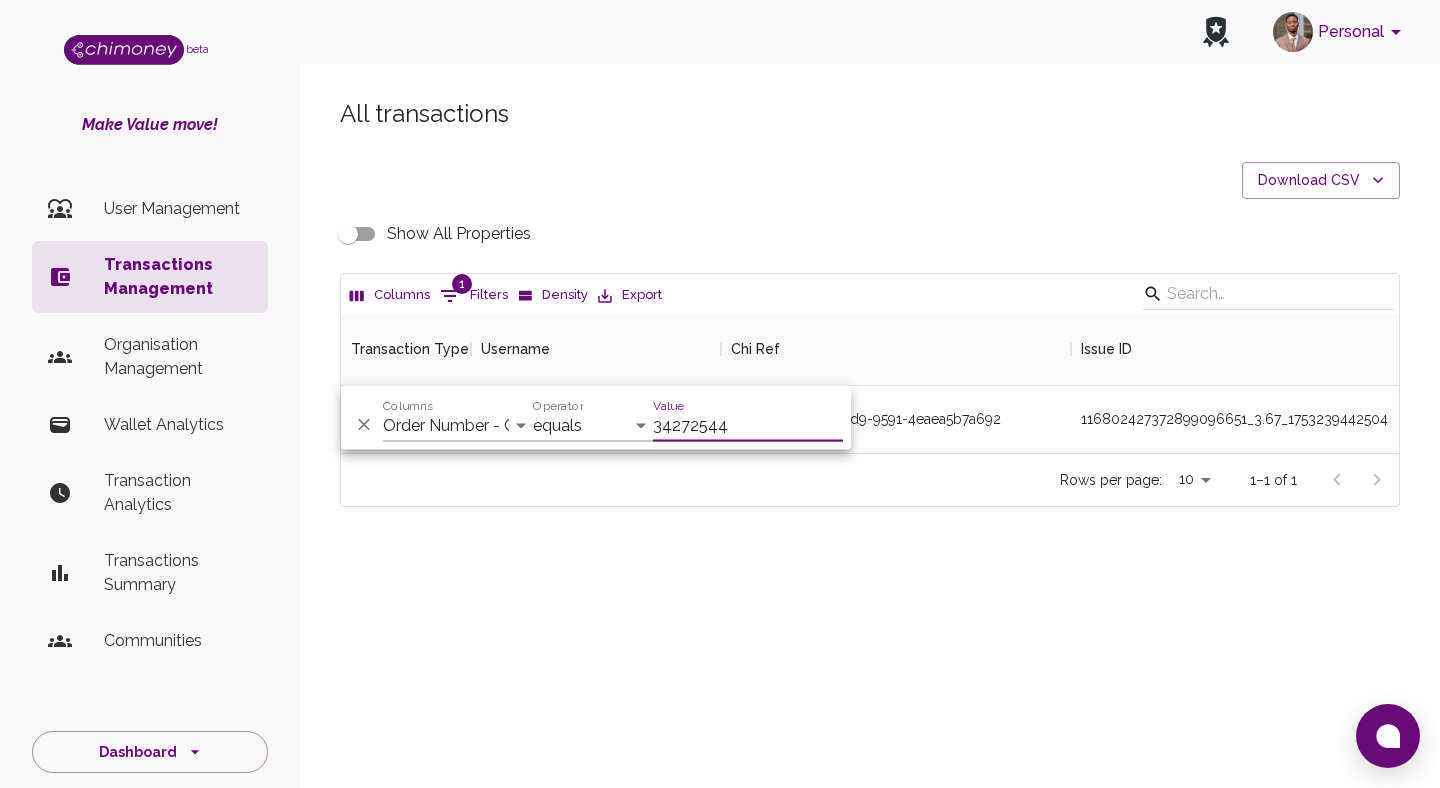 scroll, scrollTop: 139, scrollLeft: 1058, axis: both 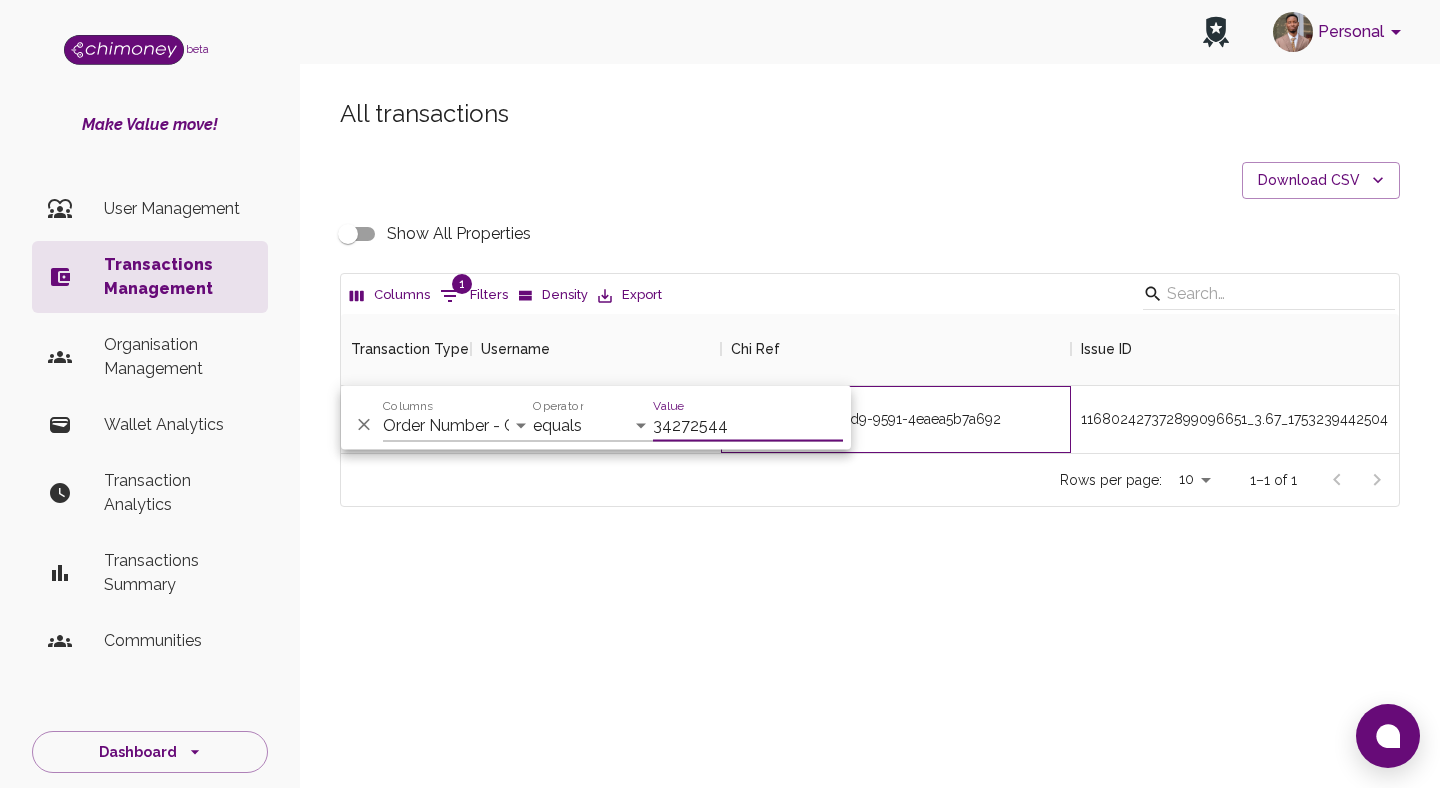 click on "03d39160-0af1-47d9-9591-4eaea5b7a692" at bounding box center (896, 419) 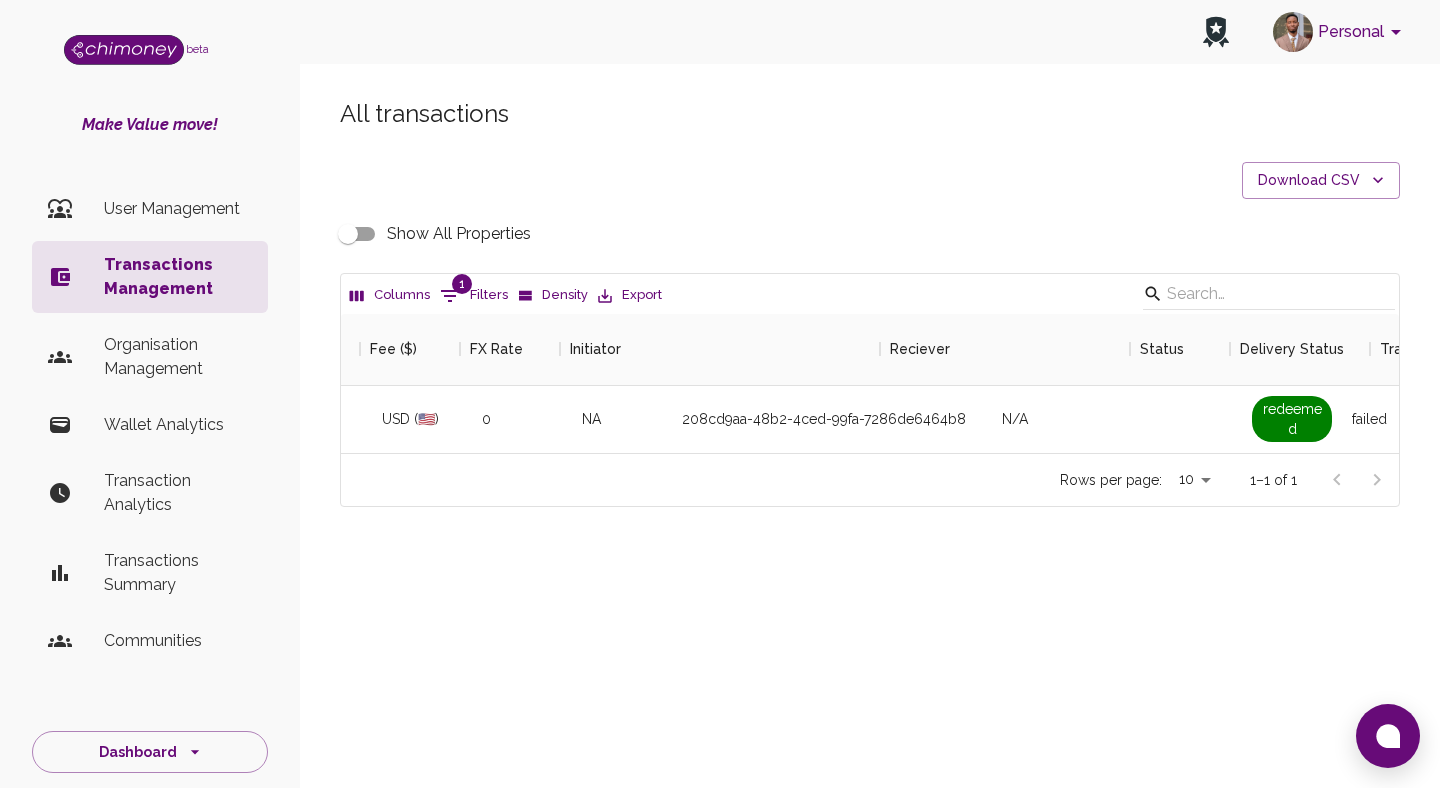 scroll, scrollTop: 0, scrollLeft: 1340, axis: horizontal 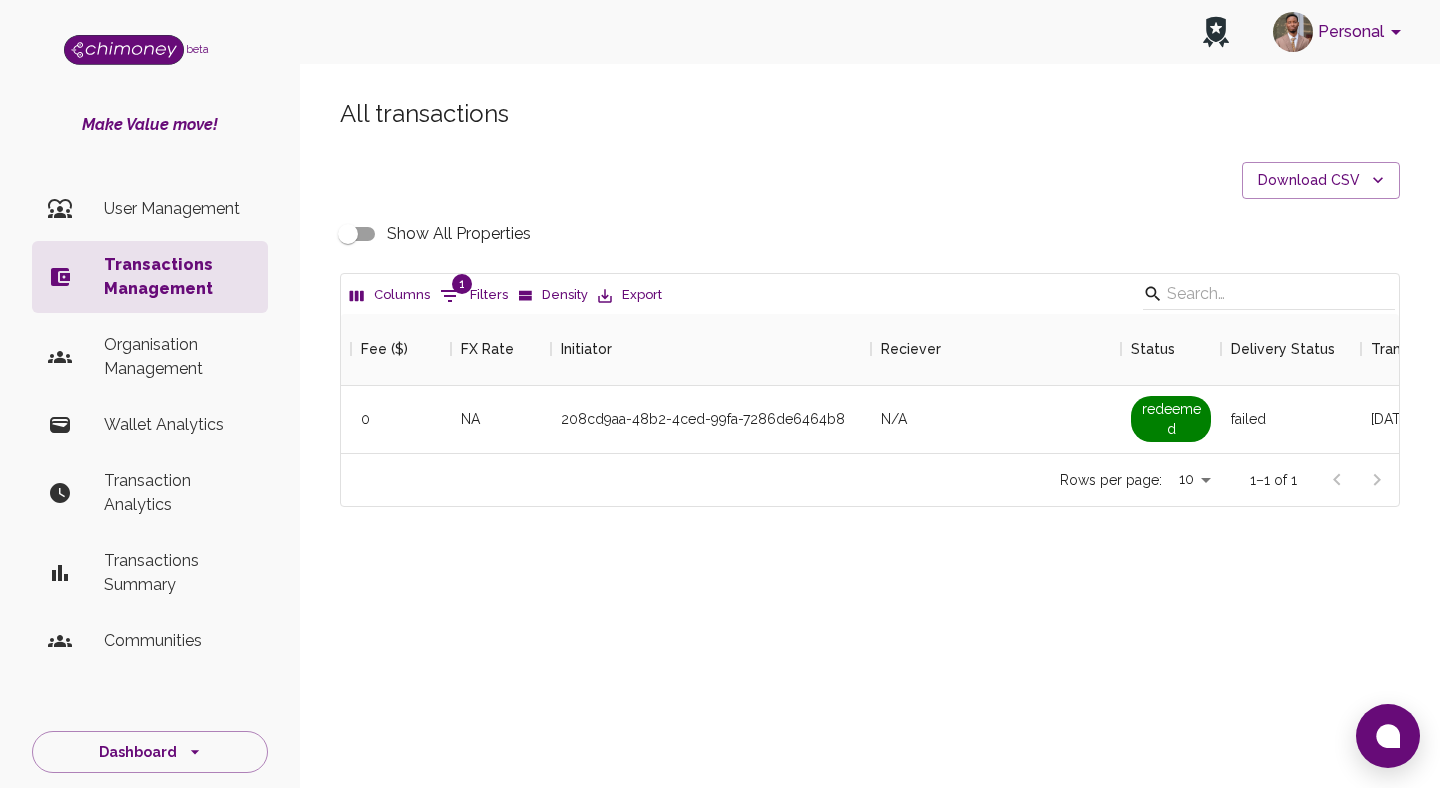 click on "Show All Properties" at bounding box center [348, 234] 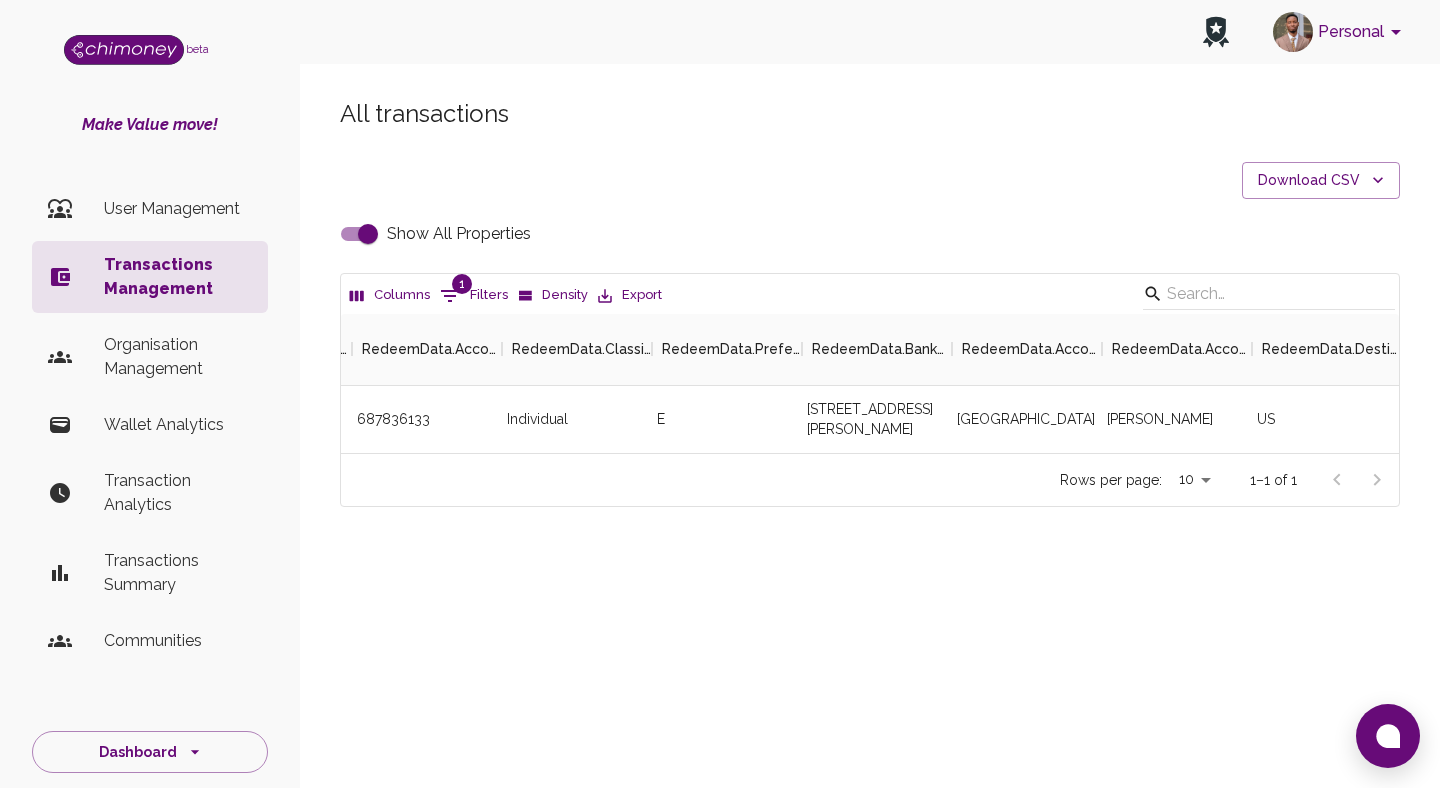 scroll, scrollTop: 0, scrollLeft: 2246, axis: horizontal 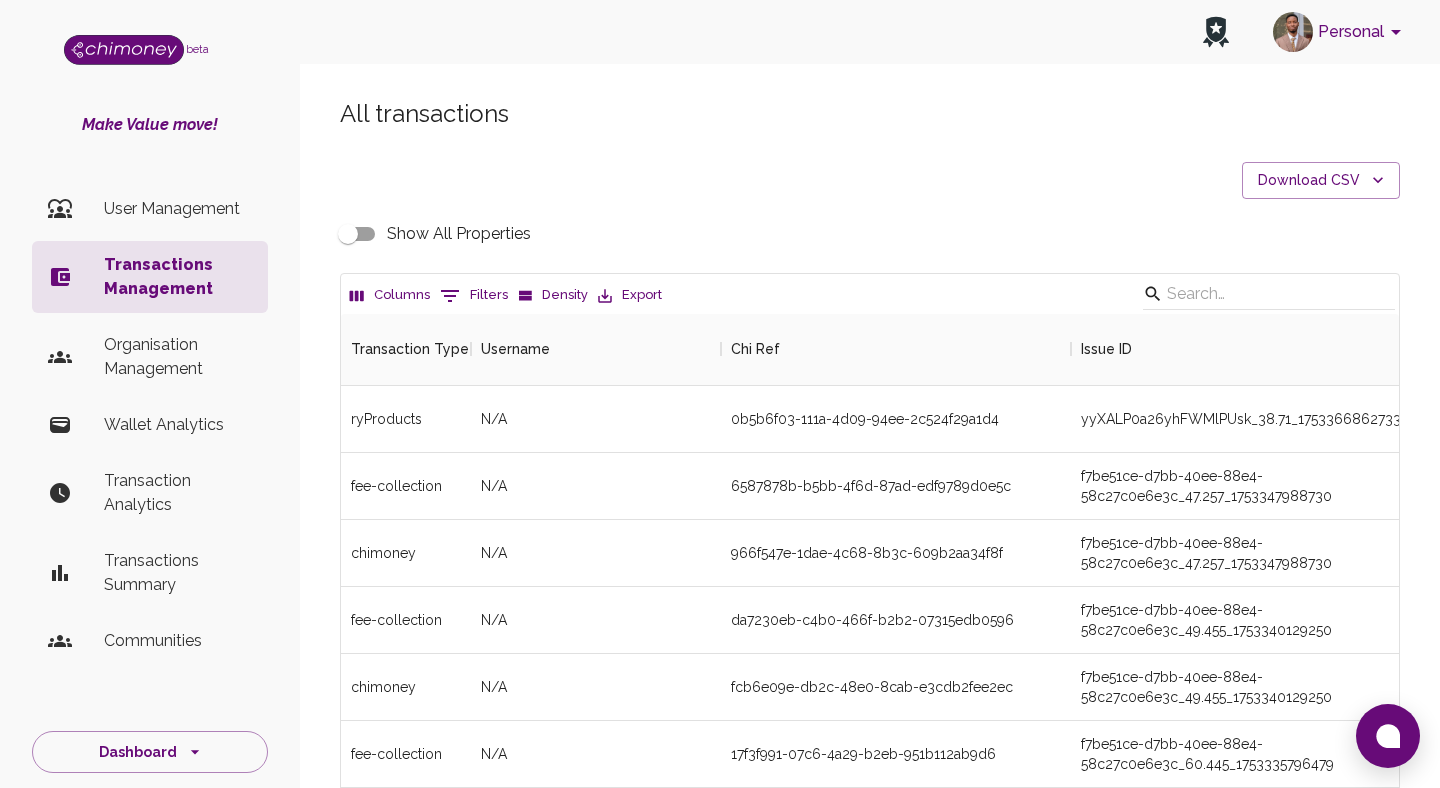 click on "0 Filters" at bounding box center (474, 296) 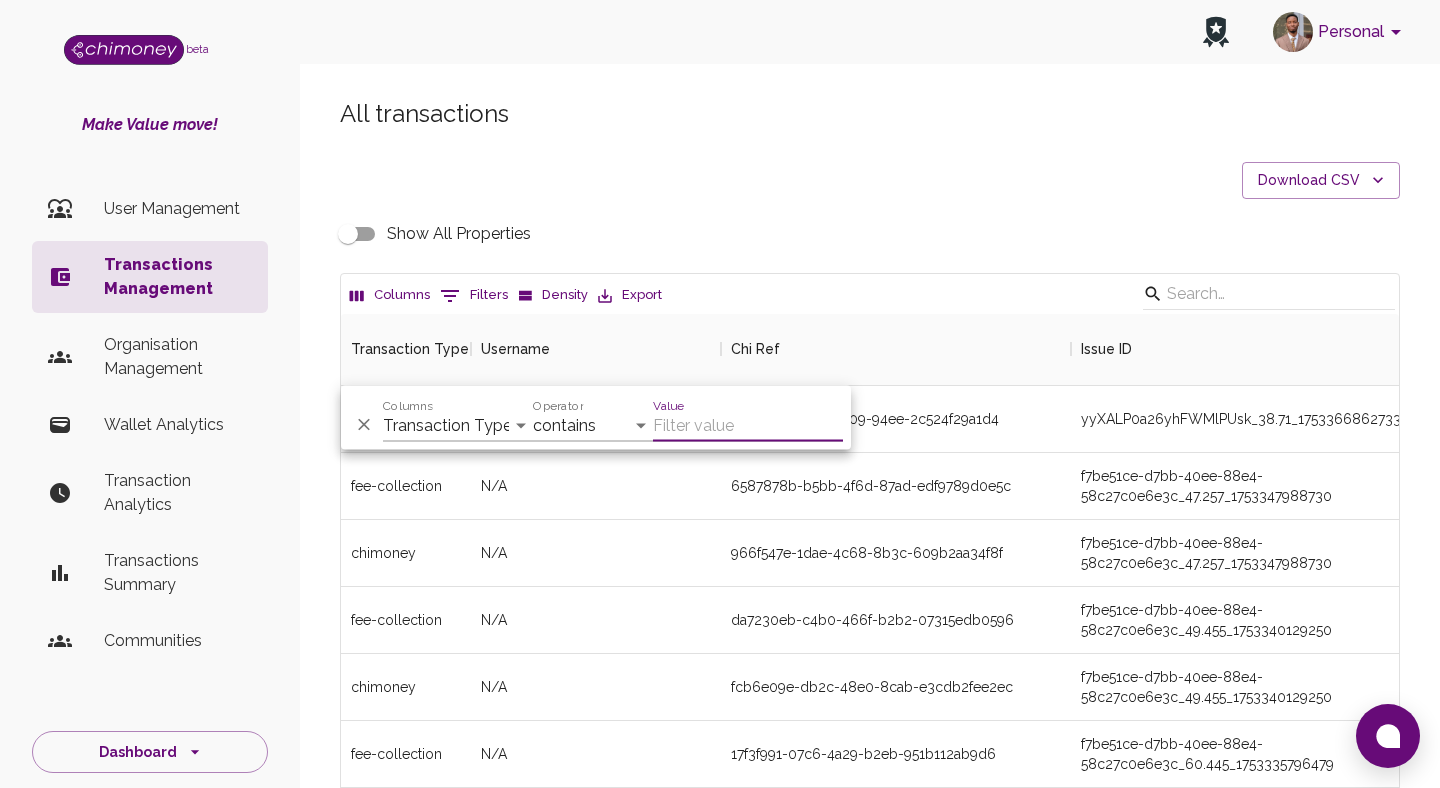click on "Columns Transaction Type Username Chi Ref Issue ID Value Amount Currency Fee ($) FX Rate Initiator Reciever Status Delivery Status Transaction Date Transaction payment Method Order Number - Corpay Actions" at bounding box center (458, 418) 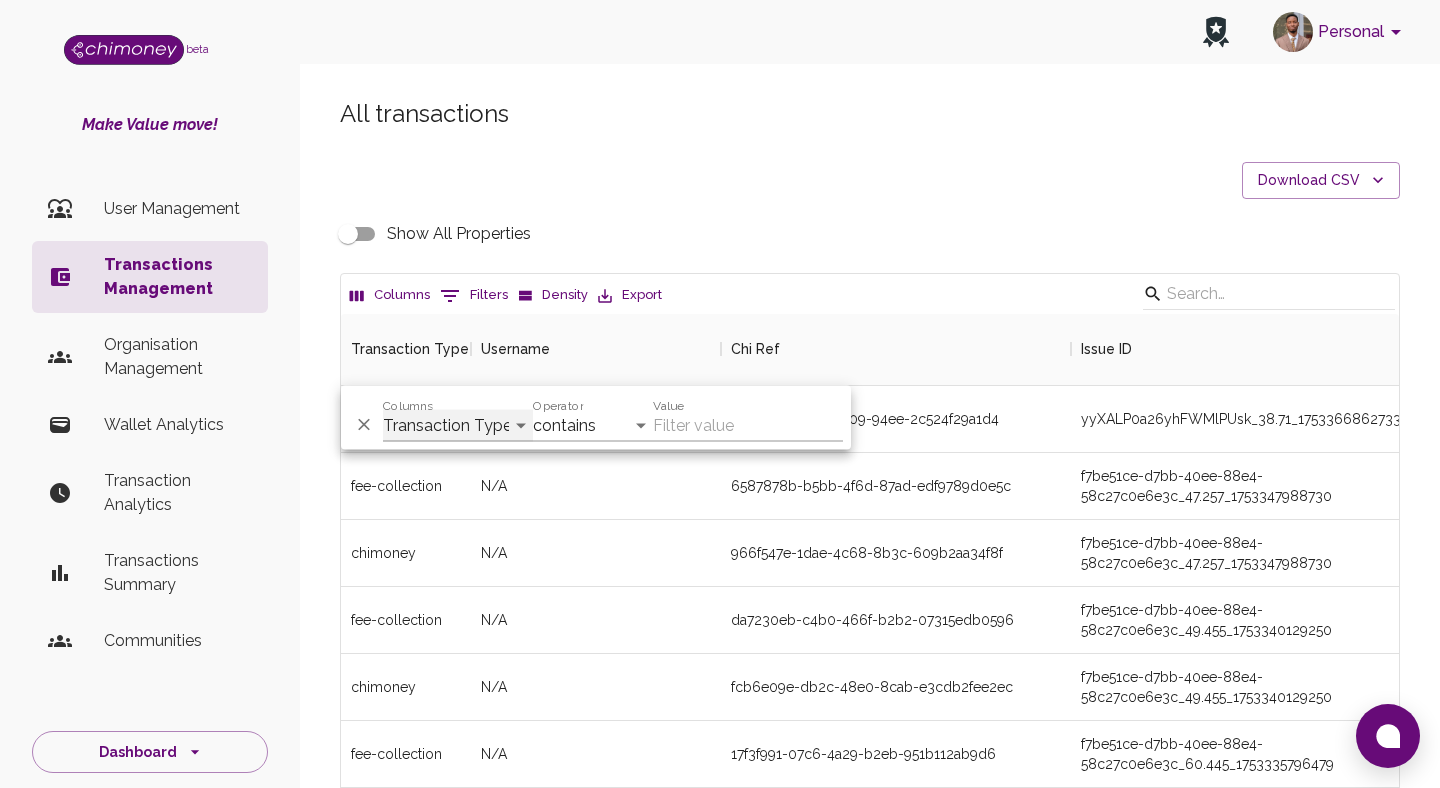 click on "Transaction Type Username Chi Ref Issue ID Value Amount Currency Fee ($) FX Rate Initiator Reciever Status Delivery Status Transaction Date Transaction payment Method Order Number - Corpay Actions" at bounding box center [458, 426] 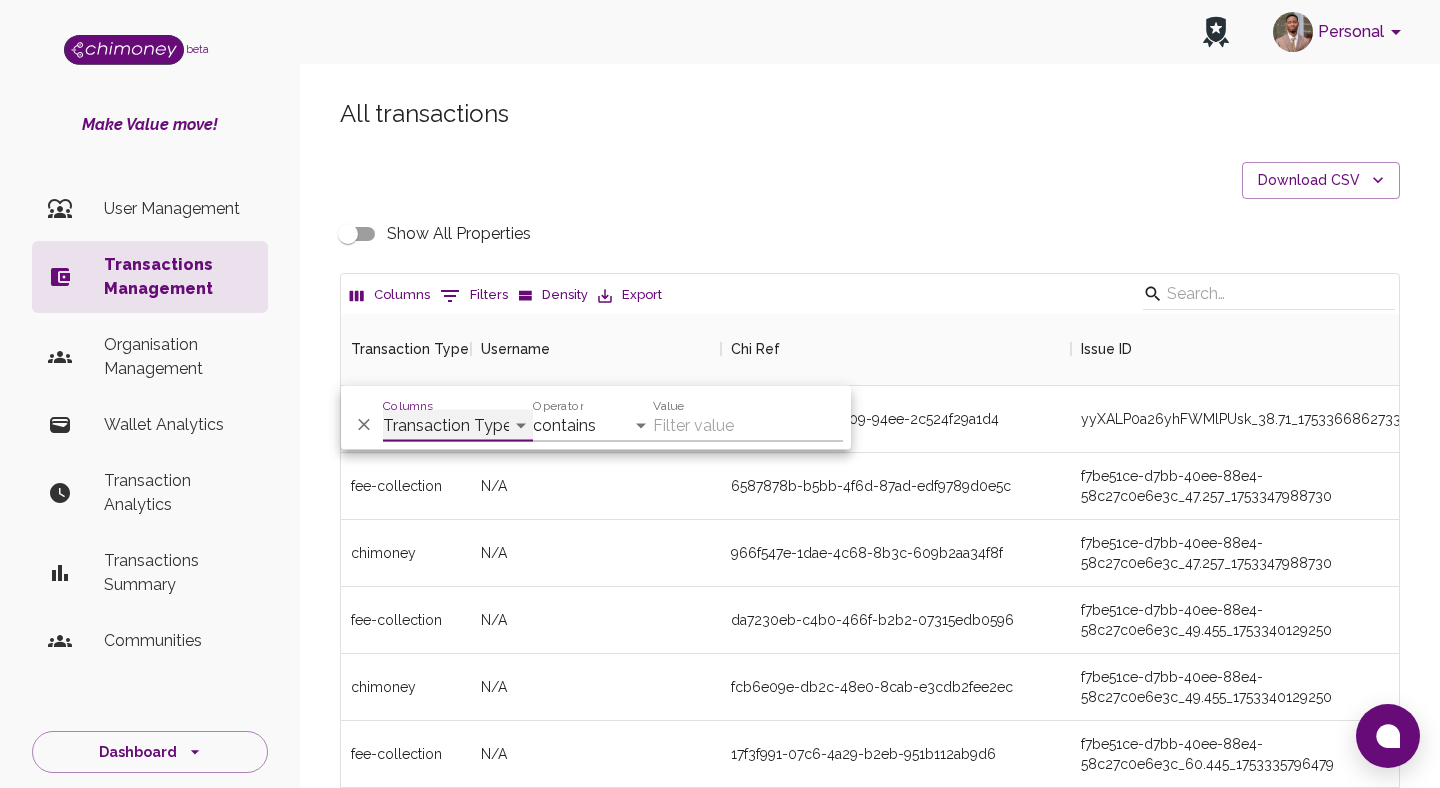 select on "payout.order.orderNumber" 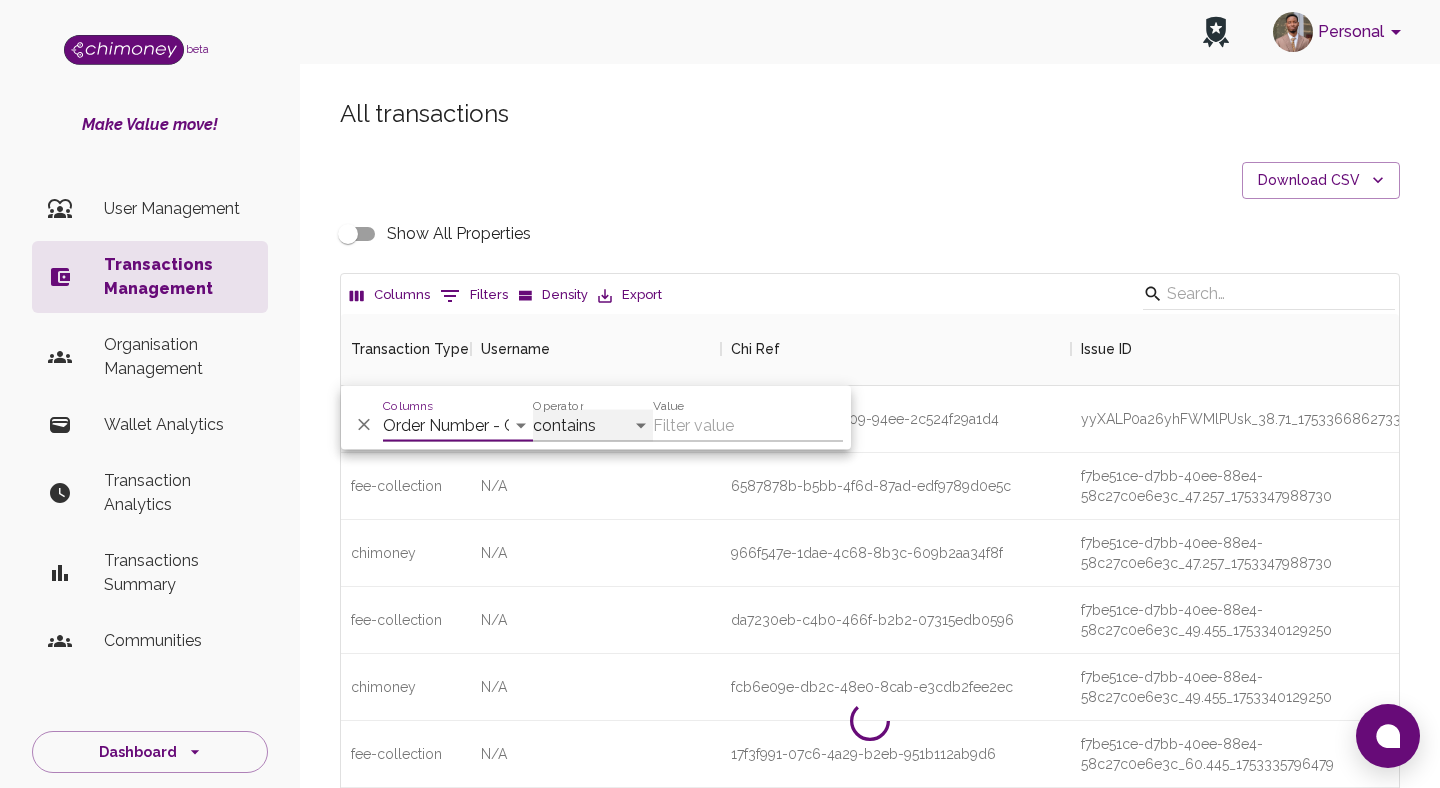 click on "contains equals starts with ends with is empty is not empty is any of" at bounding box center (593, 426) 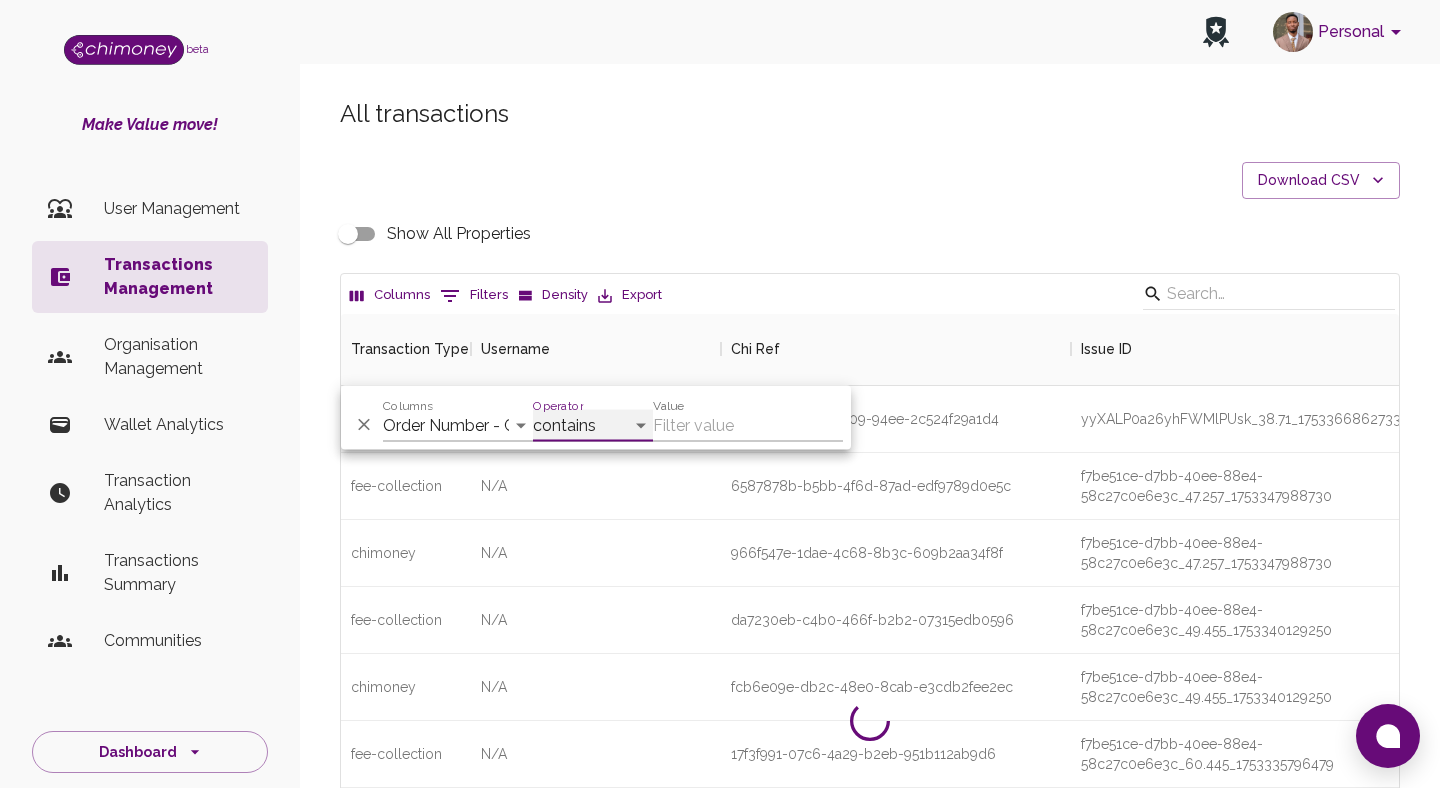 select on "equals" 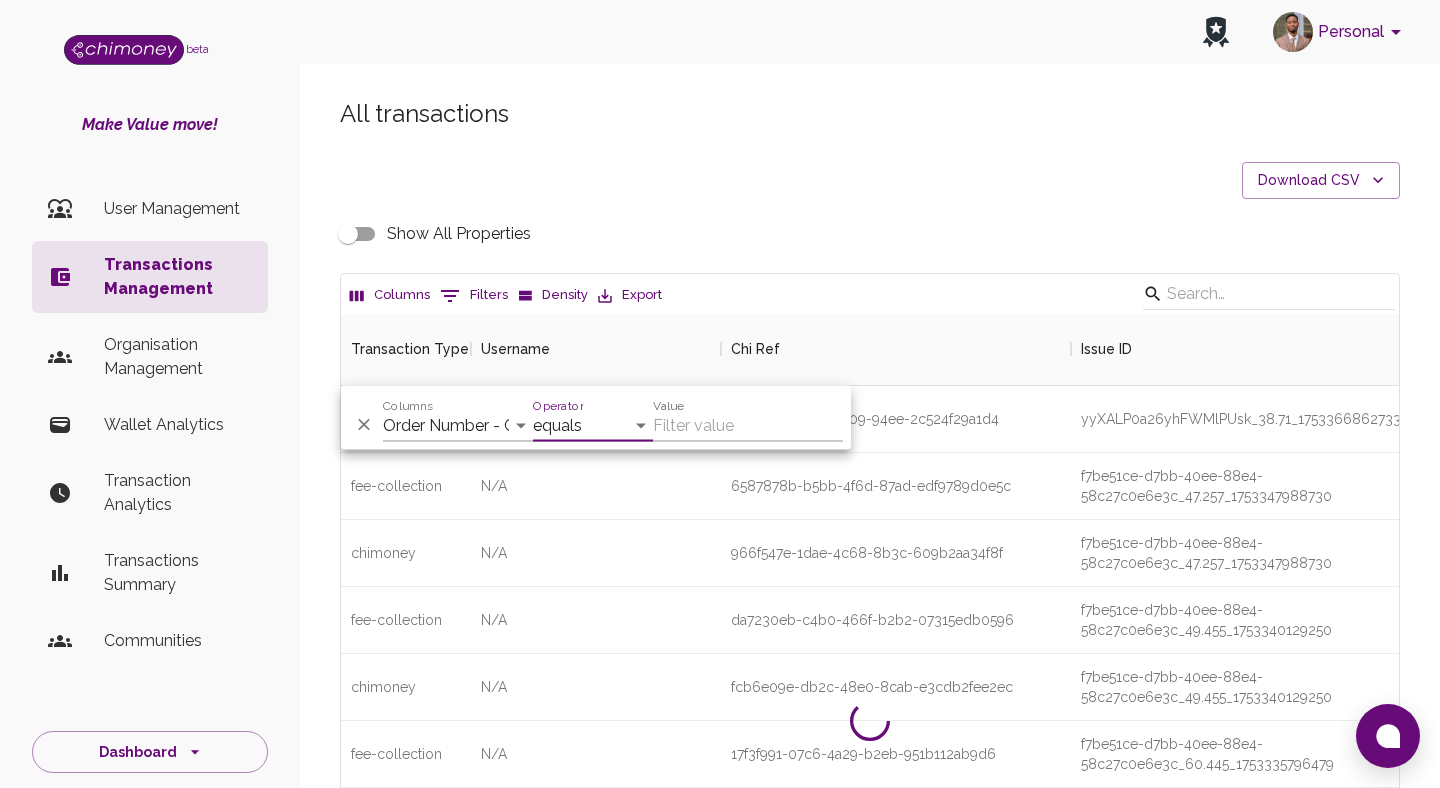 click on "Value" at bounding box center (748, 426) 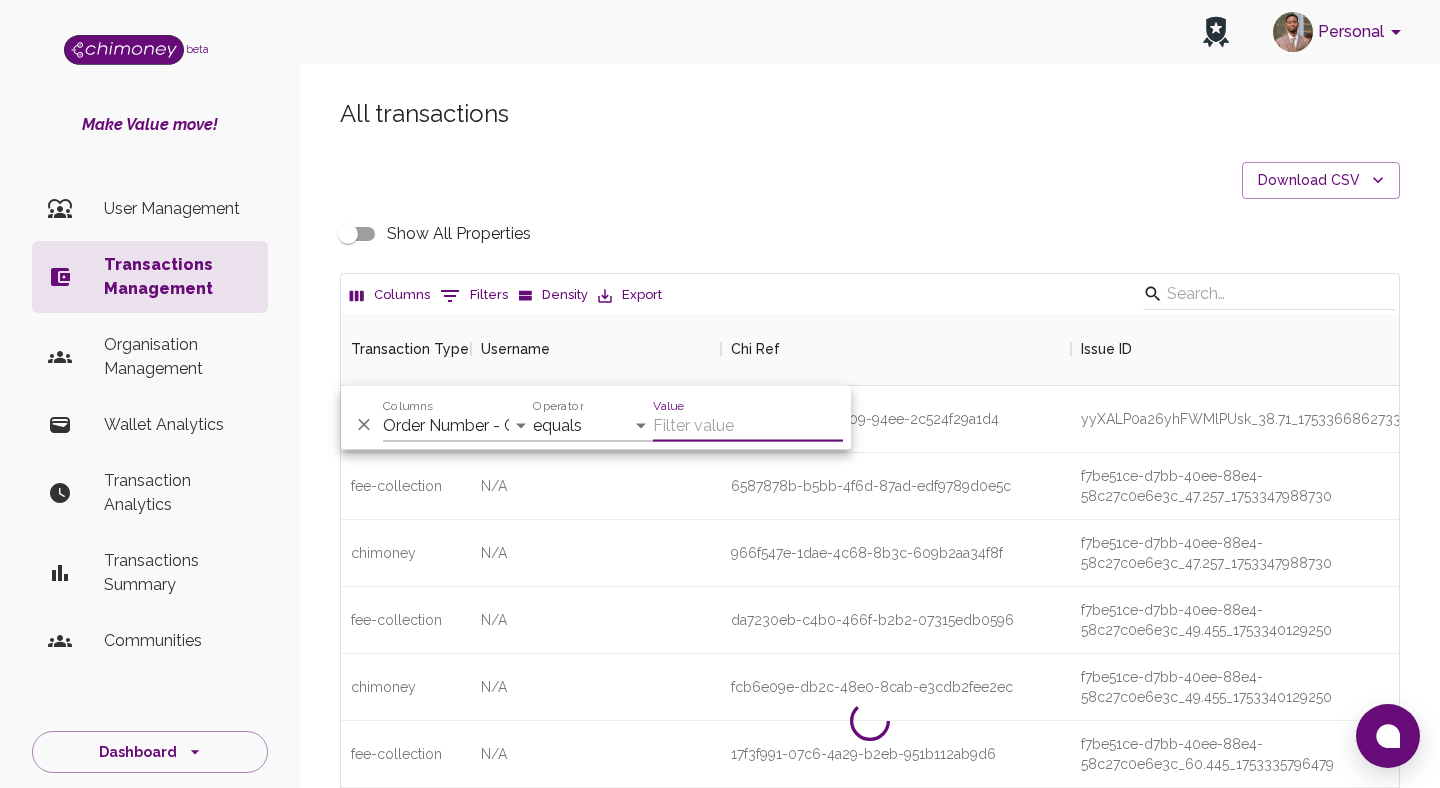 paste on "34272544" 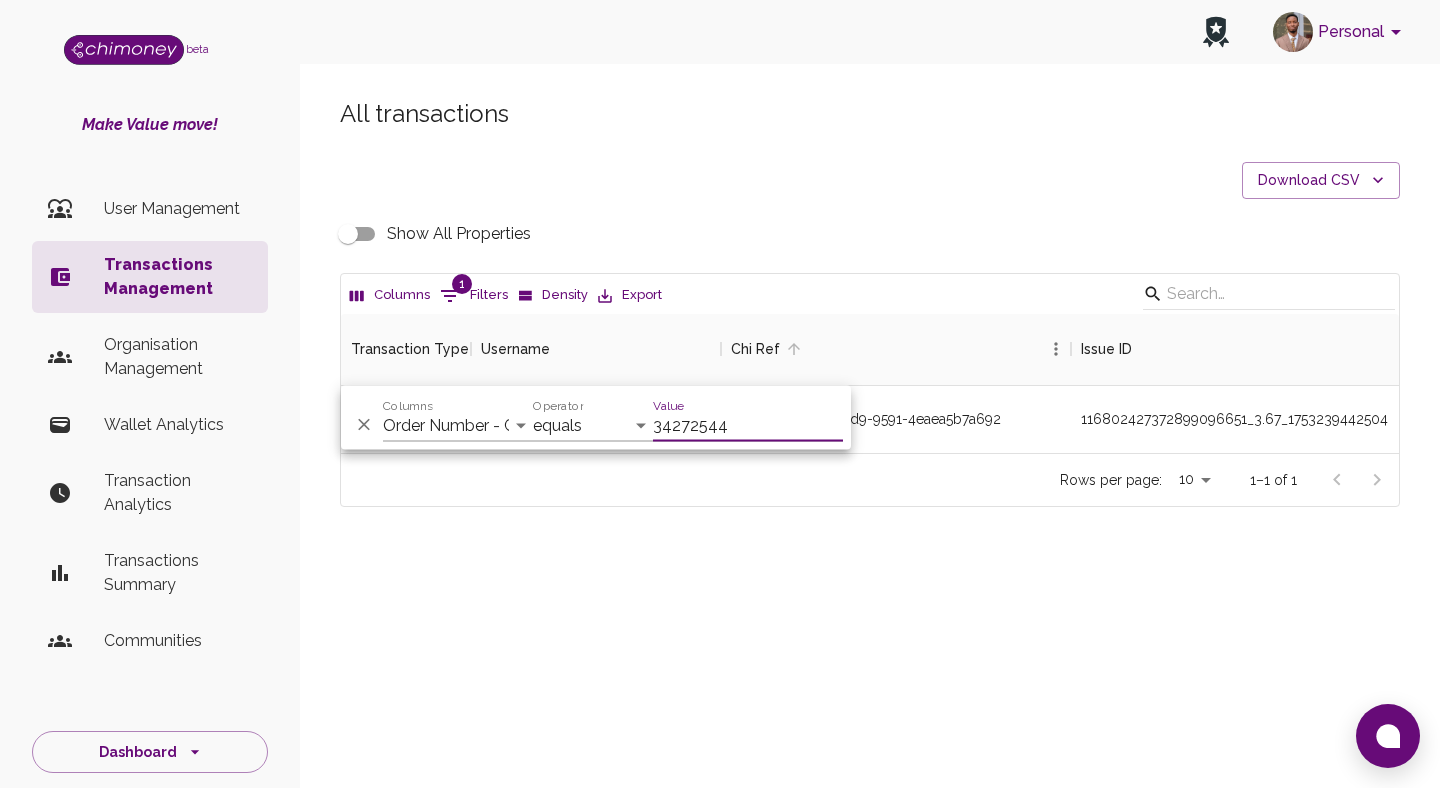 scroll, scrollTop: 139, scrollLeft: 1058, axis: both 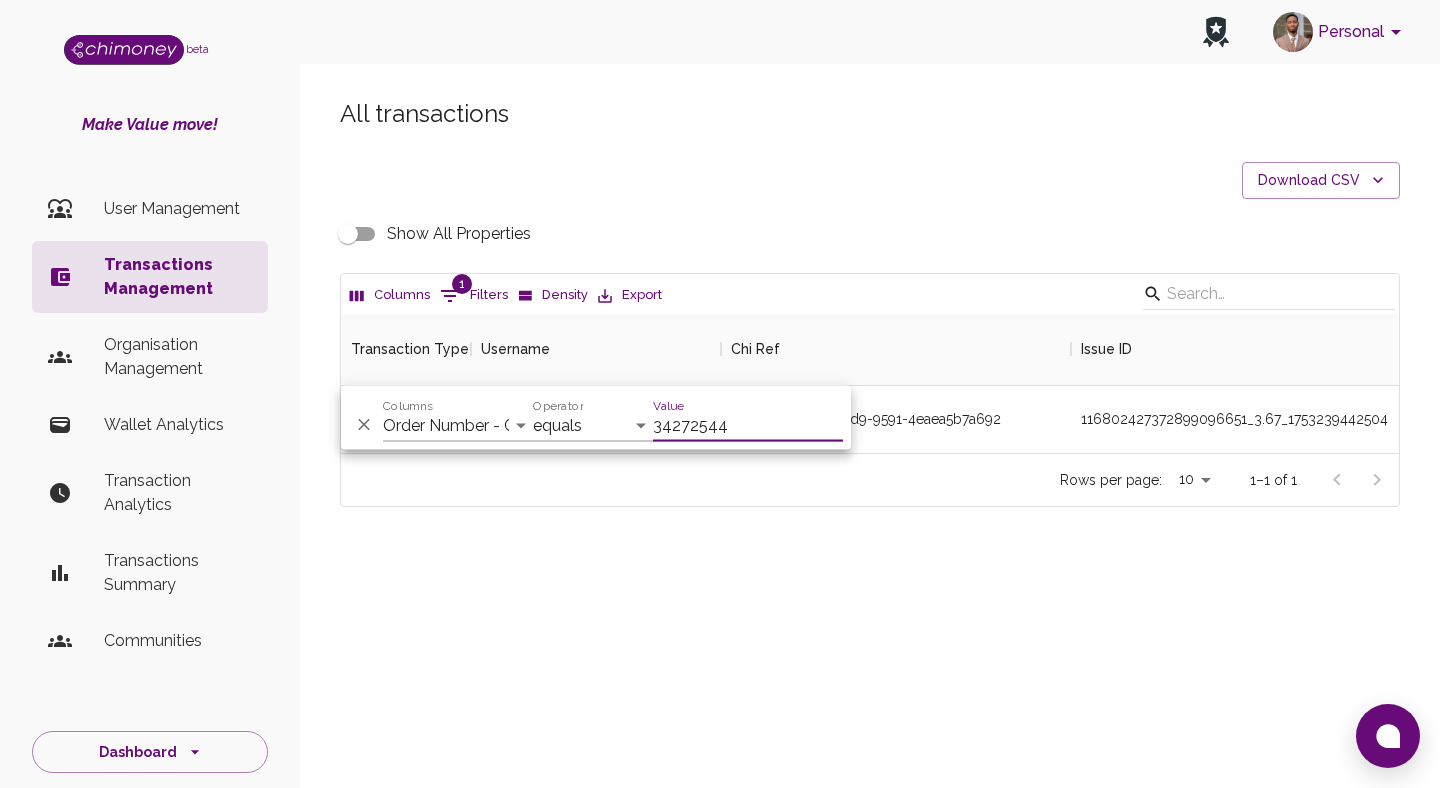 type on "34272544" 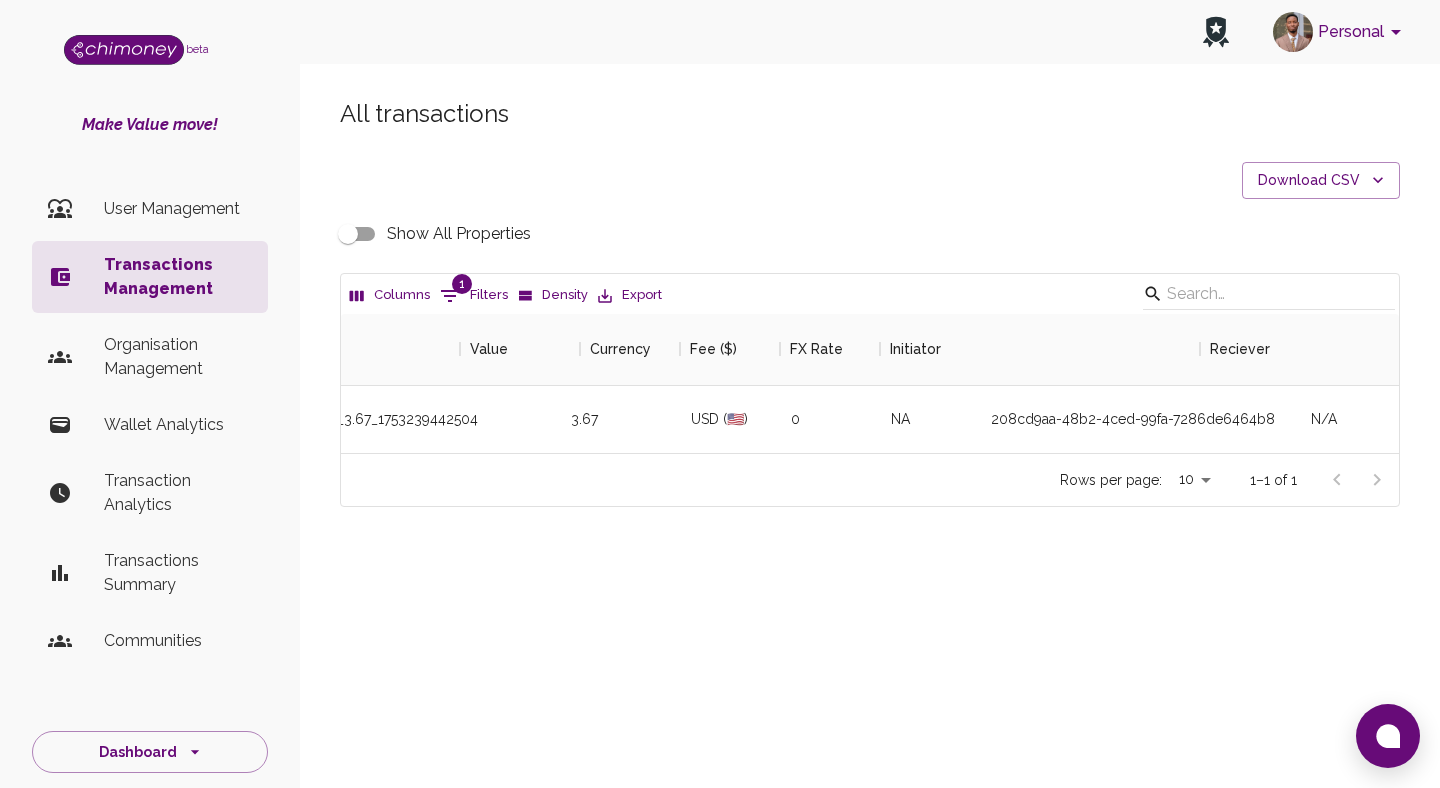 scroll, scrollTop: 0, scrollLeft: 1019, axis: horizontal 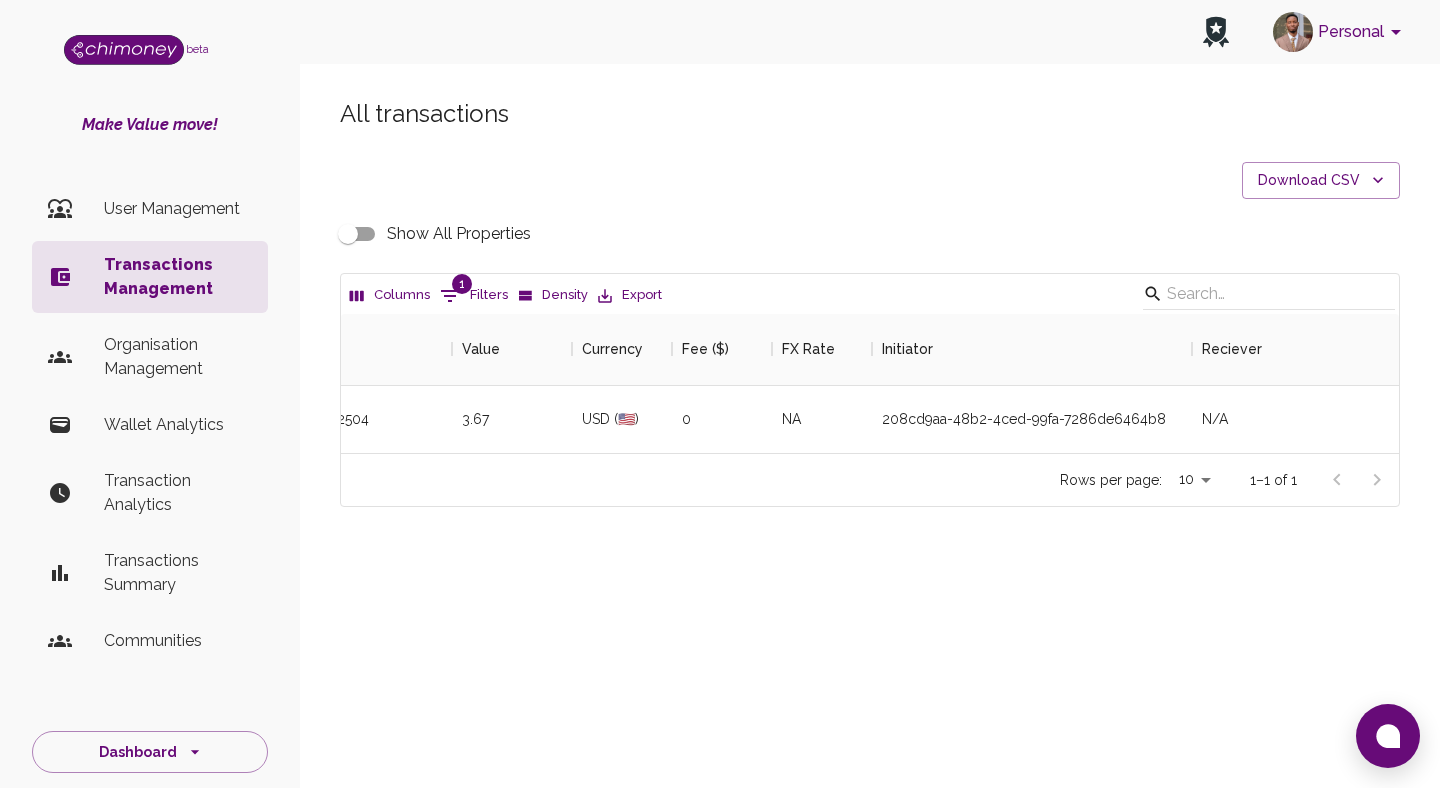 click on "Show All Properties" at bounding box center (348, 234) 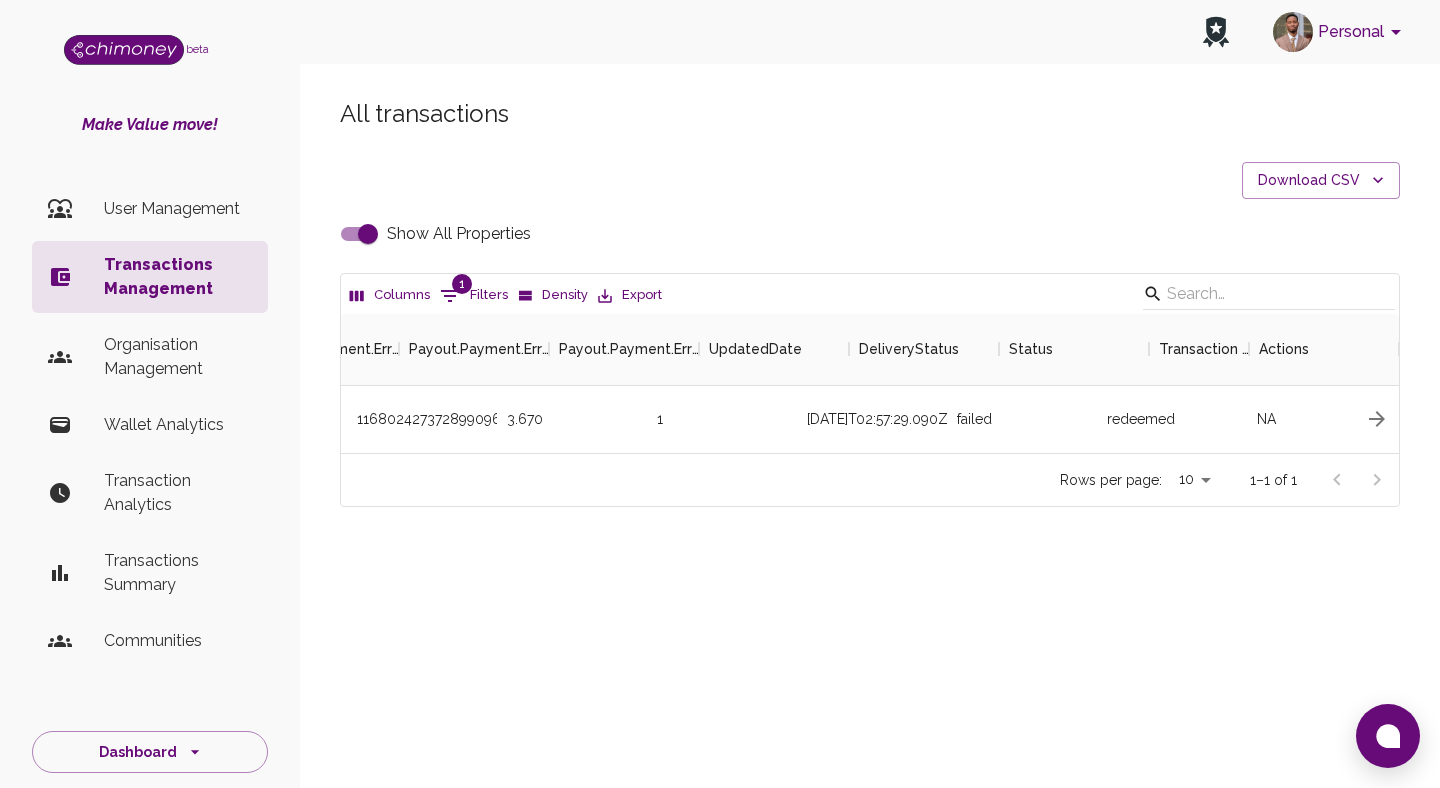 scroll, scrollTop: 0, scrollLeft: 9392, axis: horizontal 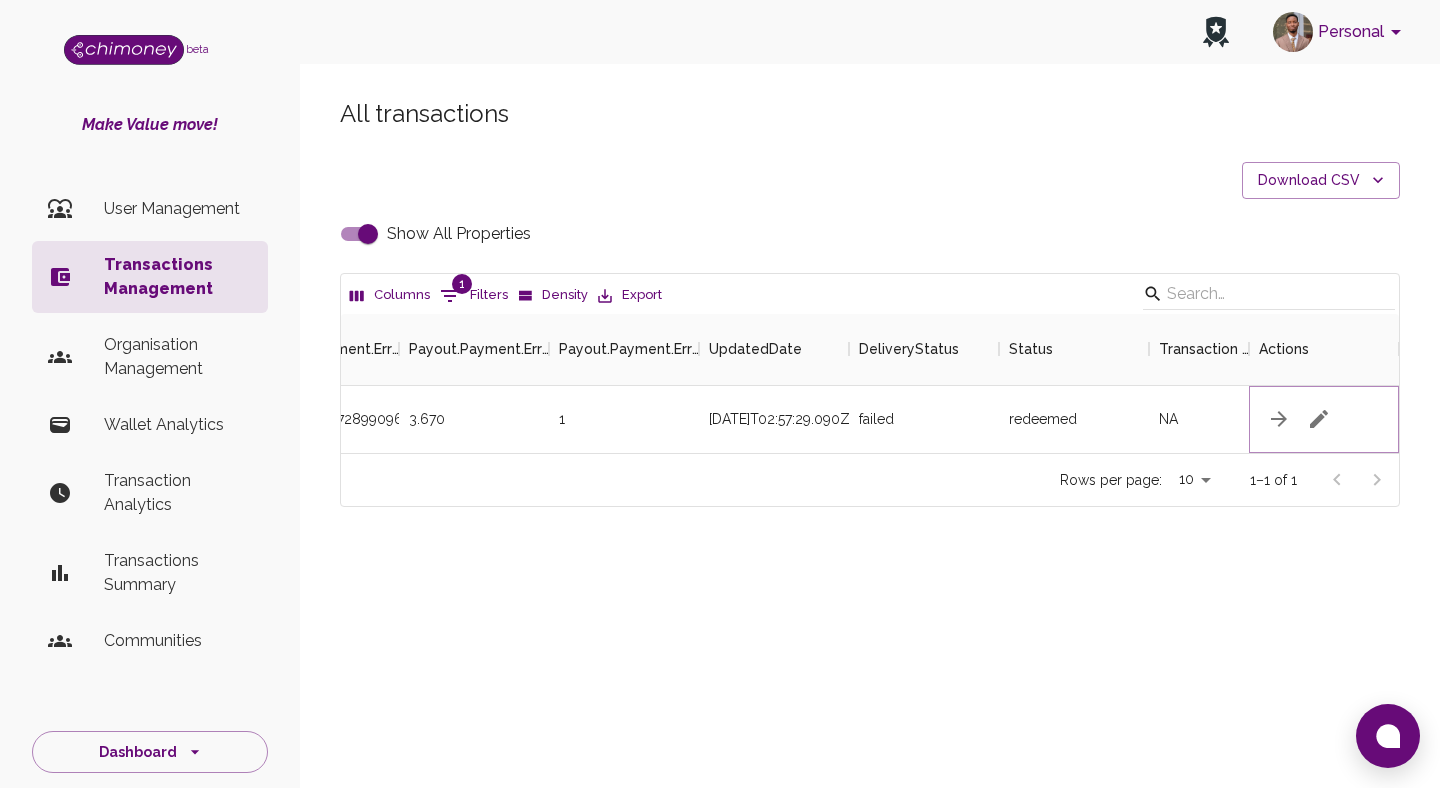 click 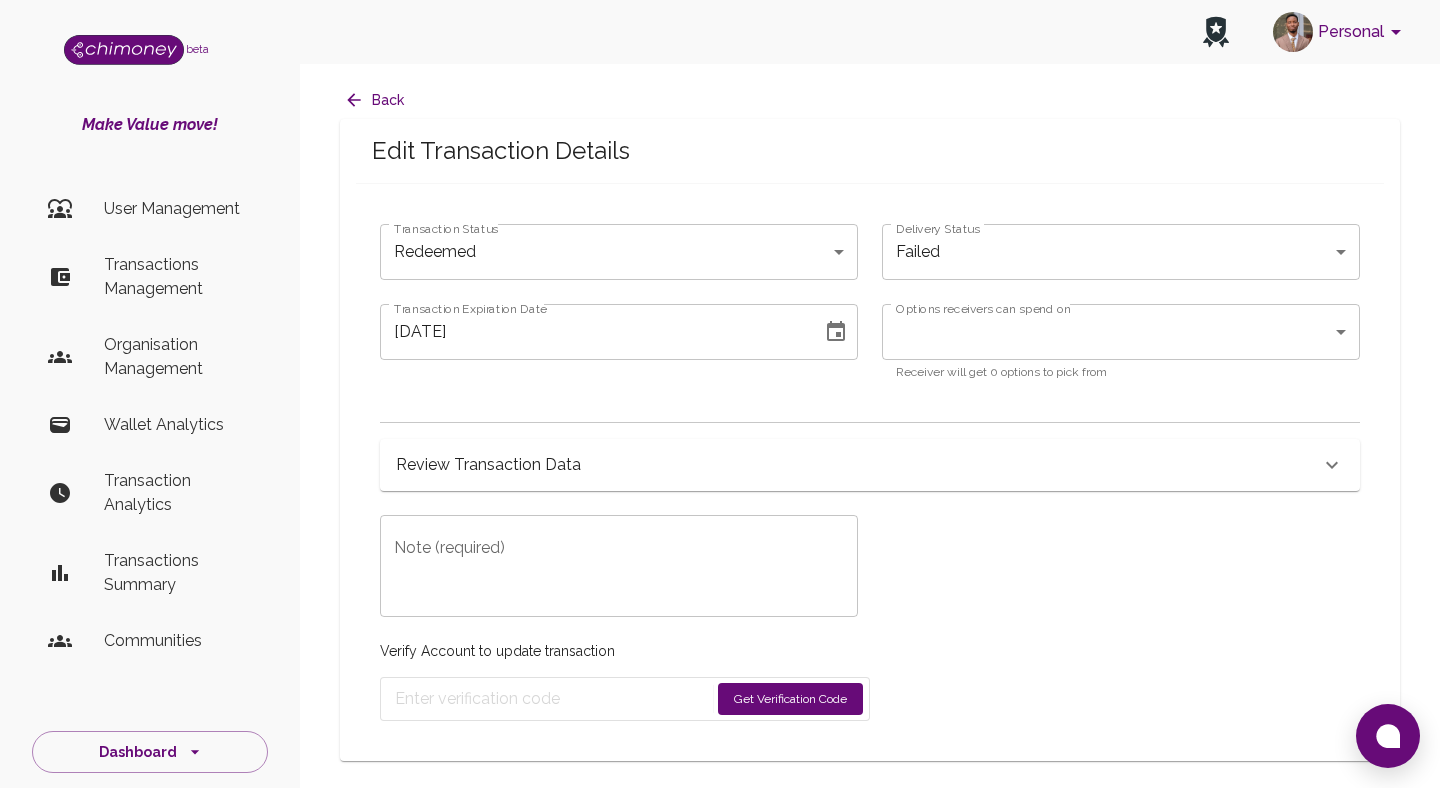 click on "Review Transaction Data" at bounding box center (858, 465) 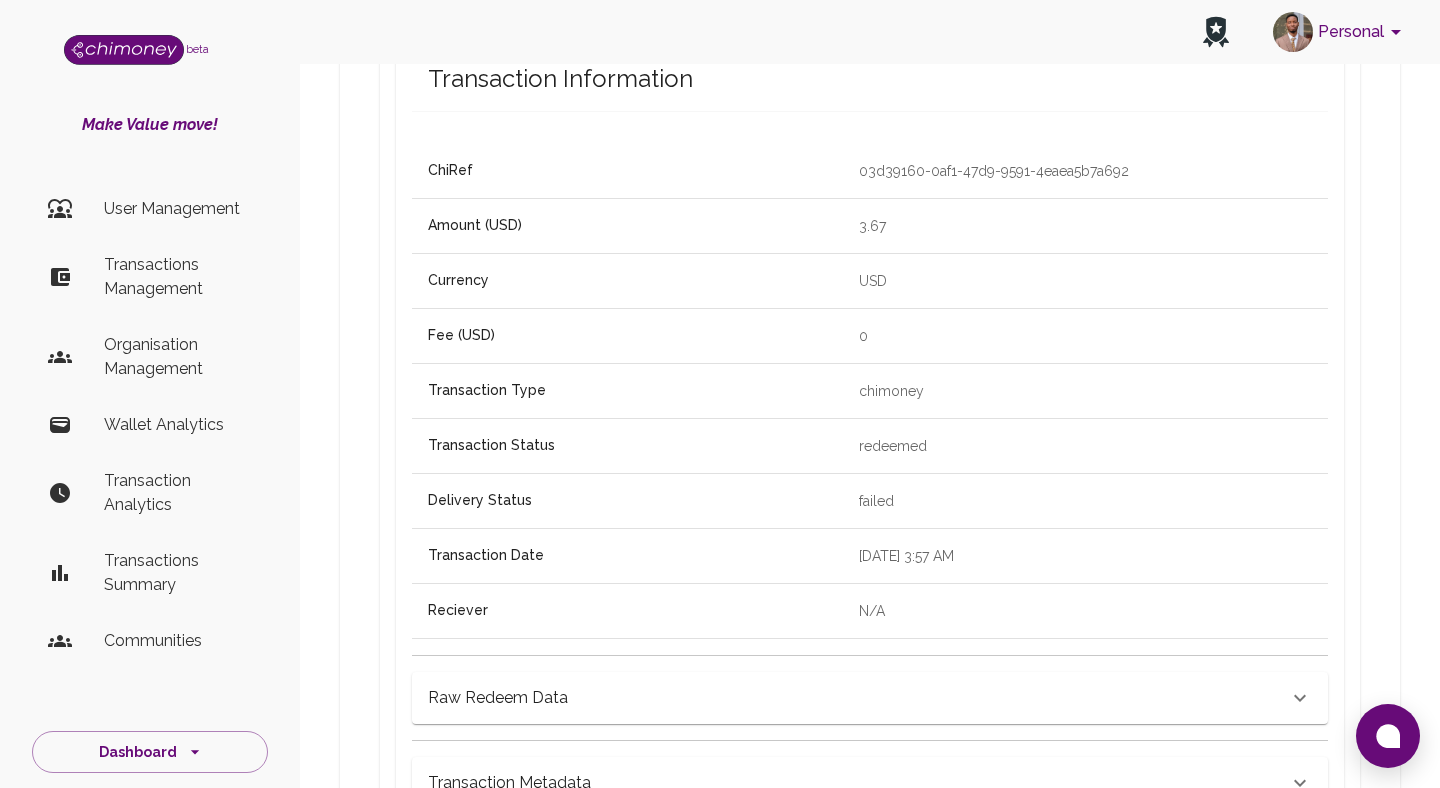 scroll, scrollTop: 513, scrollLeft: 0, axis: vertical 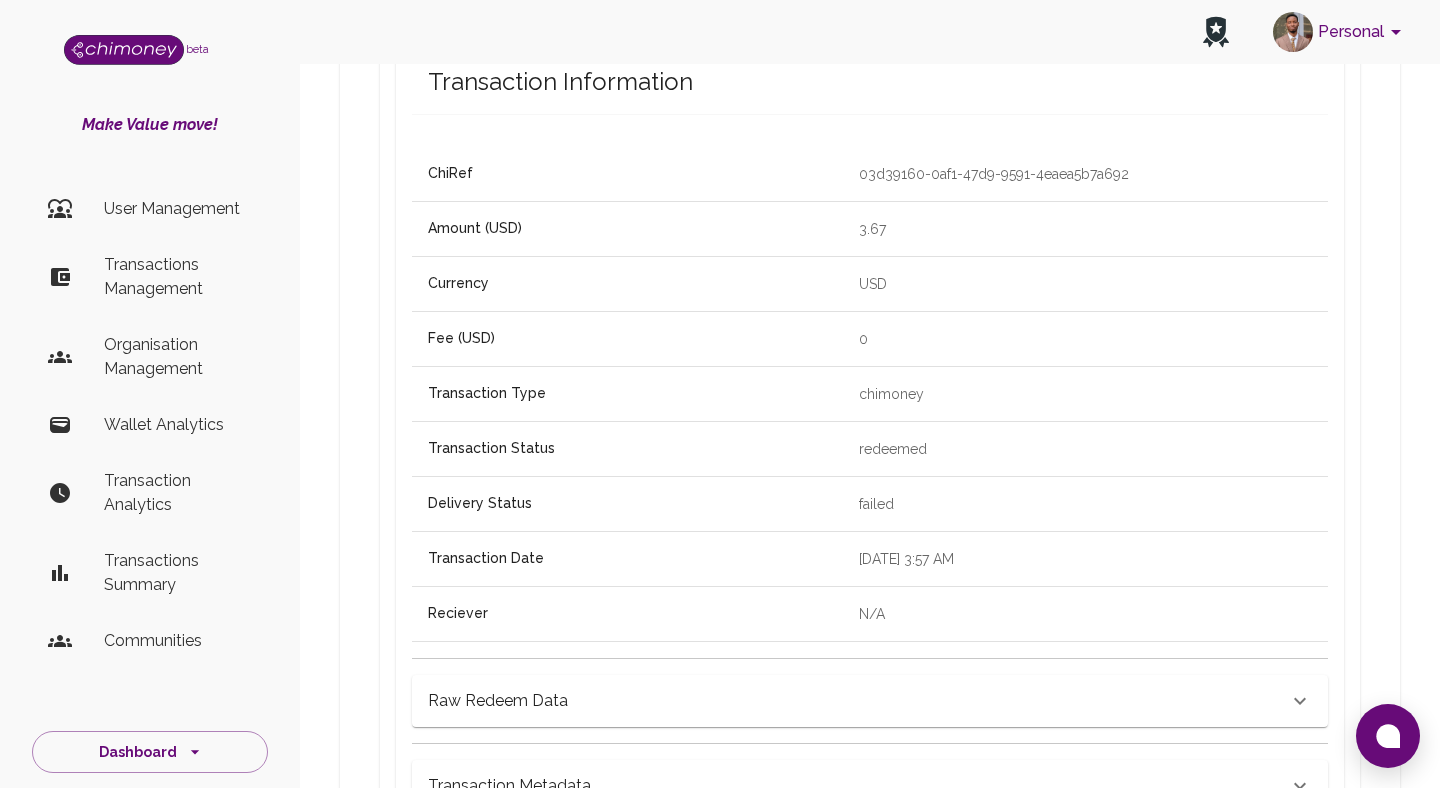 click on "03d39160-0af1-47d9-9591-4eaea5b7a692" at bounding box center (1085, 174) 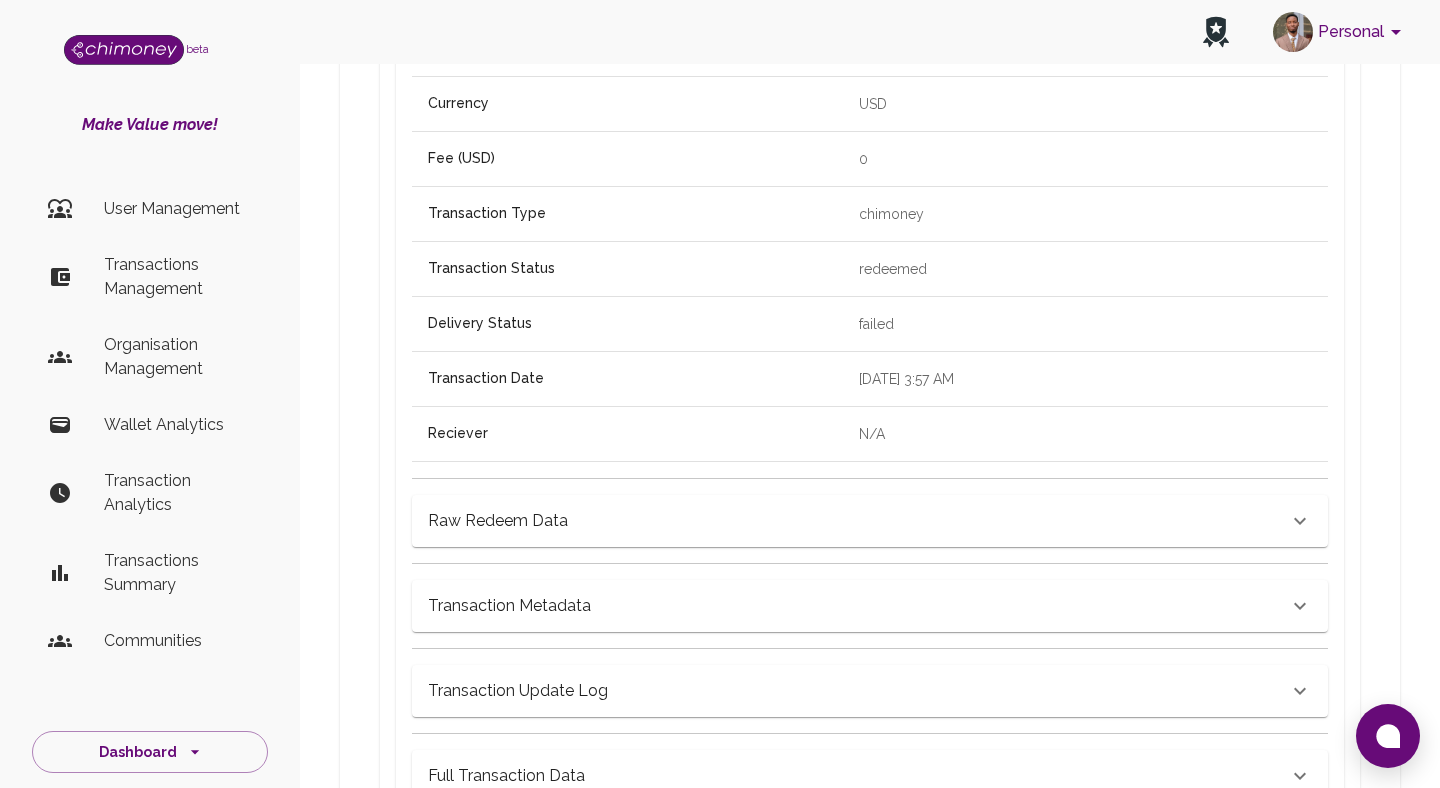 scroll, scrollTop: 753, scrollLeft: 0, axis: vertical 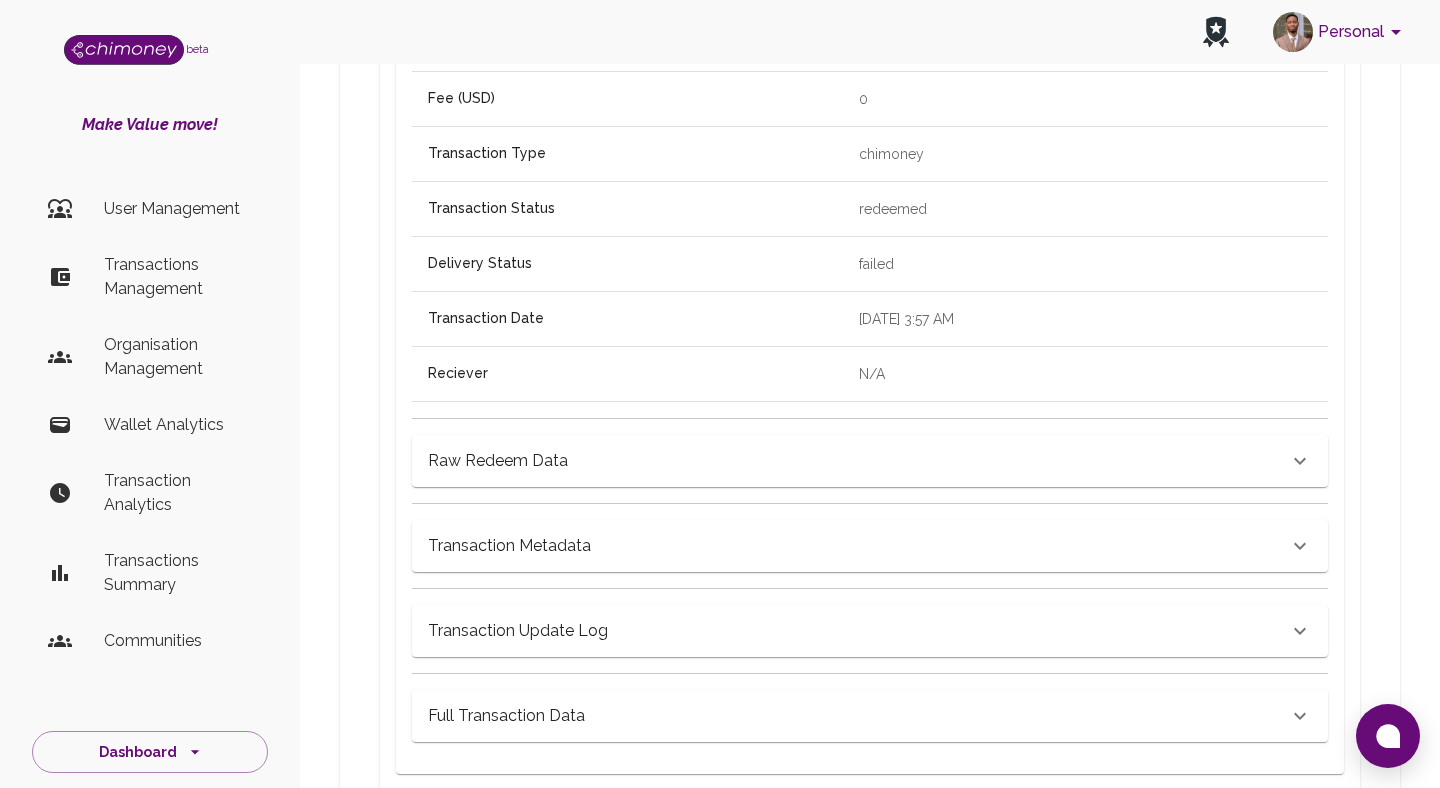 click on "ChiRef 03d39160-0af1-47d9-9591-4eaea5b7a692 Amount (USD) 3.67 Currency USD Fee (USD) 0 Transaction Type chimoney Transaction Status redeemed Delivery Status failed Transaction Date [DATE] 3:57 AM Reciever N/A Raw Redeem Data   Transaction Metadata {
"currency": "USD",
"method": "corpay",
"payer": "116802427372899096651",
"type": "bank",
"country": "US",
"outgoingPaymentID": {}
} Transaction Update Log Full Transaction Data" at bounding box center (862, 316) 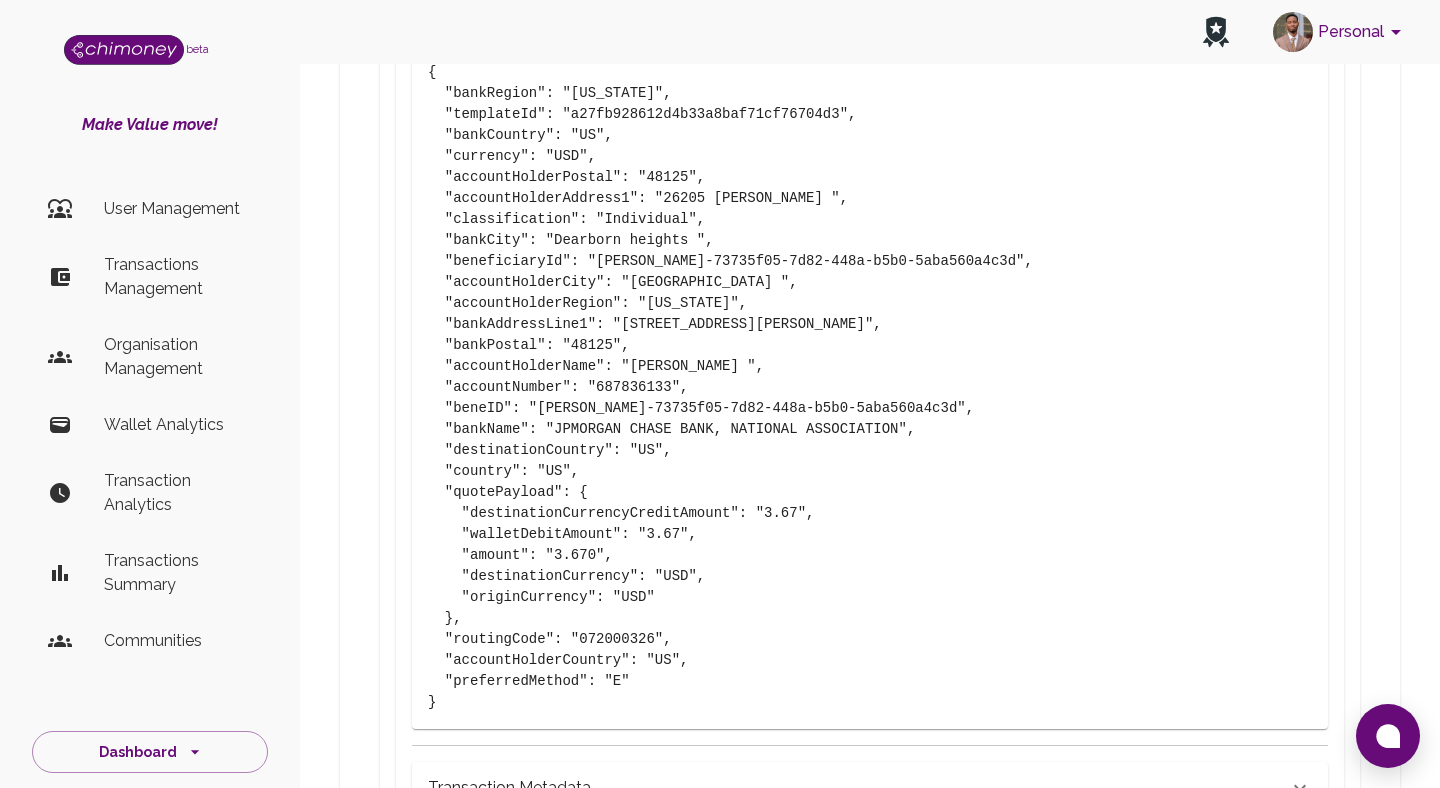 scroll, scrollTop: 1227, scrollLeft: 0, axis: vertical 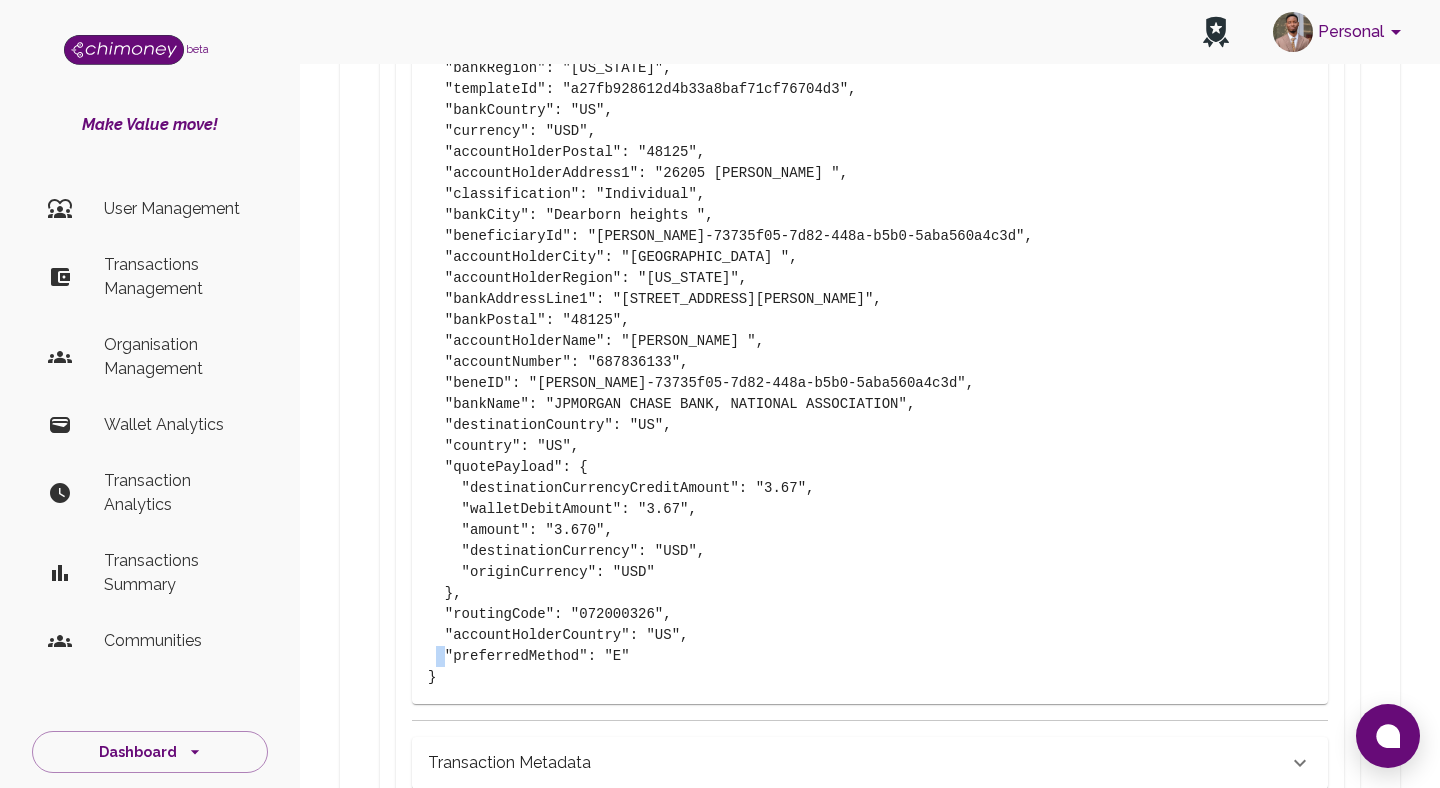 click on "{
"bankRegion": "[US_STATE]",
"templateId": "a27fb928612d4b33a8baf71cf76704d3",
"bankCountry": "US",
"currency": "USD",
"accountHolderPostal": "48125",
"accountHolderAddress1": "26205 [PERSON_NAME] ",
"classification": "Individual",
"bankCity": "Dearborn heights ",
"beneficiaryId": "[PERSON_NAME]-73735f05-7d82-448a-b5b0-5aba560a4c3d",
"accountHolderCity": "[GEOGRAPHIC_DATA] ",
"accountHolderRegion": "[US_STATE]",
"bankAddressLine1": "[STREET_ADDRESS][PERSON_NAME]",
"bankPostal": "48125",
"accountHolderName": "[PERSON_NAME] ",
"accountNumber": "687836133",
"beneID": "[PERSON_NAME]-73735f05-7d82-448a-b5b0-5aba560a4c3d",
"bankName": "JPMORGAN CHASE BANK, NATIONAL ASSOCIATION",
"destinationCountry": "US",
"country": "US",
"quotePayload": {
"destinationCurrencyCreditAmount": "3.67",
"walletDebitAmount": "3.67",
"amount": "3.670",
"destinationCurrency": "USD",
"originCurrency": "USD"
},
"routingCode": "072000326",
"accountHolderCountry": "US",
"preferredMethod": "E"
}" at bounding box center [870, 362] 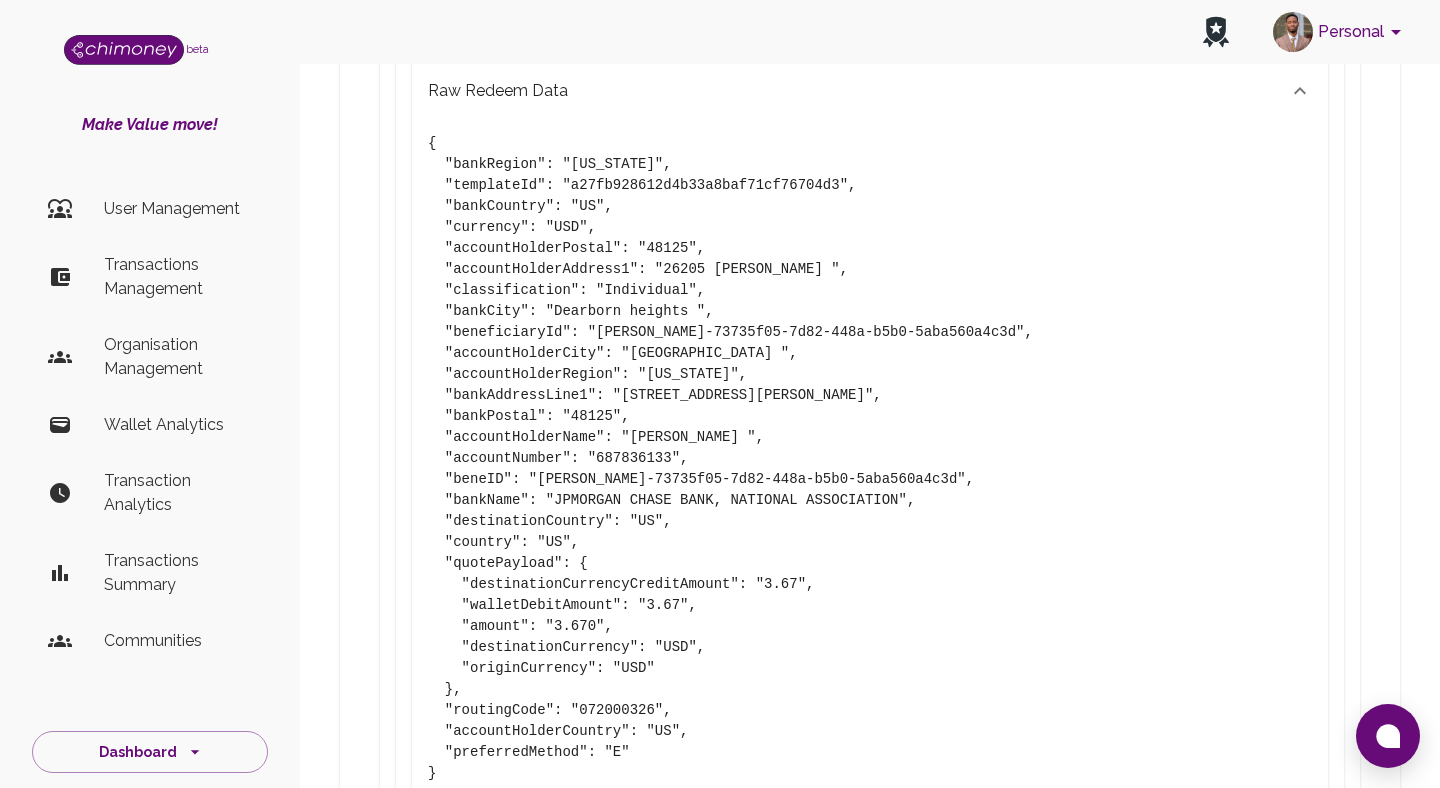 scroll, scrollTop: 1118, scrollLeft: 0, axis: vertical 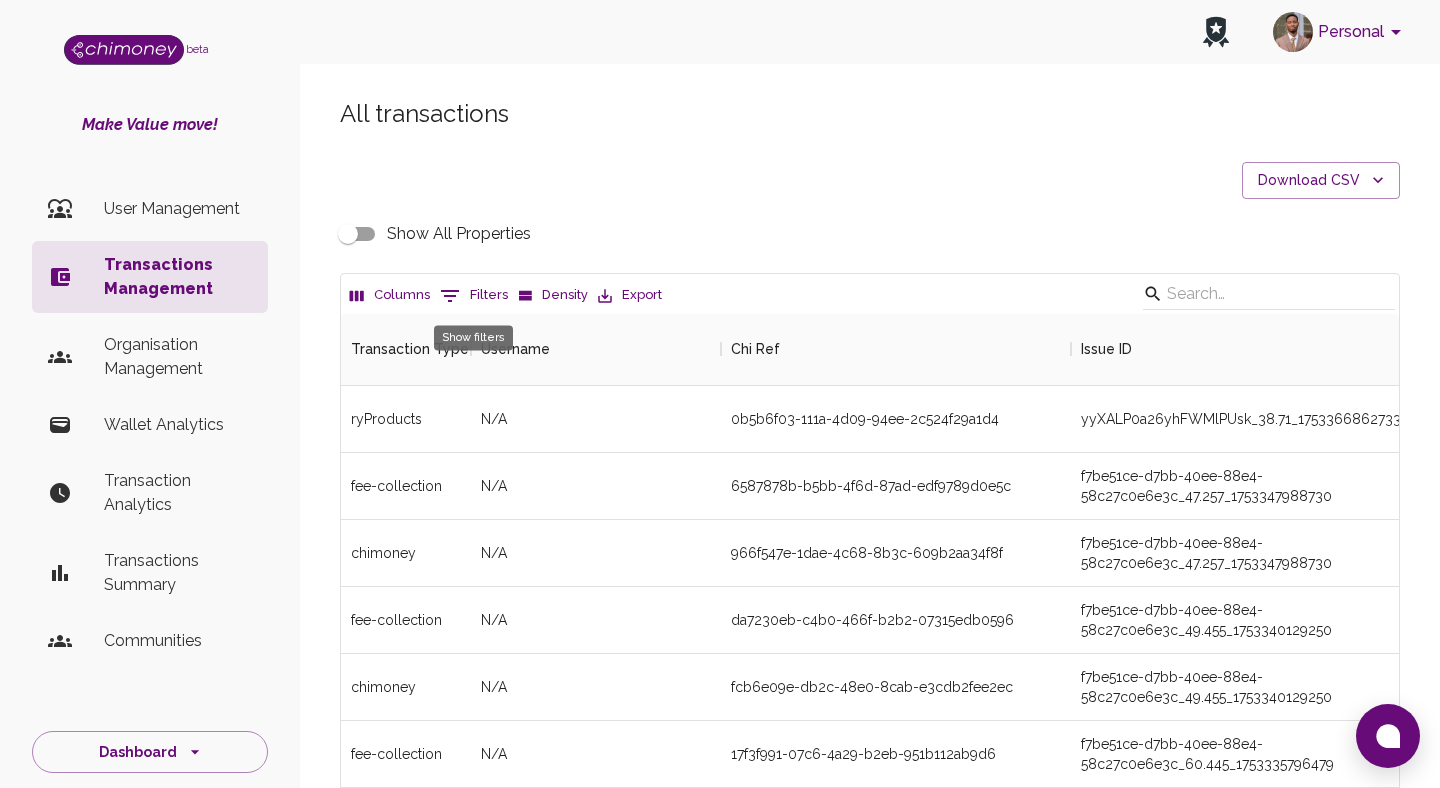 click on "0 Filters" at bounding box center (474, 296) 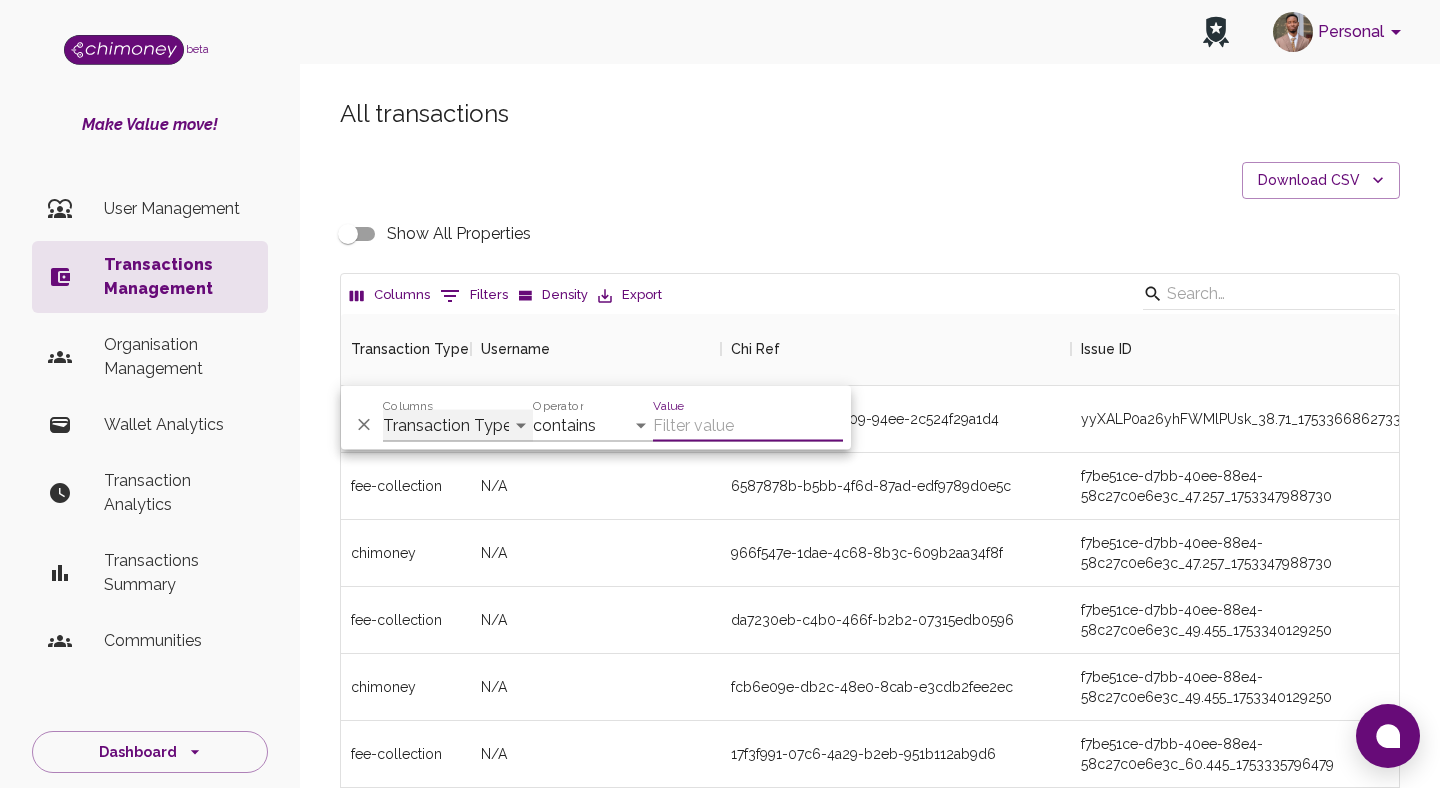 click on "Transaction Type Username Chi Ref Issue ID Value Amount Currency Fee ($) FX Rate Initiator Reciever Status Delivery Status Transaction Date Transaction payment Method Order Number - Corpay Actions" at bounding box center (458, 426) 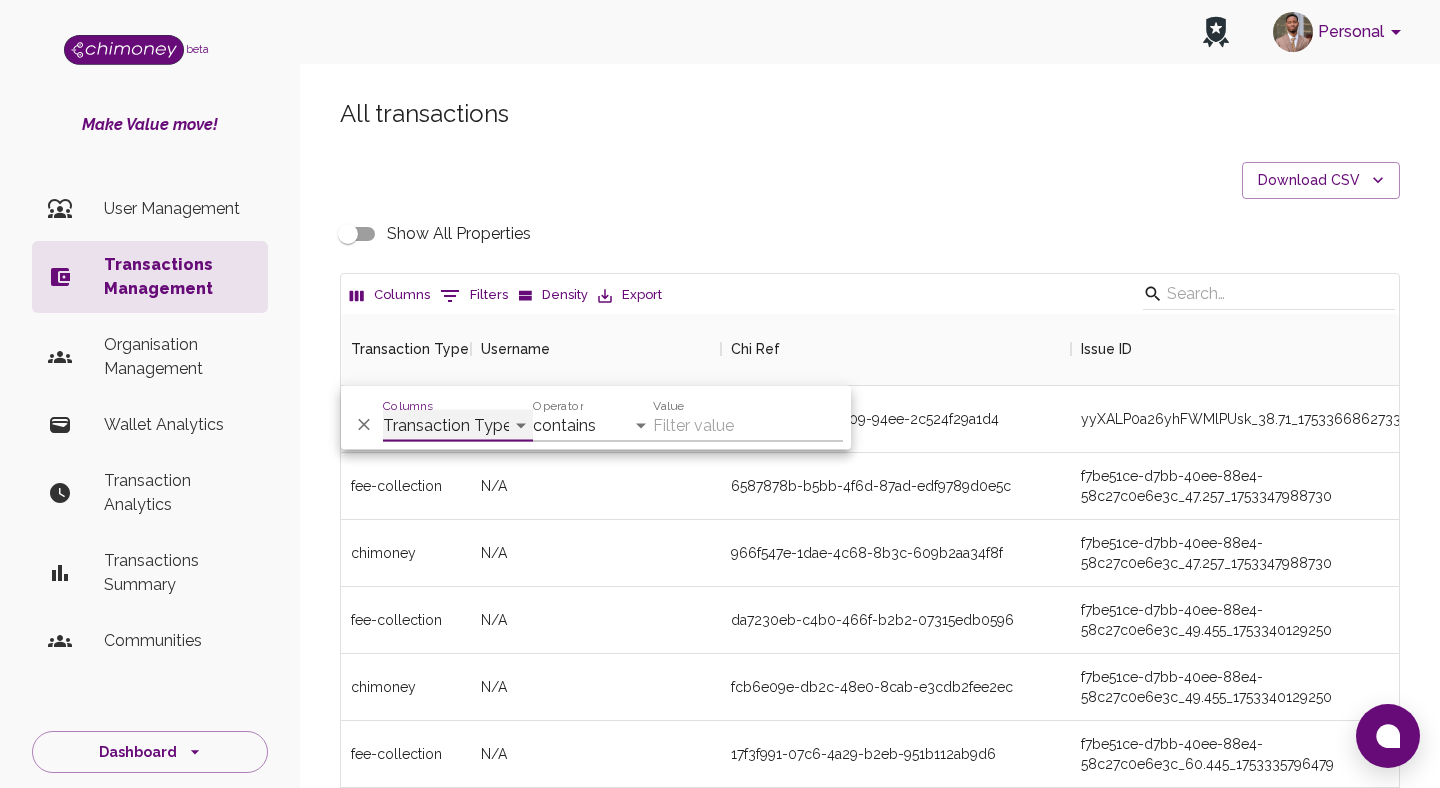 select on "payout.order.orderNumber" 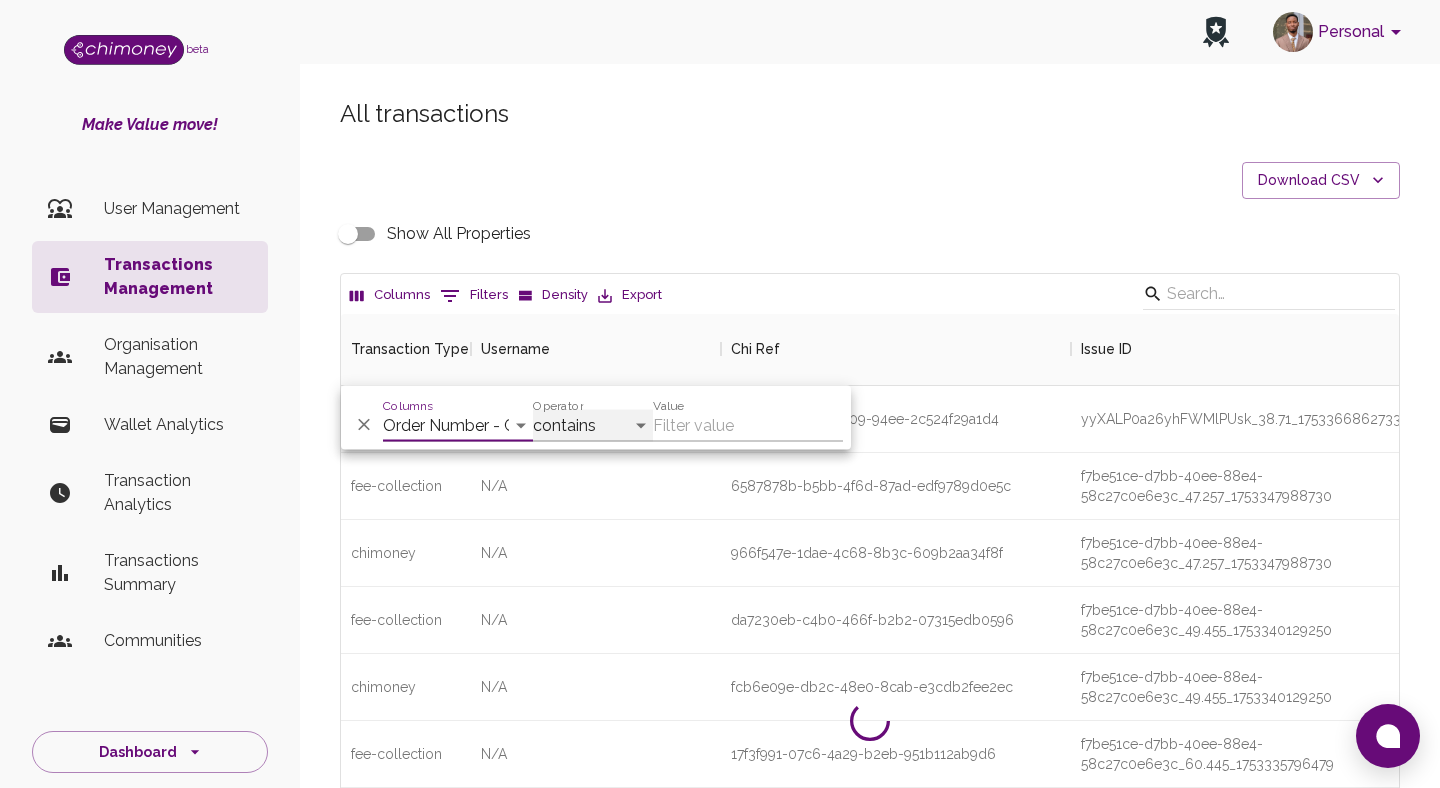 click on "contains equals starts with ends with is empty is not empty is any of" at bounding box center (593, 426) 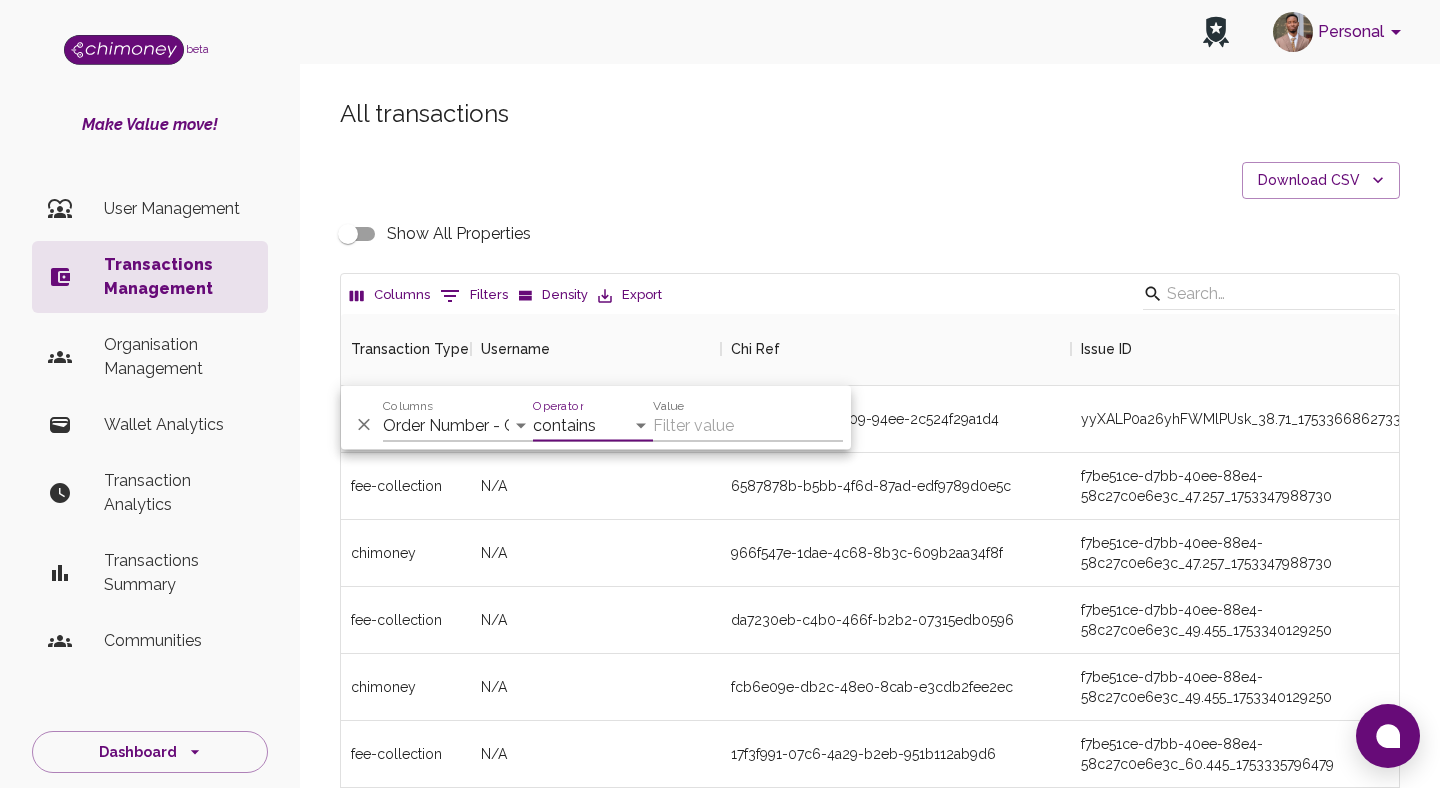 click on "Value" at bounding box center (748, 426) 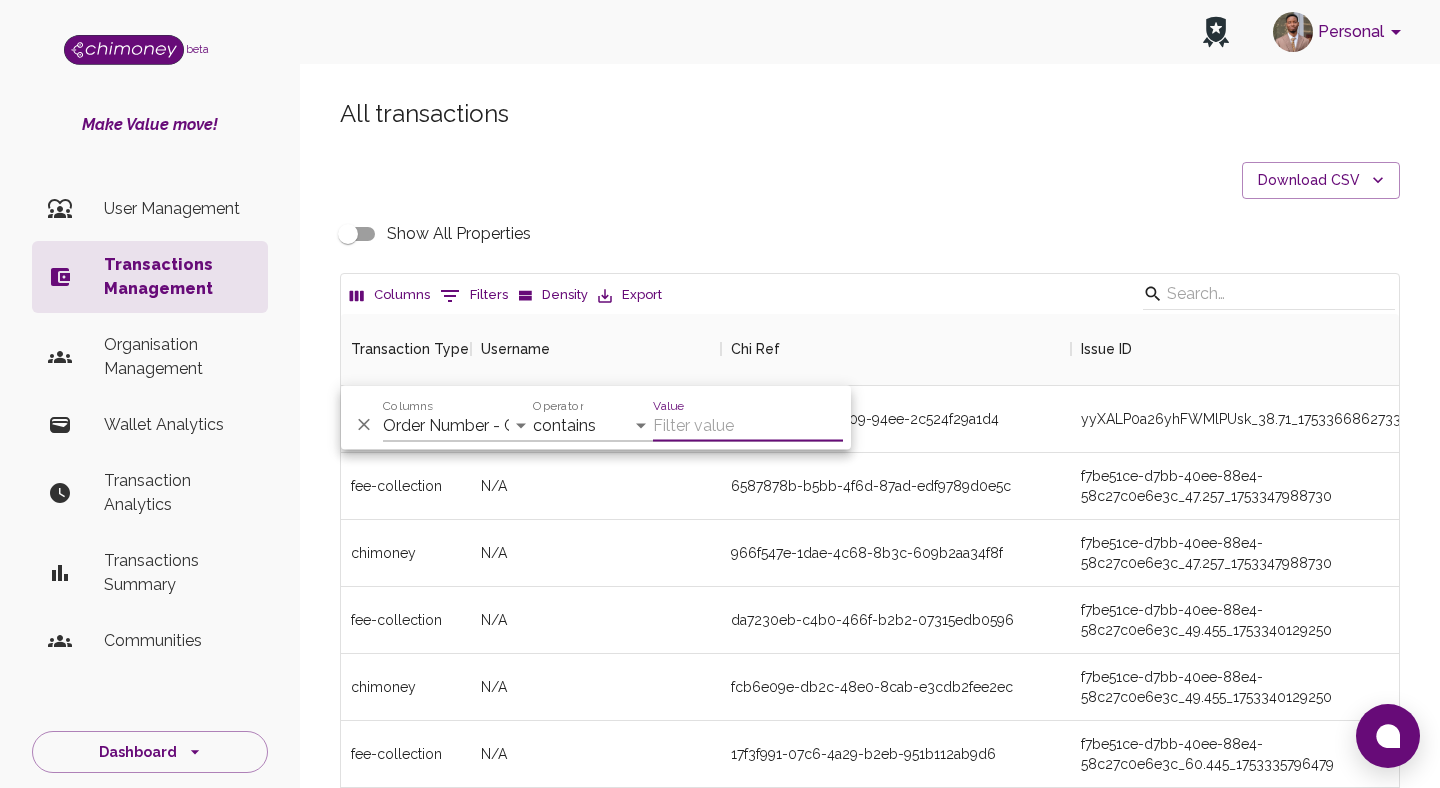 paste on "34272544" 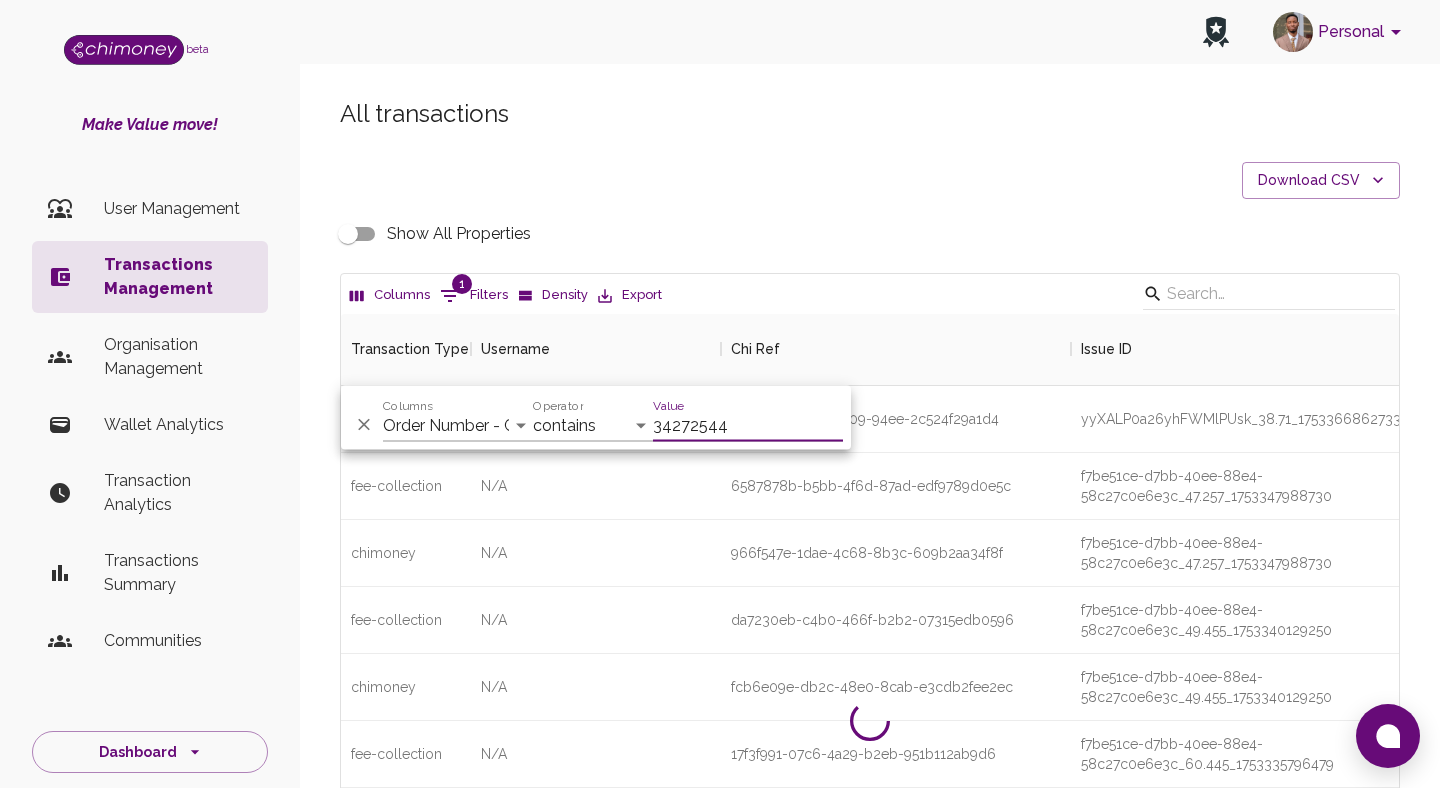 type on "34272544" 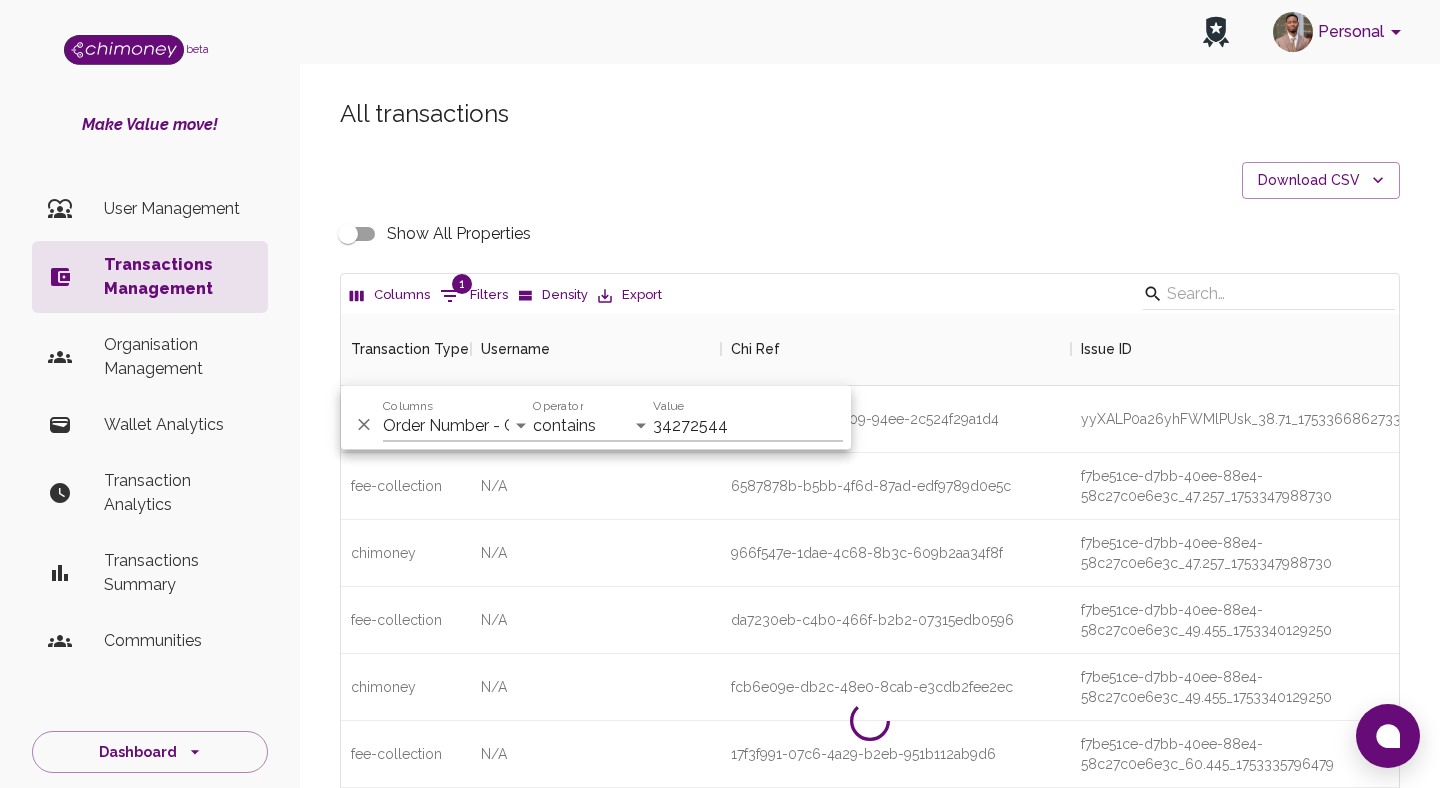 click on "Show All Properties" at bounding box center [870, 234] 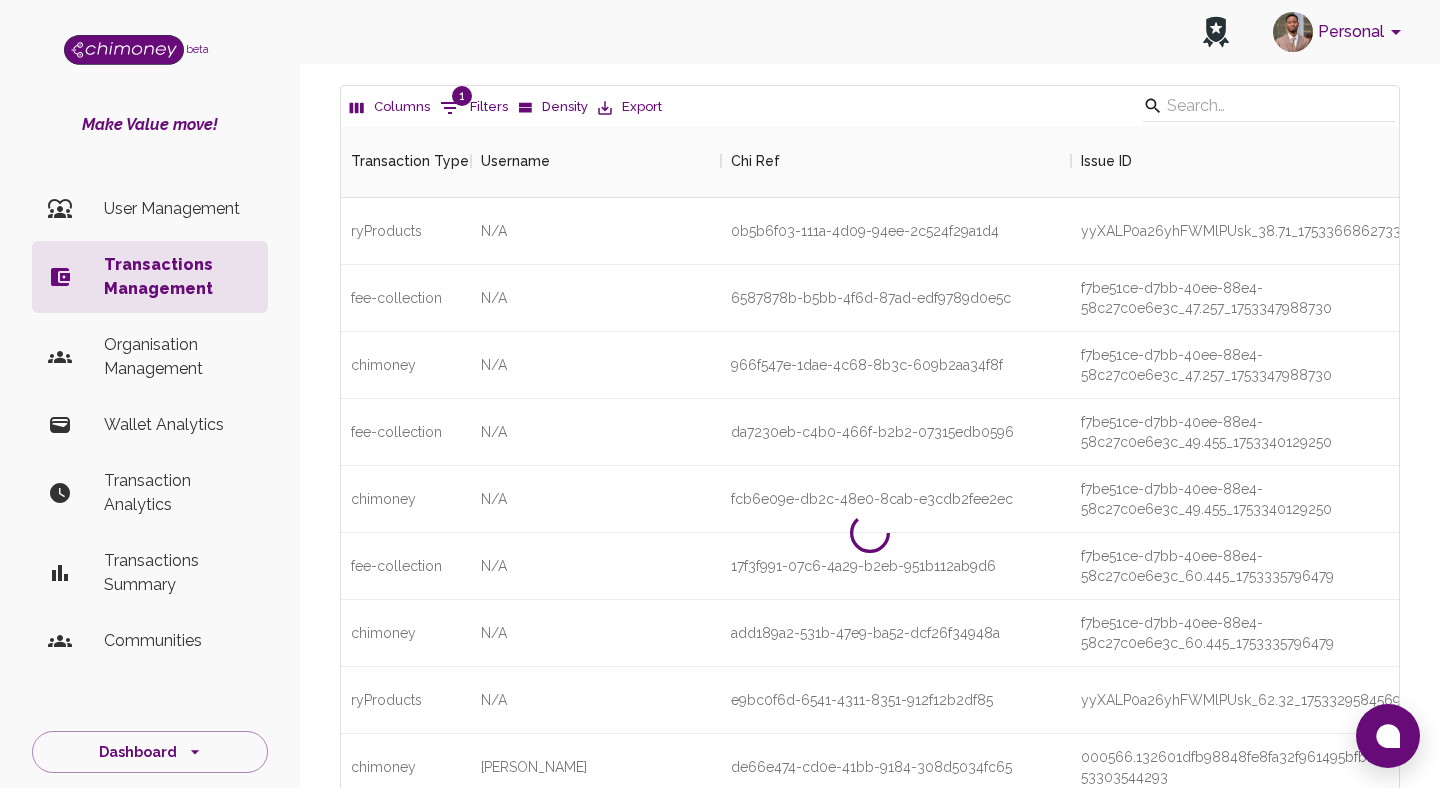 scroll, scrollTop: 0, scrollLeft: 0, axis: both 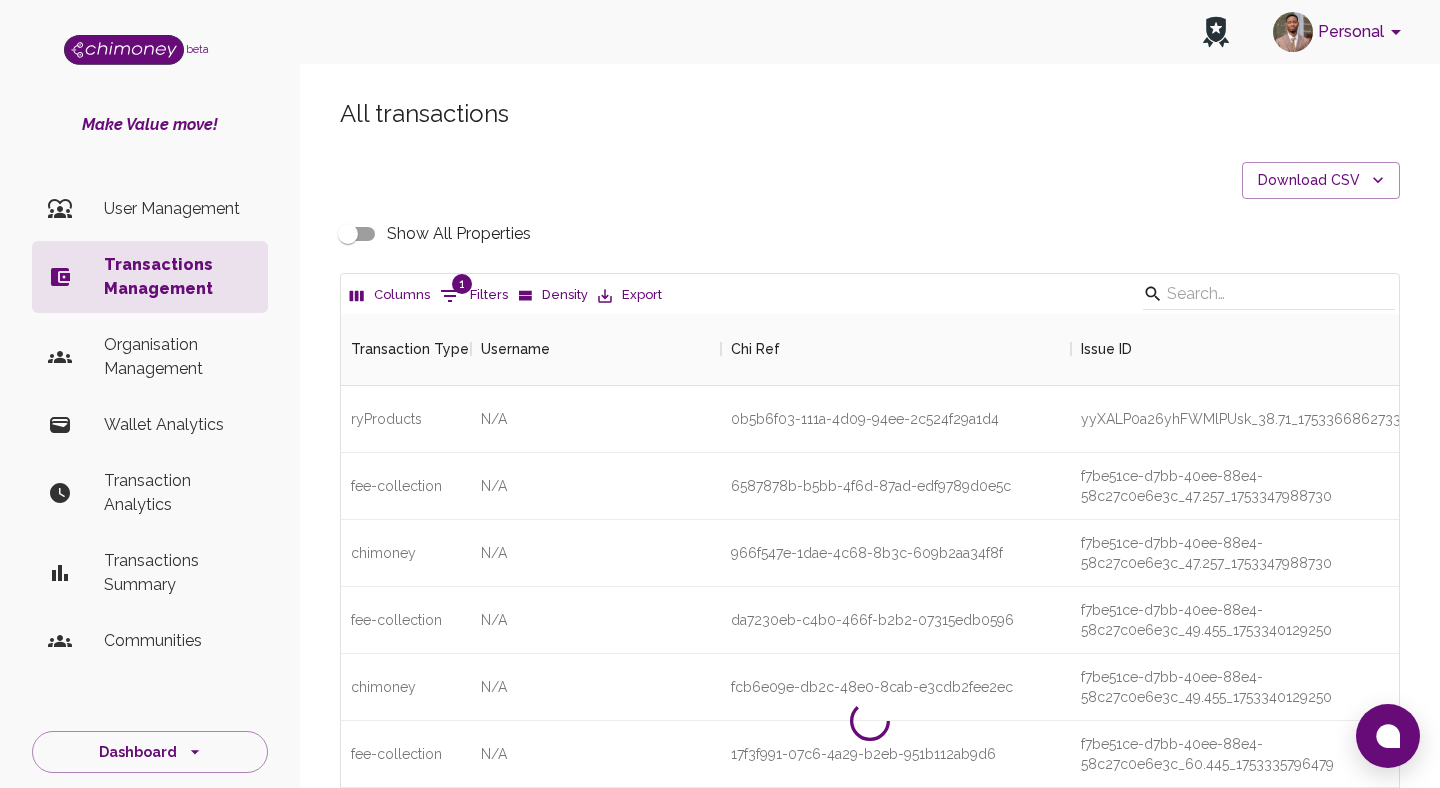 click on "1 Filters" at bounding box center (474, 296) 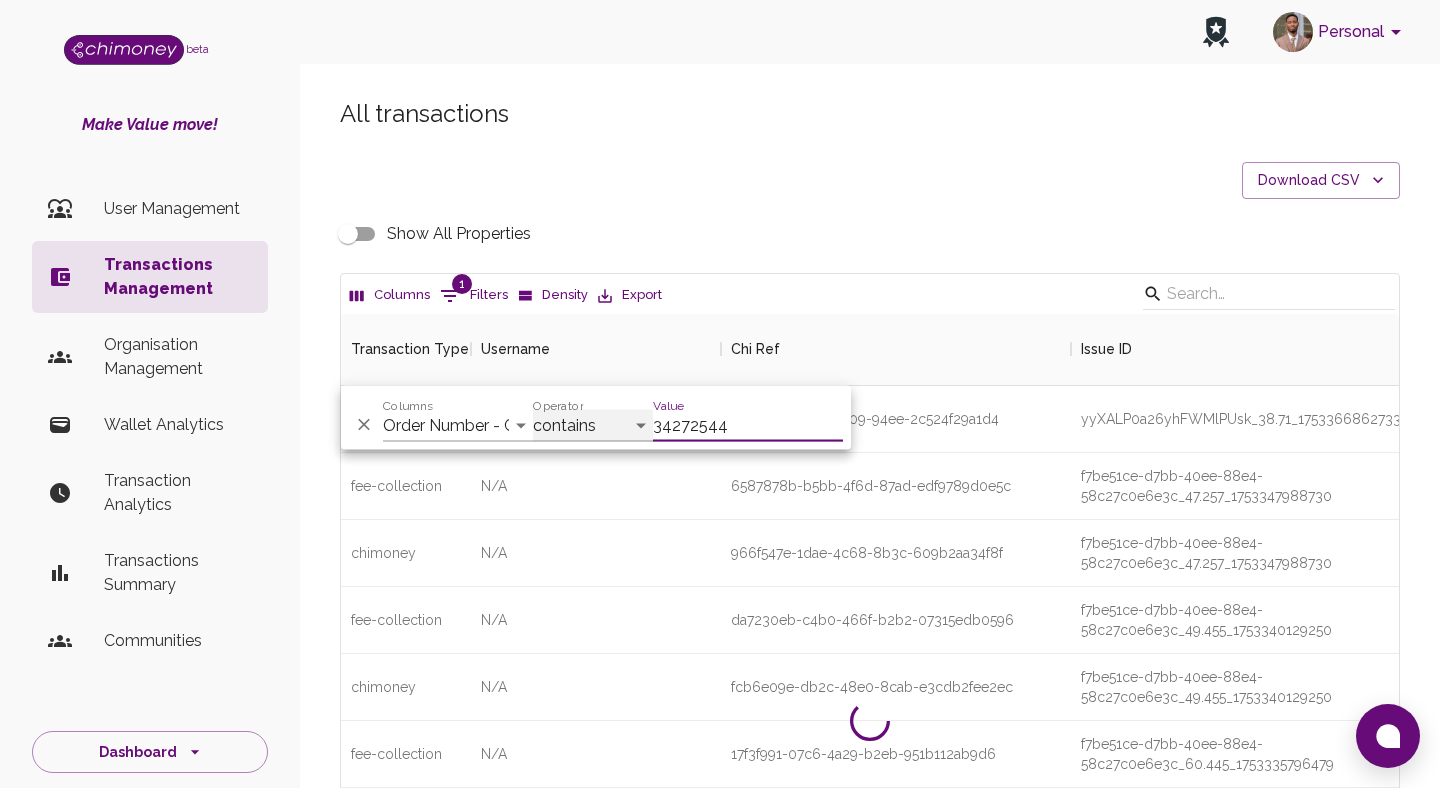 click on "contains equals starts with ends with is empty is not empty is any of" at bounding box center (593, 426) 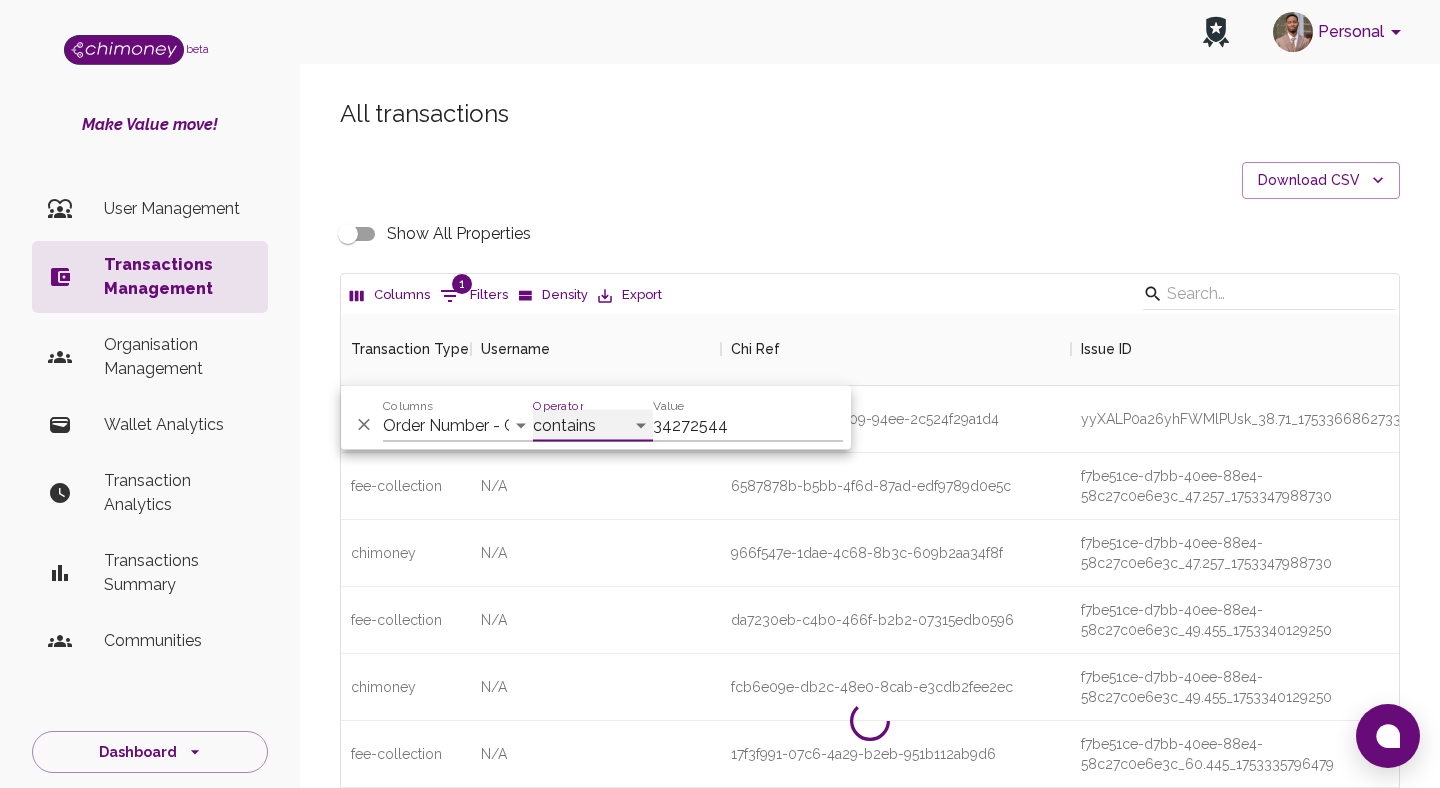 select on "equals" 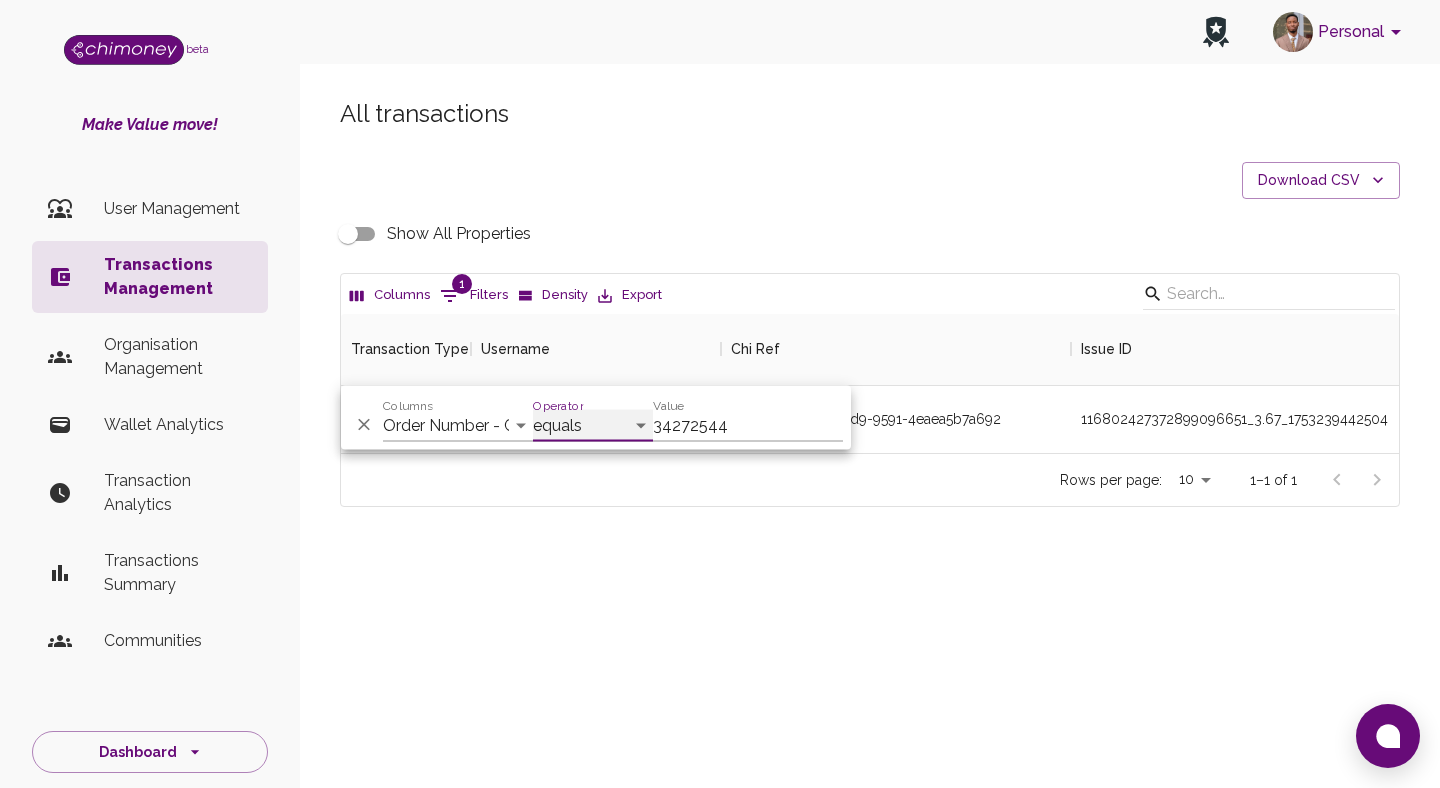 scroll, scrollTop: 139, scrollLeft: 1058, axis: both 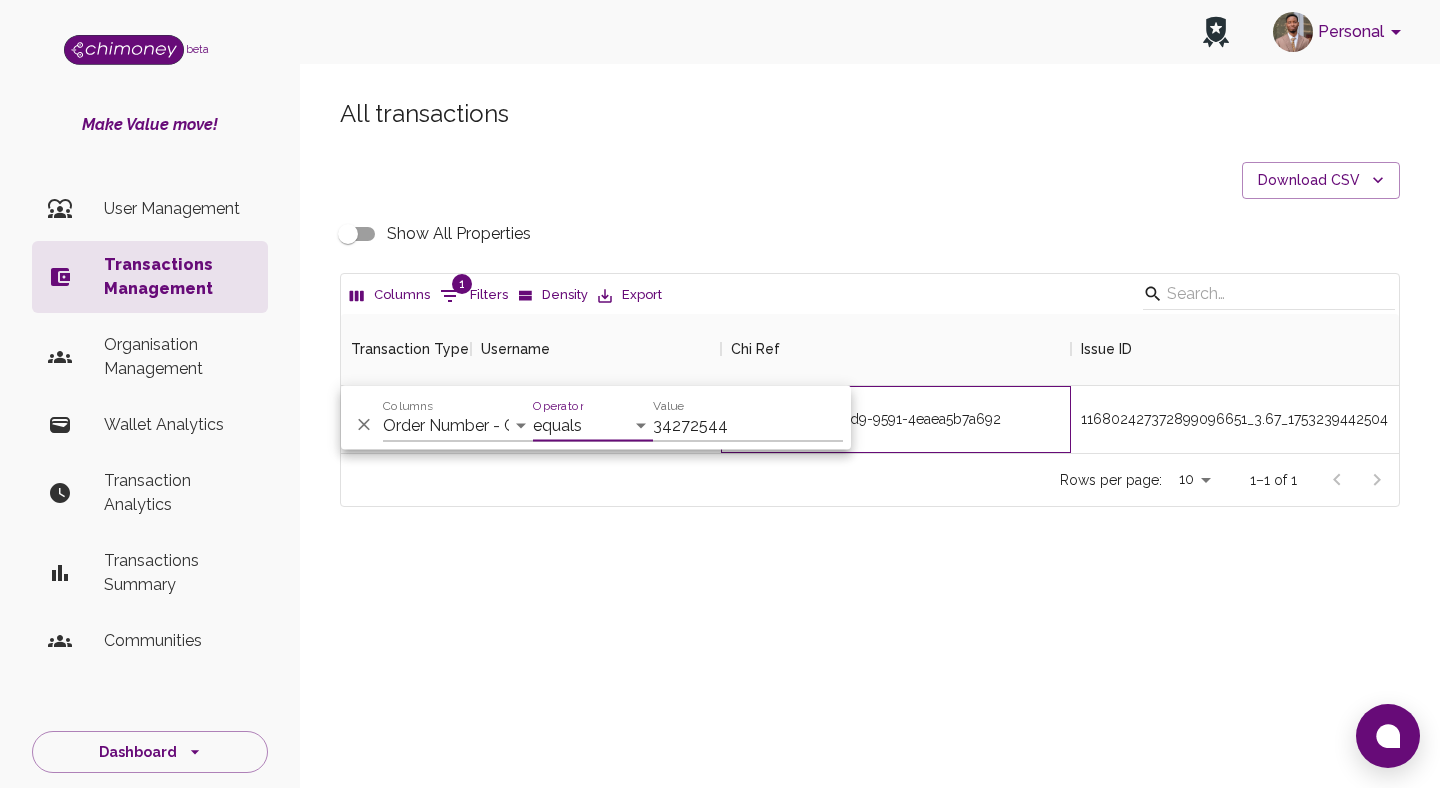 click on "03d39160-0af1-47d9-9591-4eaea5b7a692" at bounding box center [866, 419] 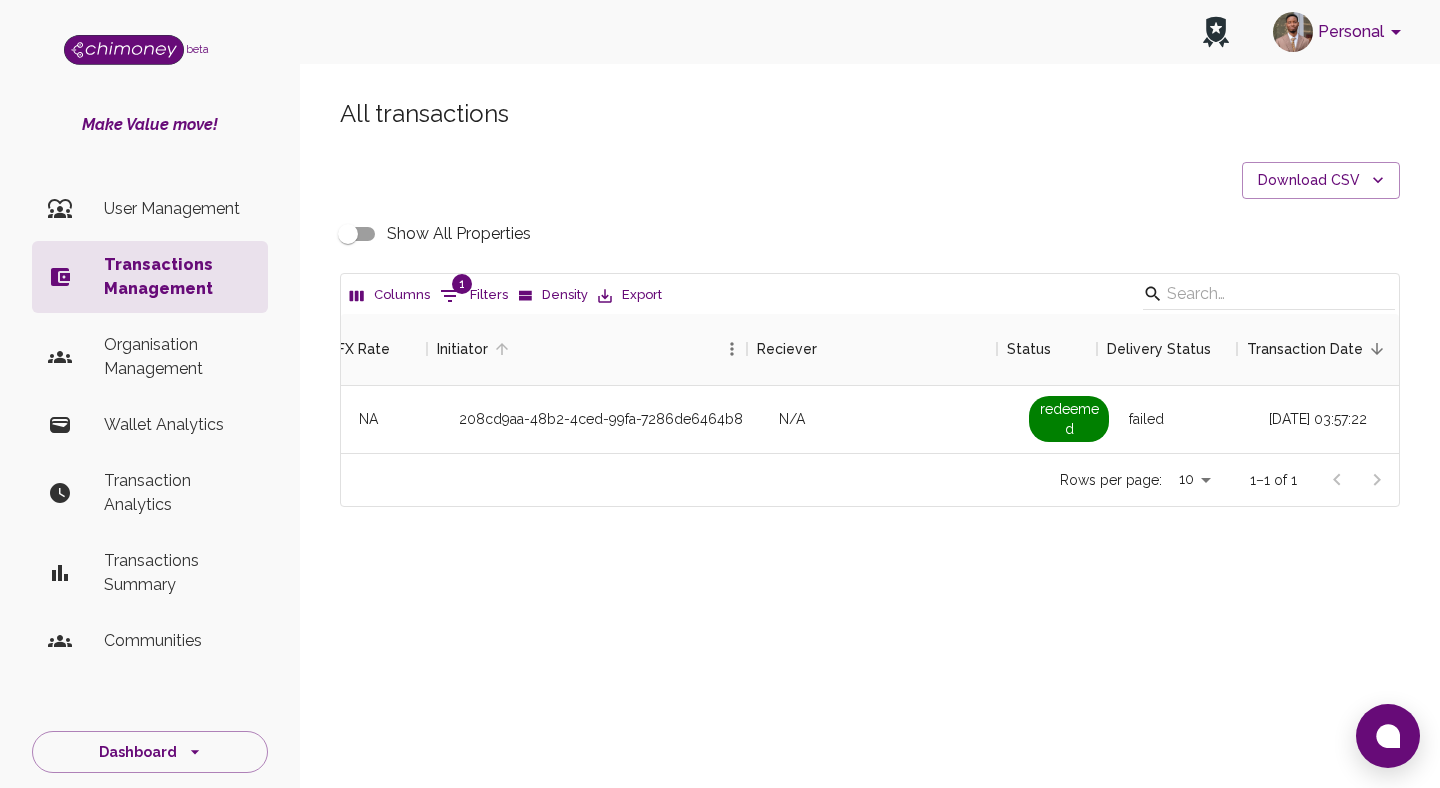 scroll, scrollTop: 0, scrollLeft: 1464, axis: horizontal 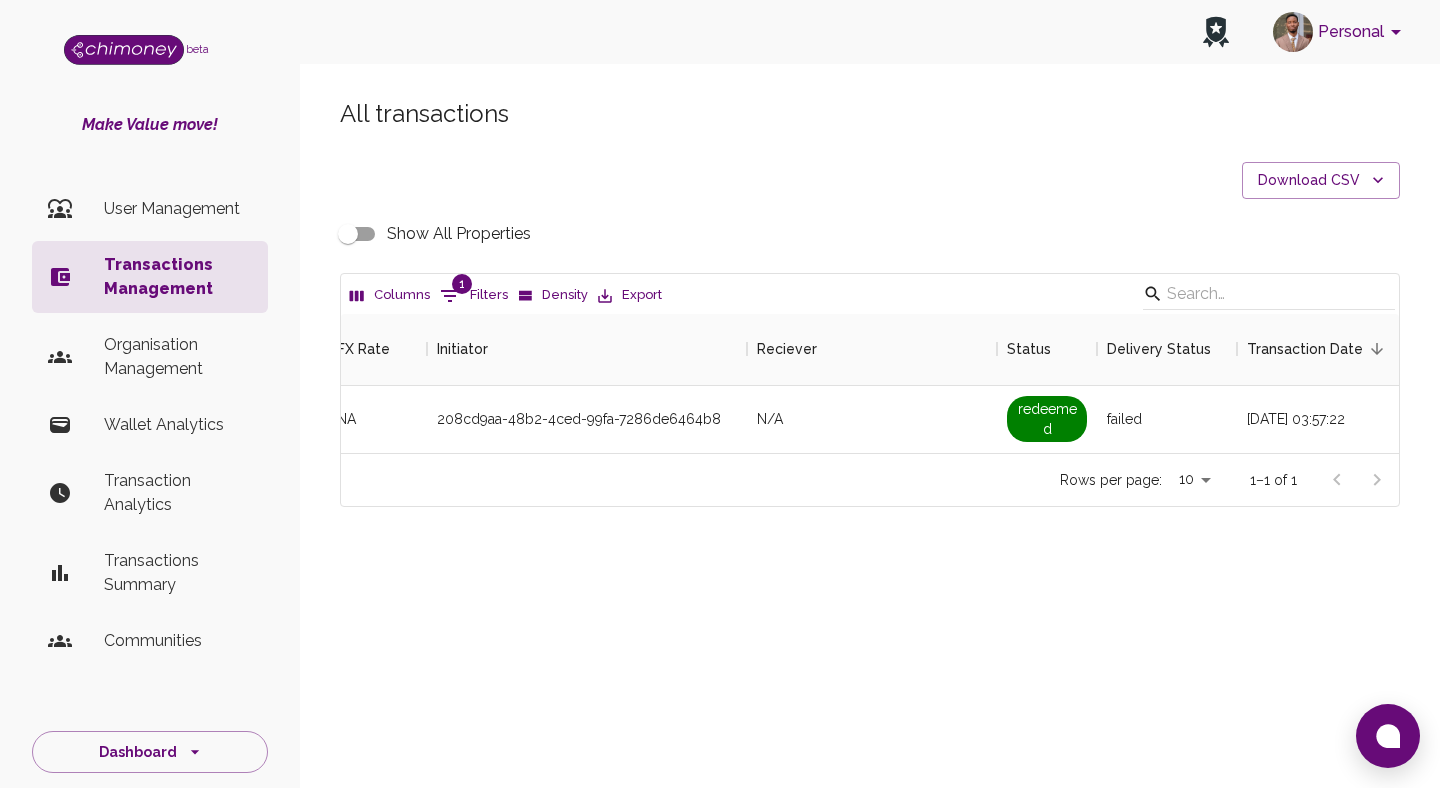 click on "Show All Properties" at bounding box center [348, 234] 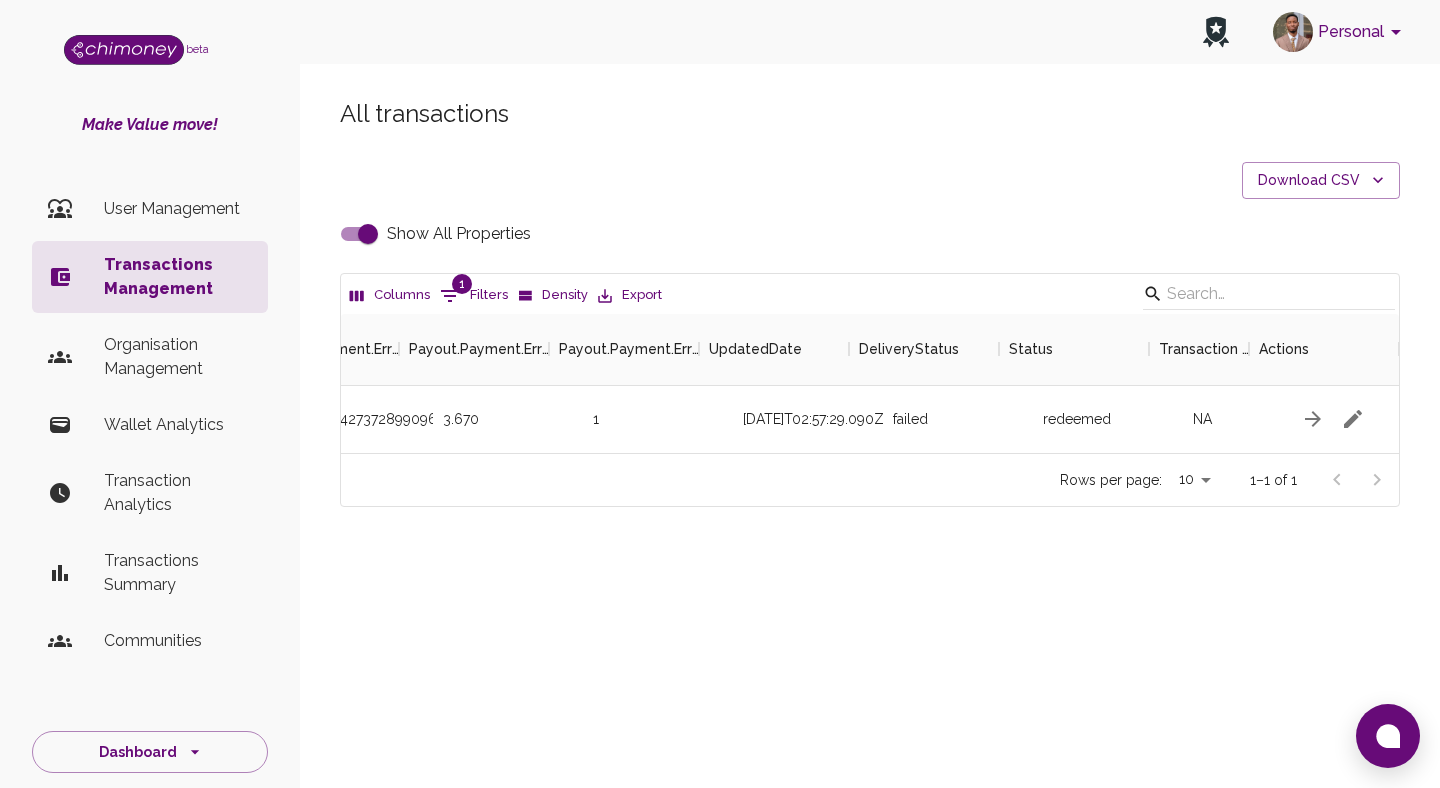 scroll, scrollTop: 0, scrollLeft: 9392, axis: horizontal 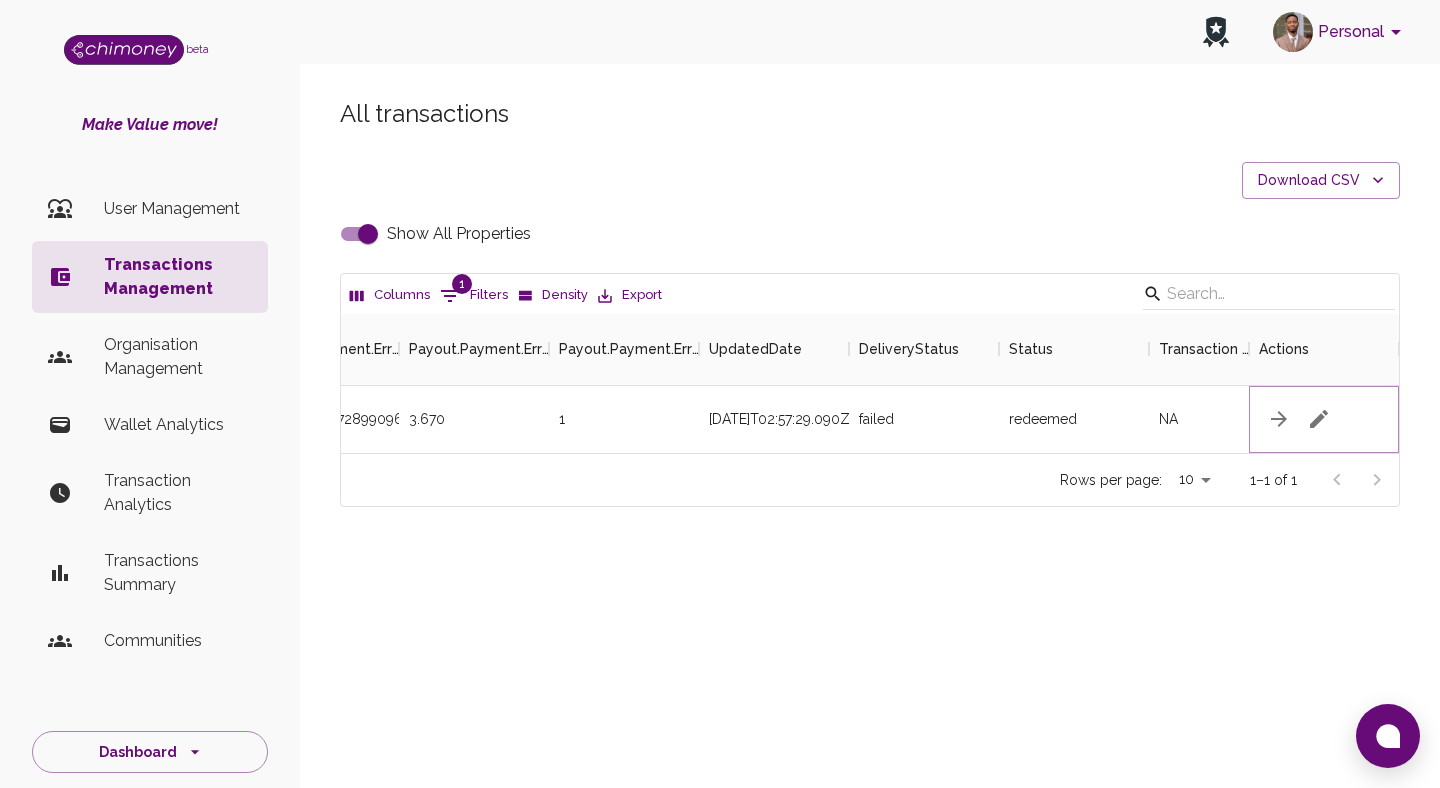 click 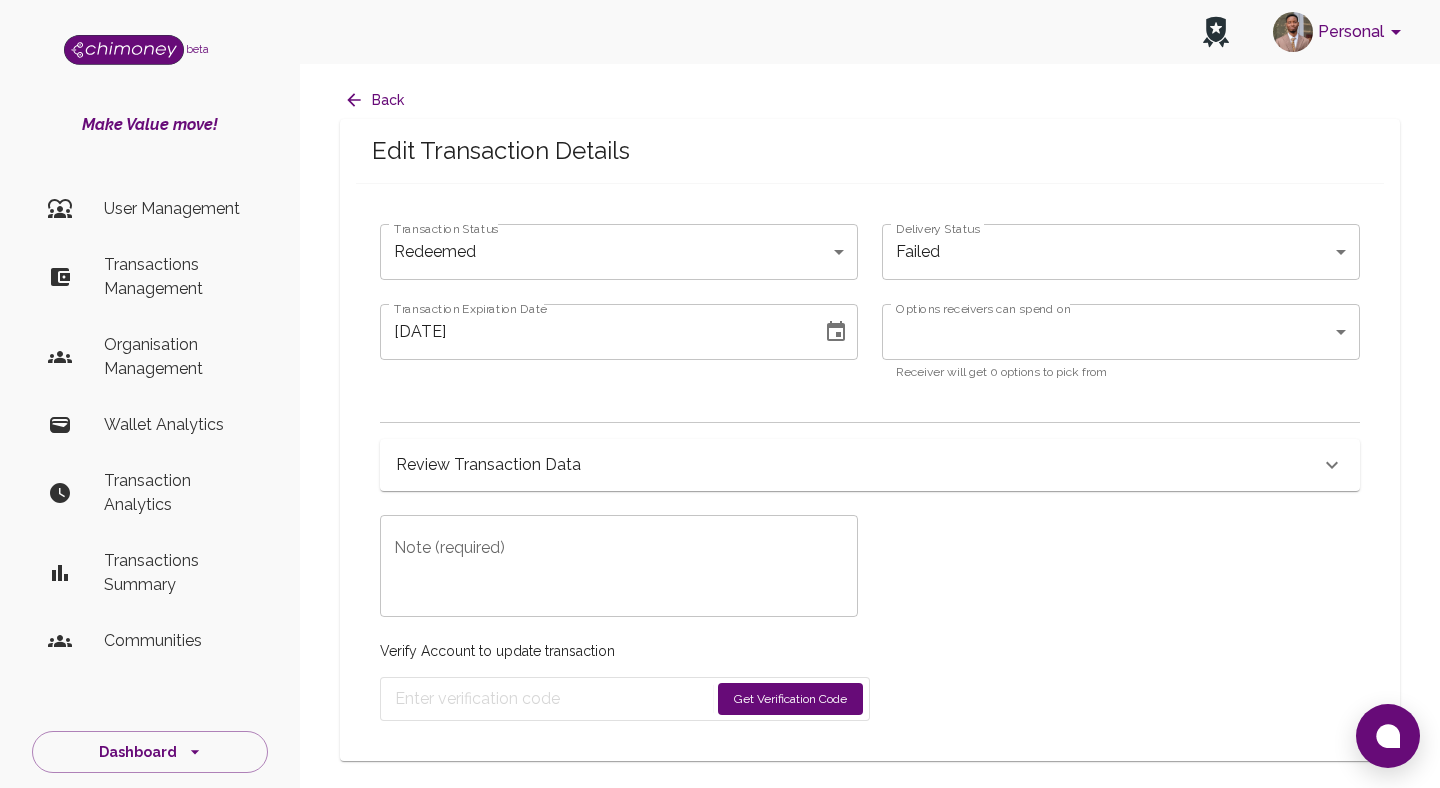 click on "Review Transaction Data" at bounding box center [870, 465] 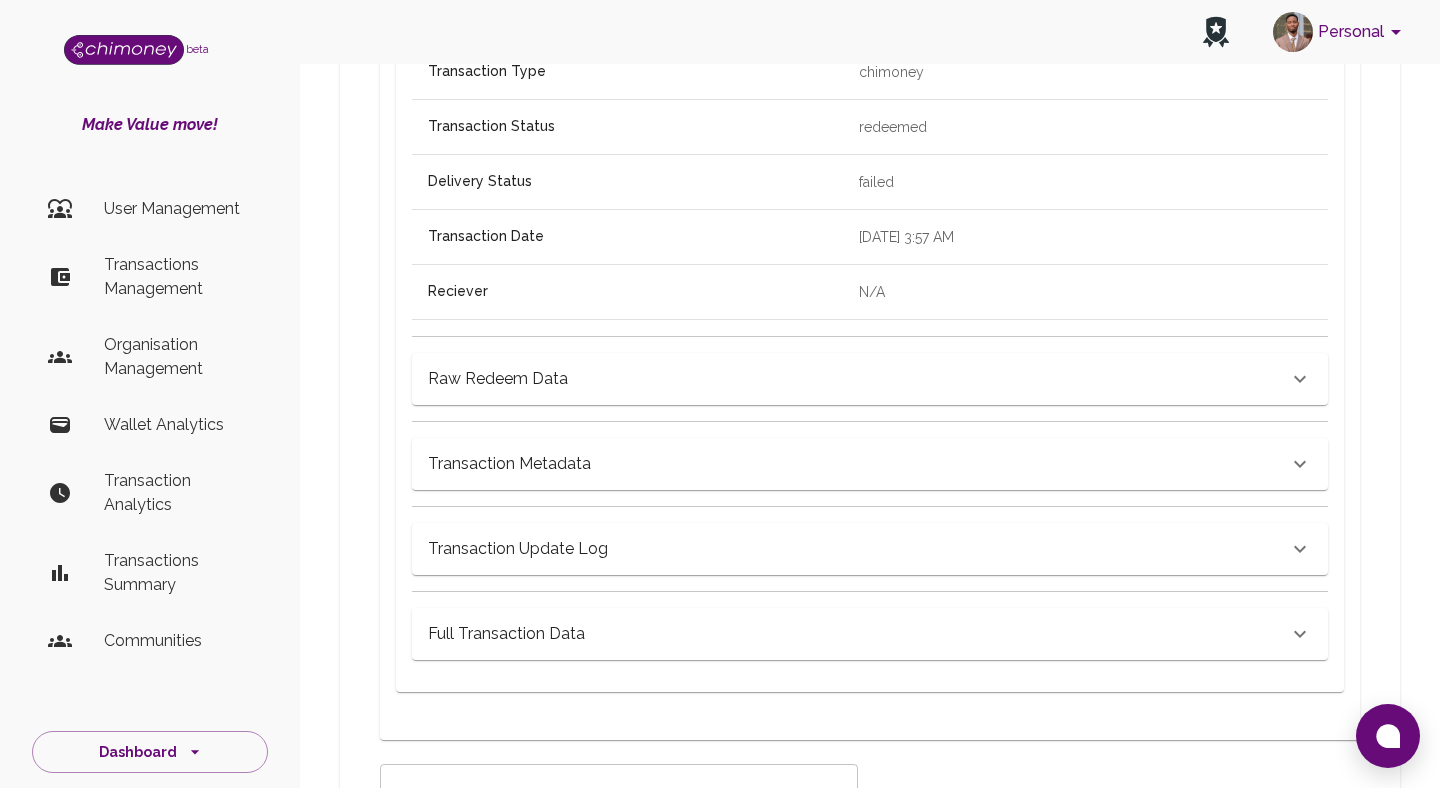 scroll, scrollTop: 840, scrollLeft: 0, axis: vertical 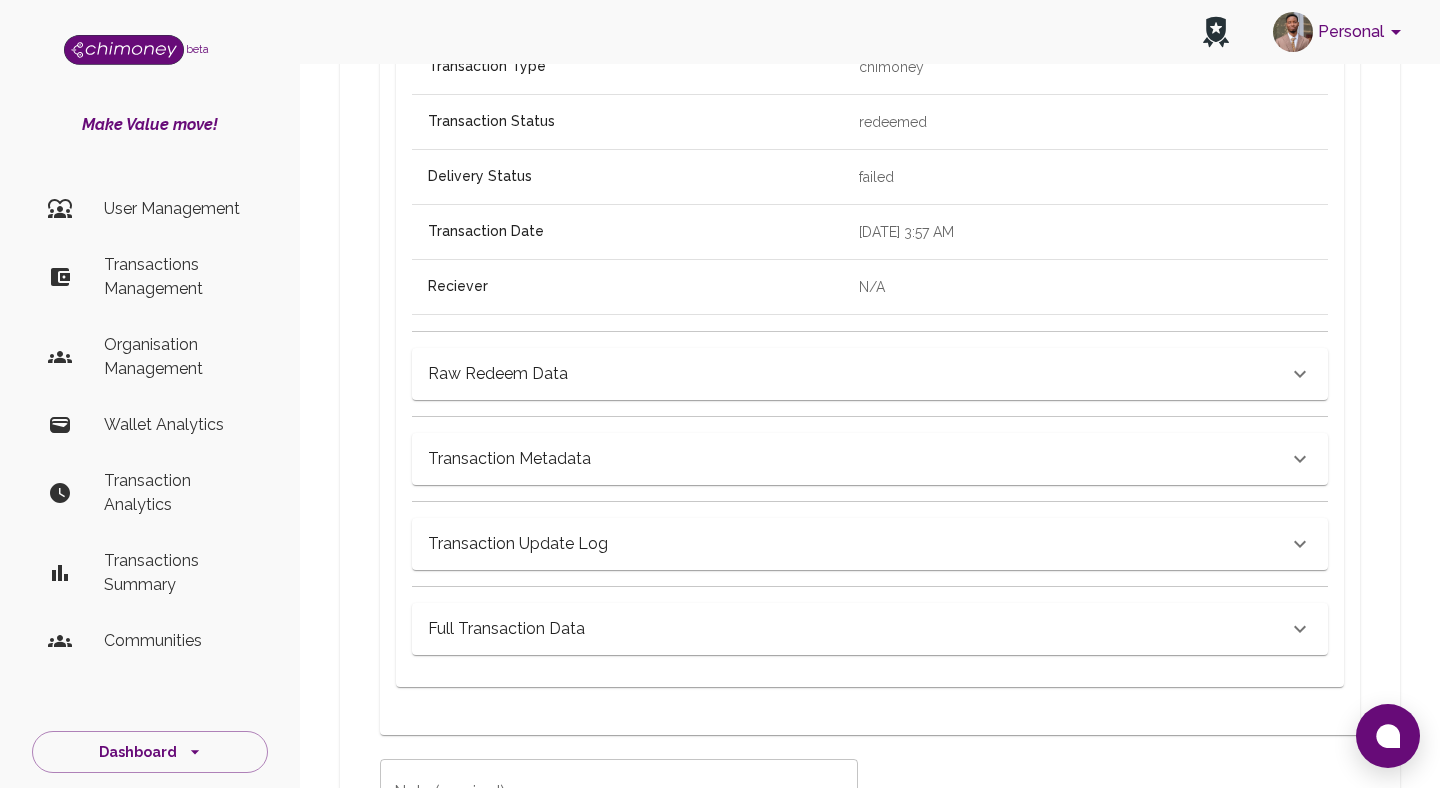 click on "Raw Redeem Data" at bounding box center [858, 374] 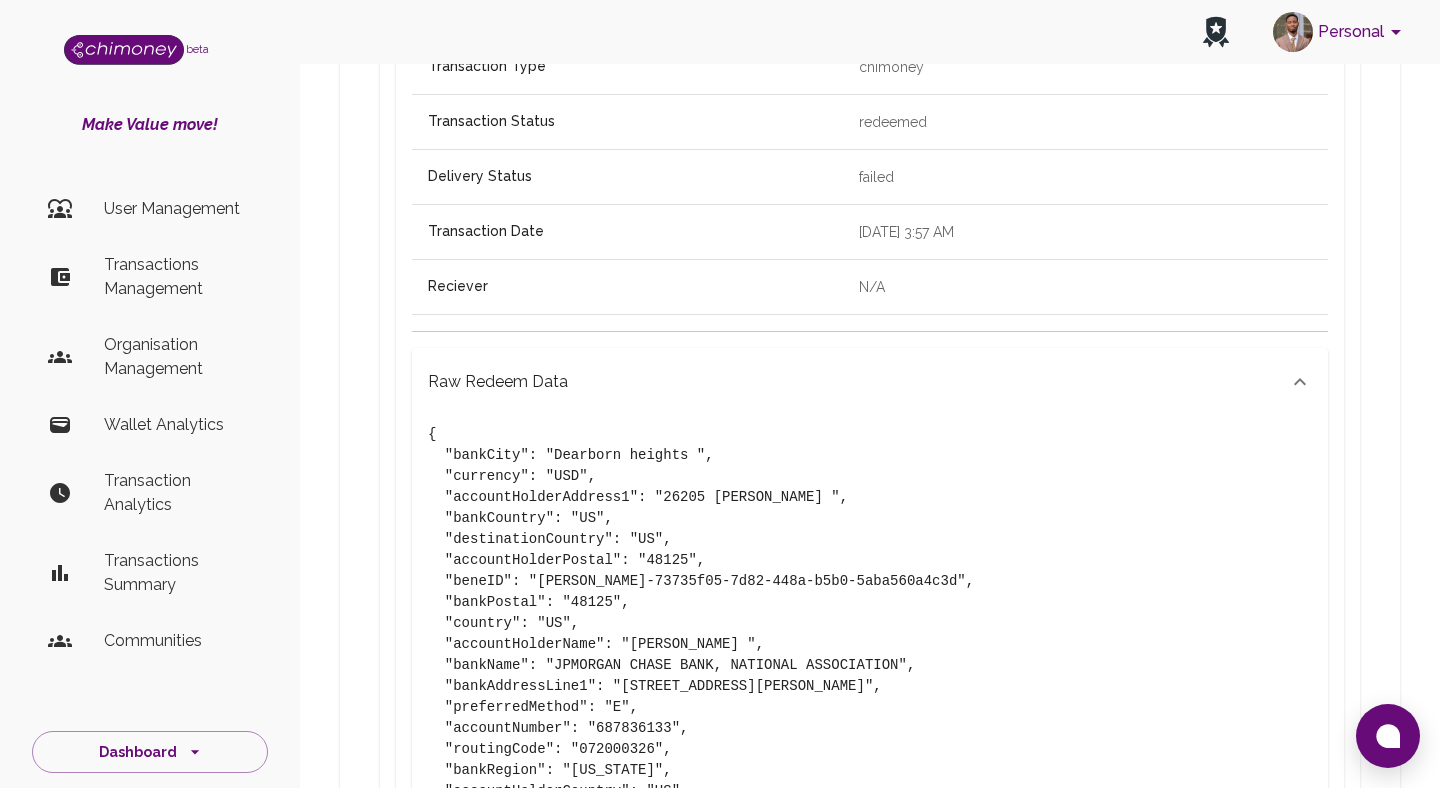 click on "Raw Redeem Data" at bounding box center (858, 382) 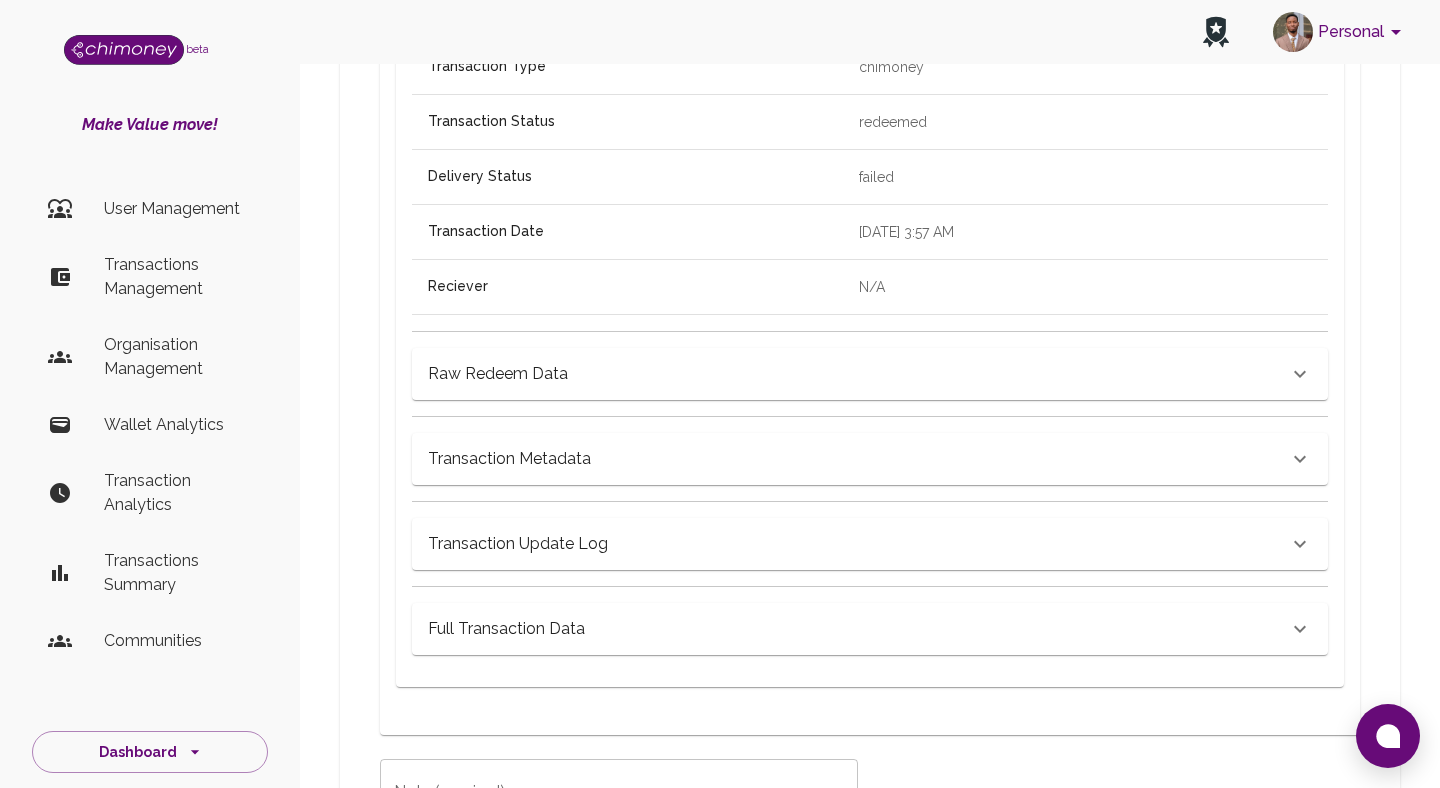 click on "Raw Redeem Data" at bounding box center [858, 374] 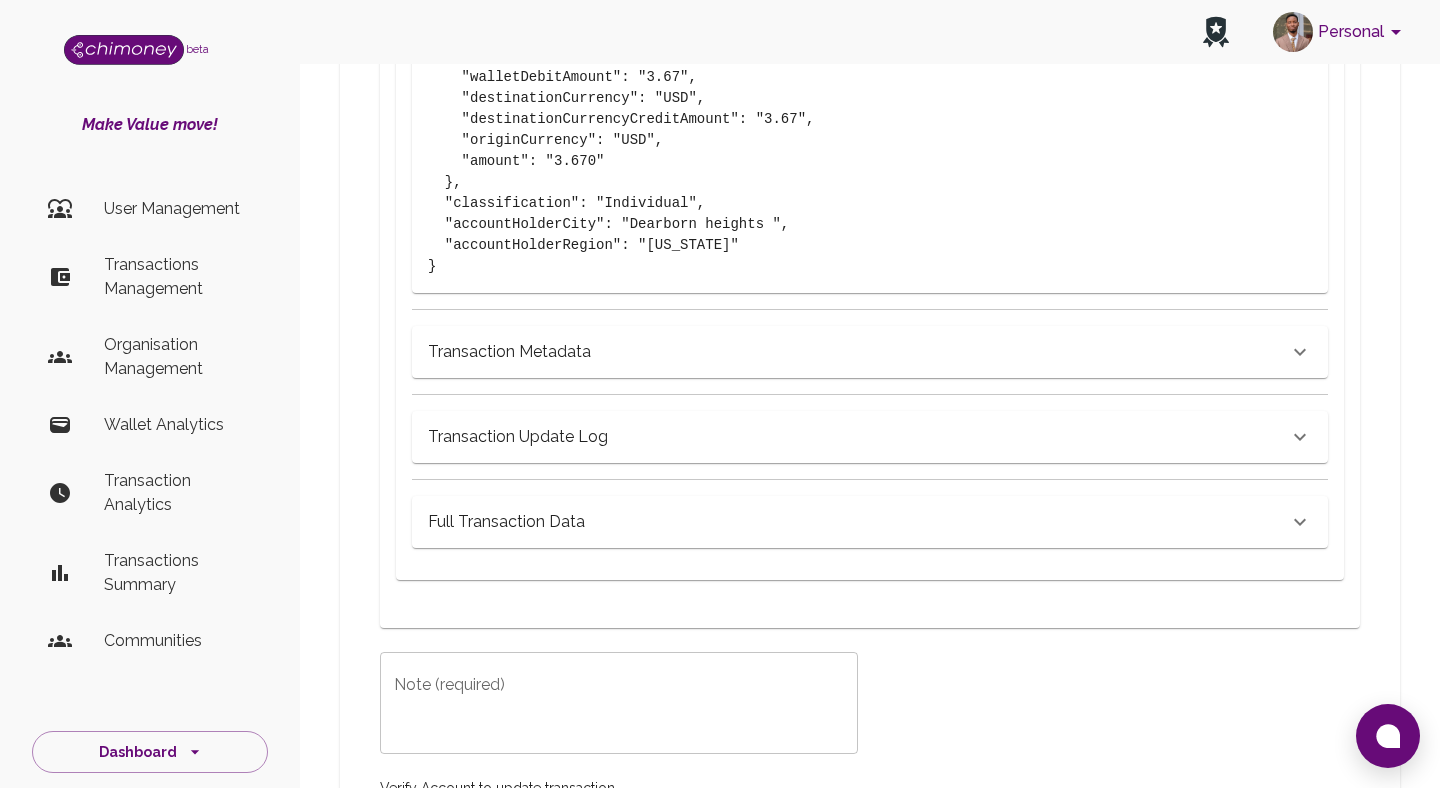 scroll, scrollTop: 1647, scrollLeft: 0, axis: vertical 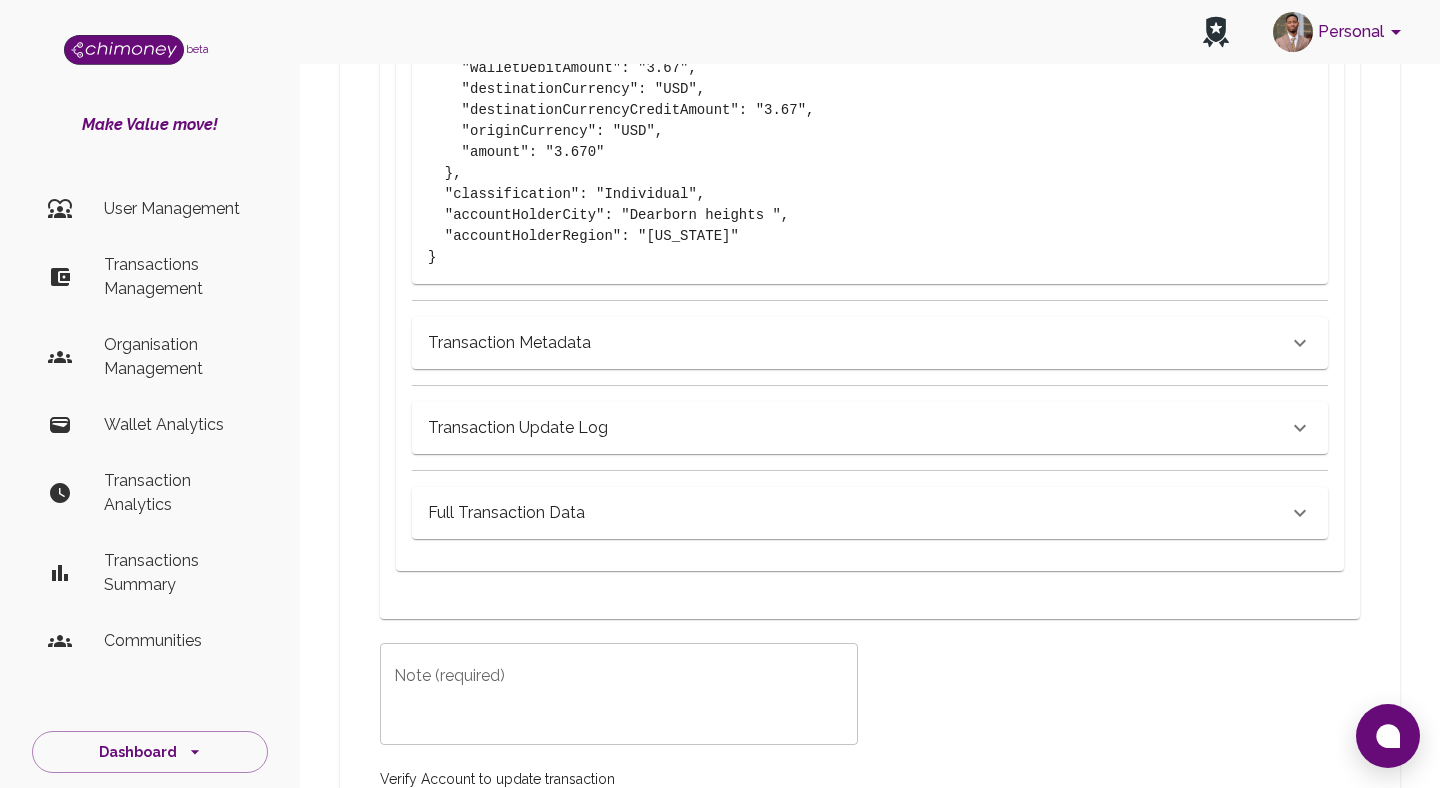 click on "Full Transaction Data" at bounding box center (858, -425) 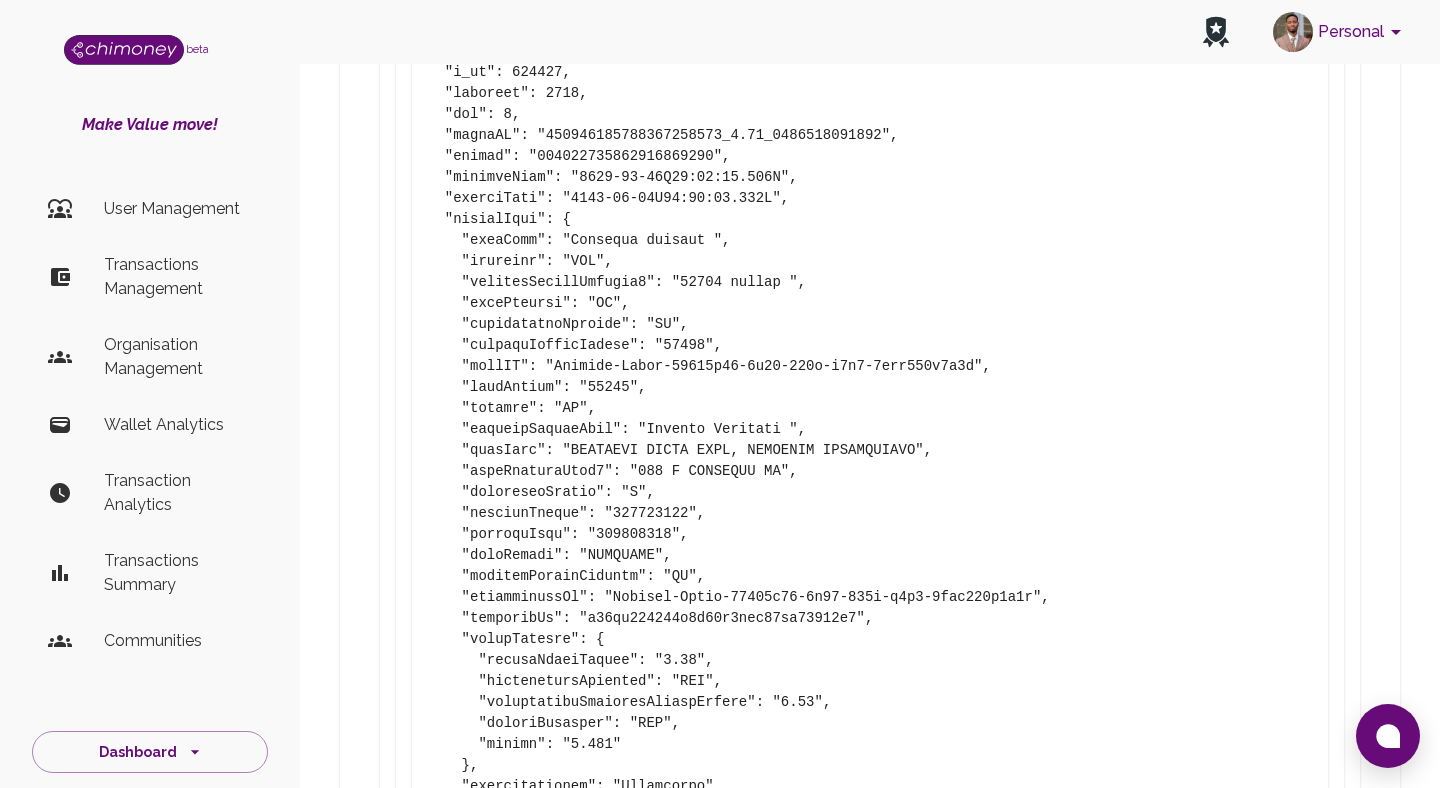 scroll, scrollTop: 3590, scrollLeft: 0, axis: vertical 